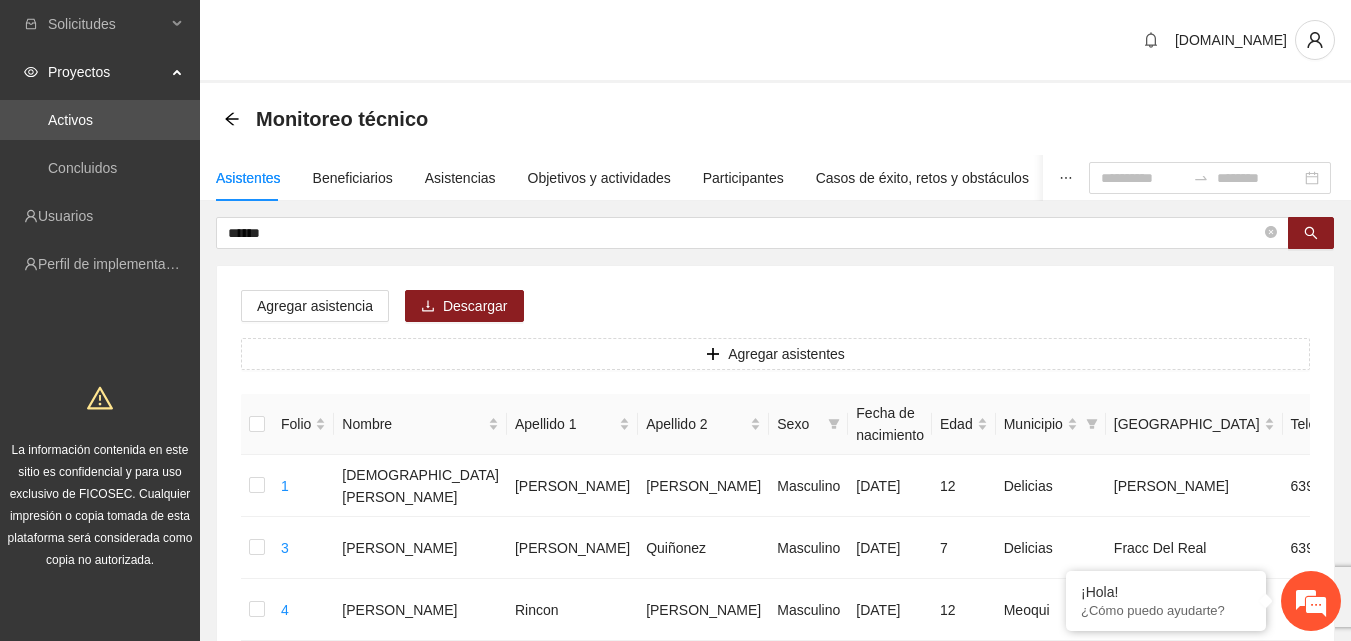 scroll, scrollTop: 0, scrollLeft: 0, axis: both 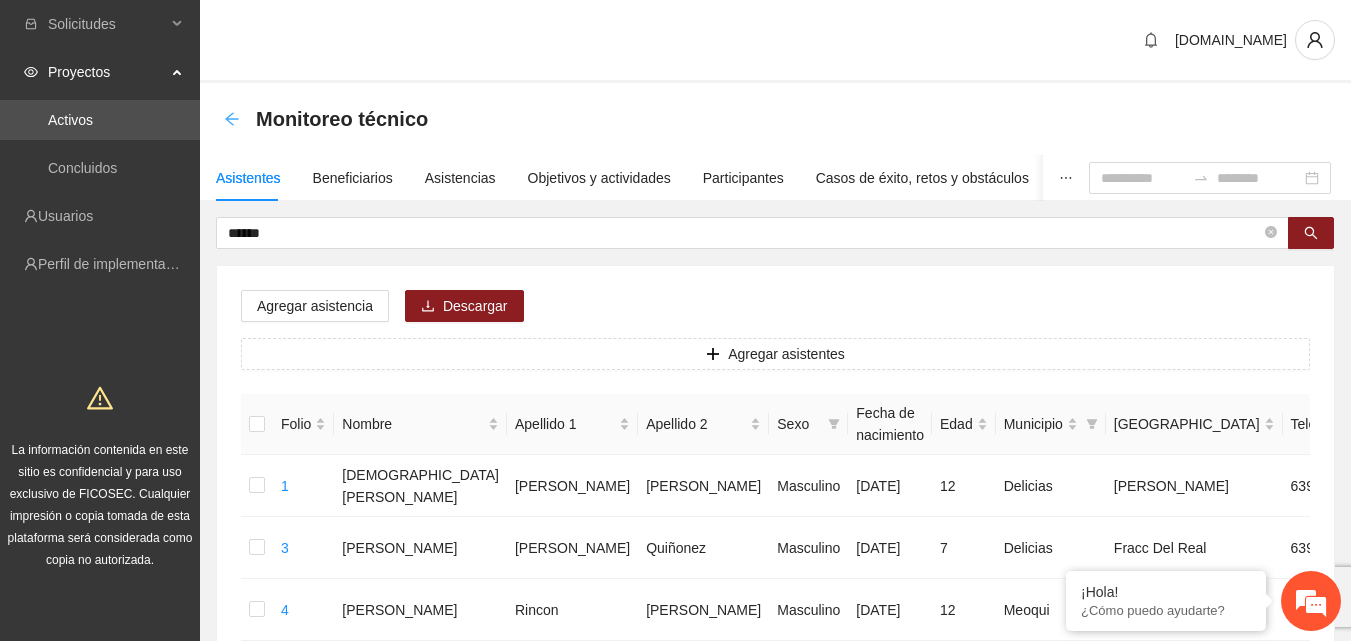 click 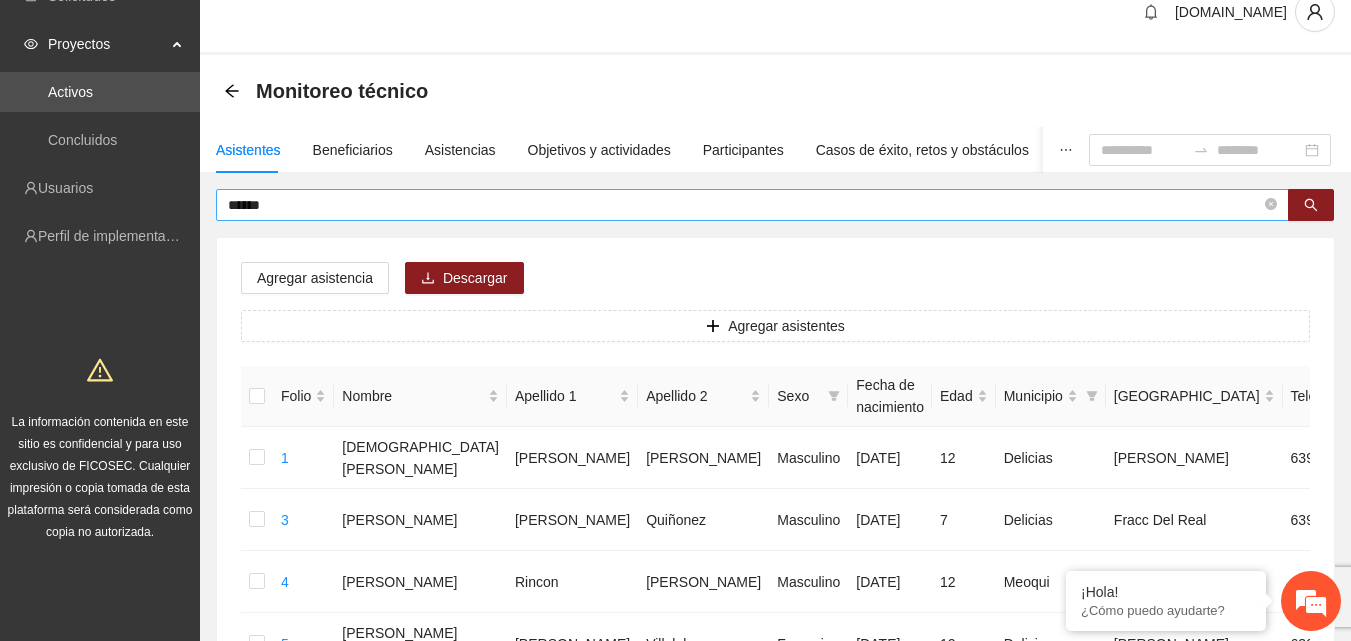 scroll, scrollTop: 0, scrollLeft: 0, axis: both 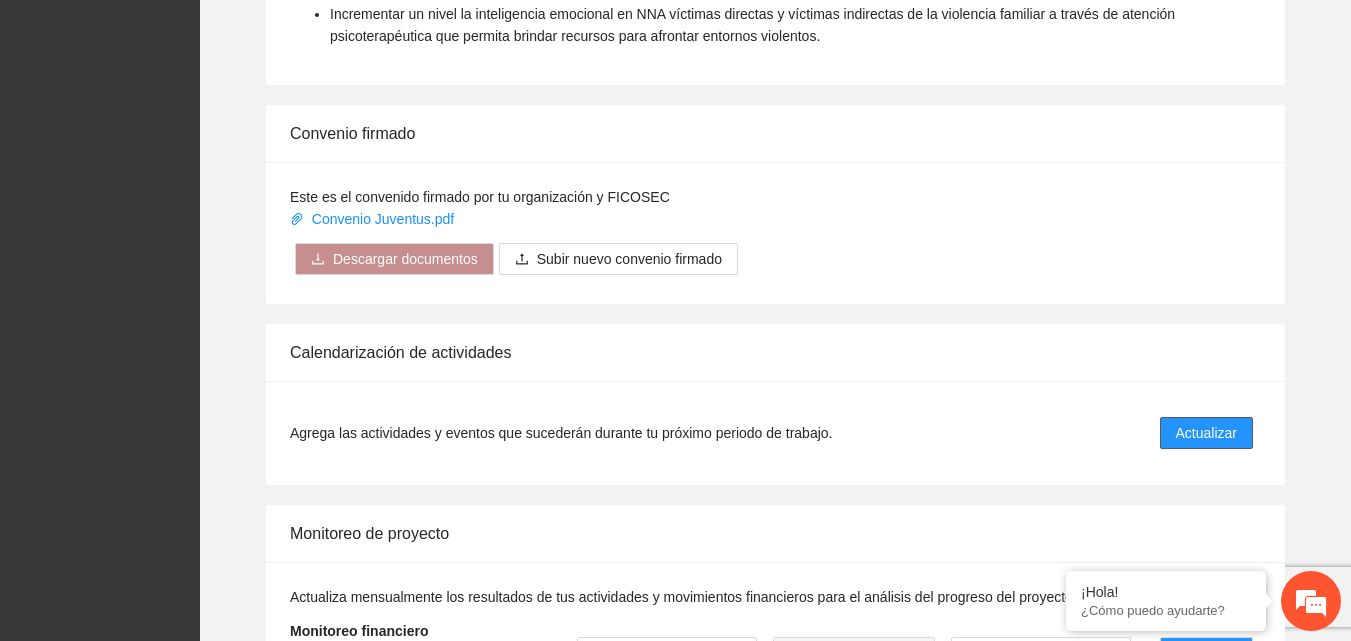 click on "Actualizar" at bounding box center (1206, 433) 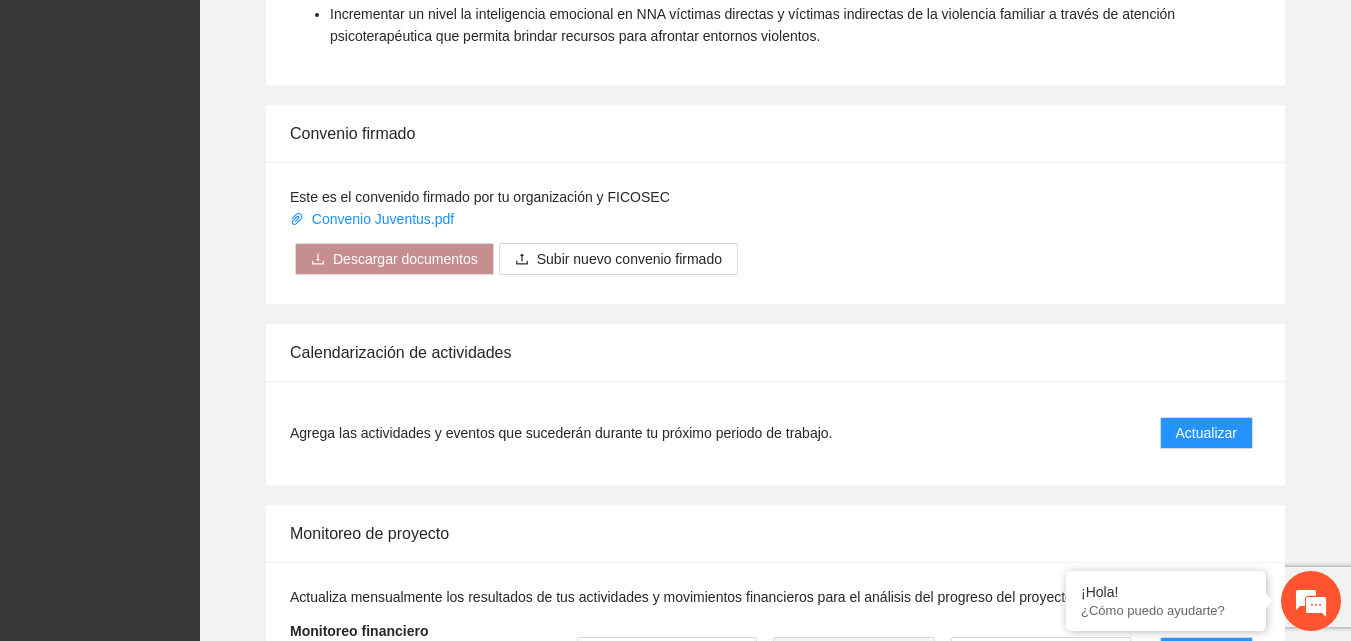 scroll, scrollTop: 0, scrollLeft: 0, axis: both 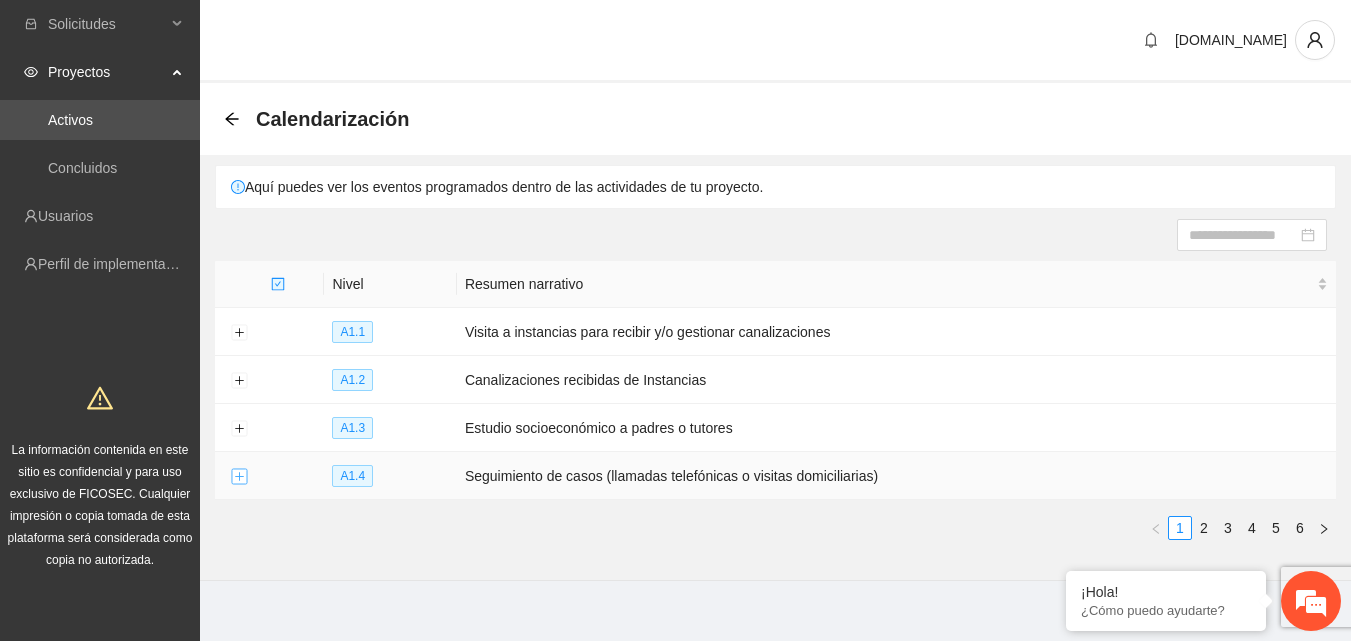 click at bounding box center (239, 477) 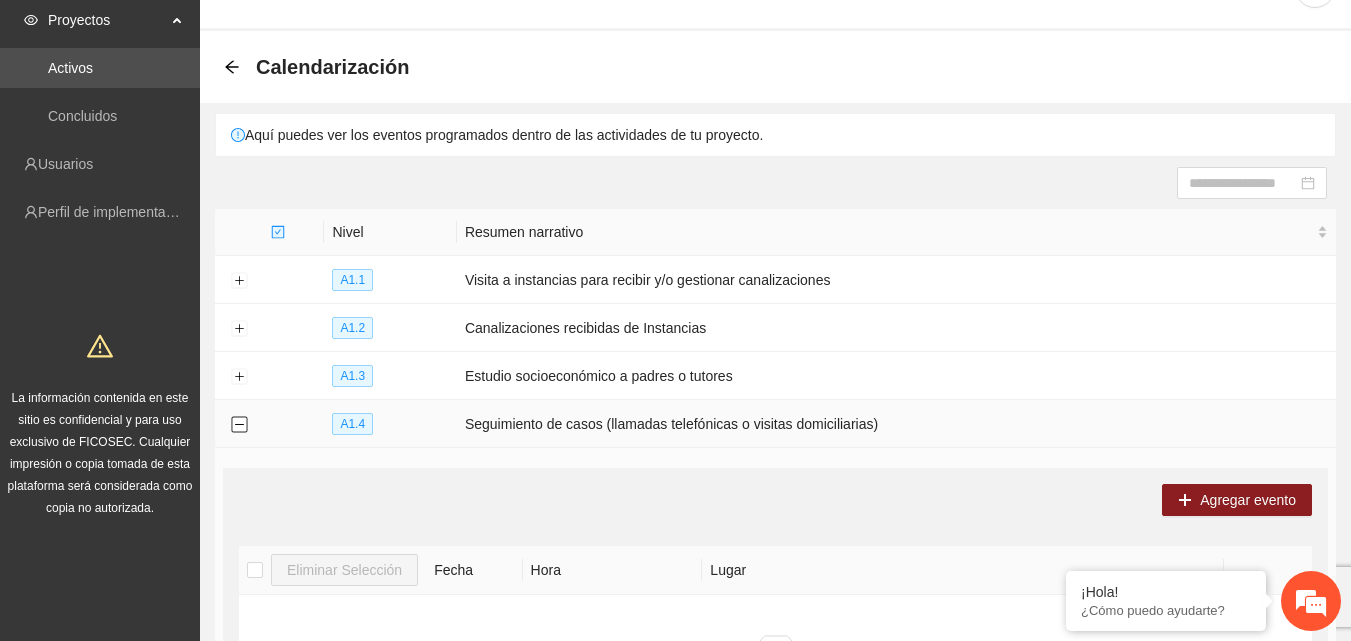 scroll, scrollTop: 0, scrollLeft: 0, axis: both 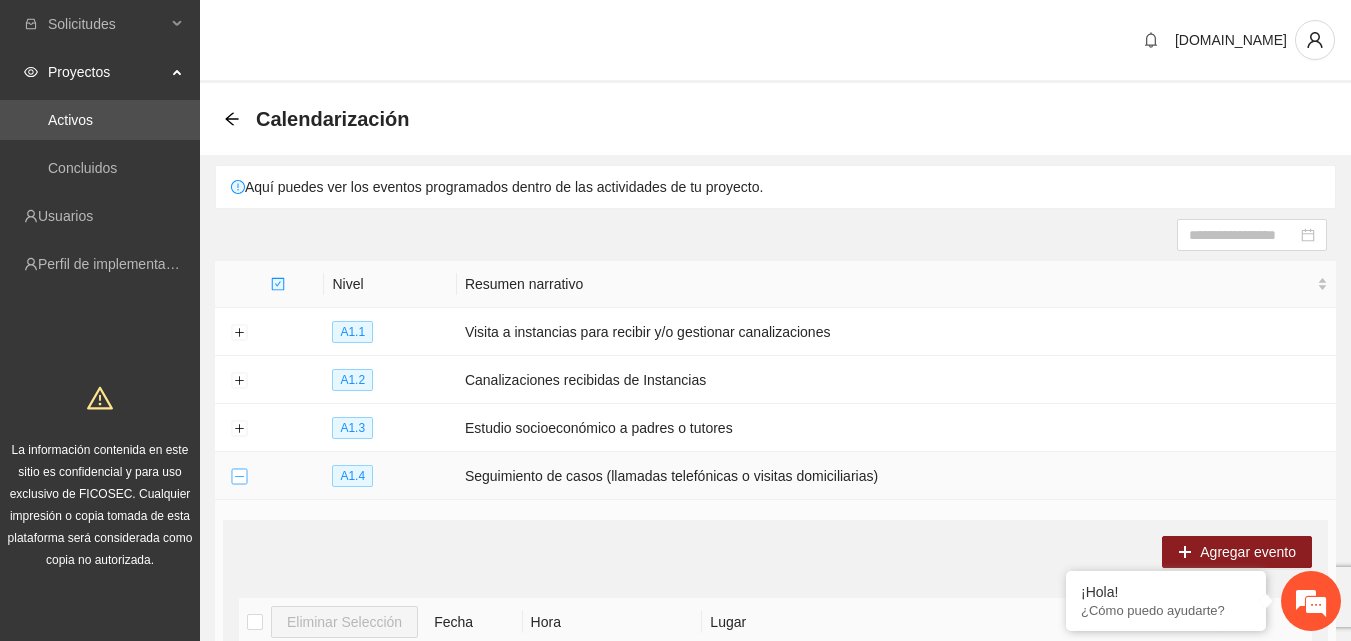 click at bounding box center (239, 477) 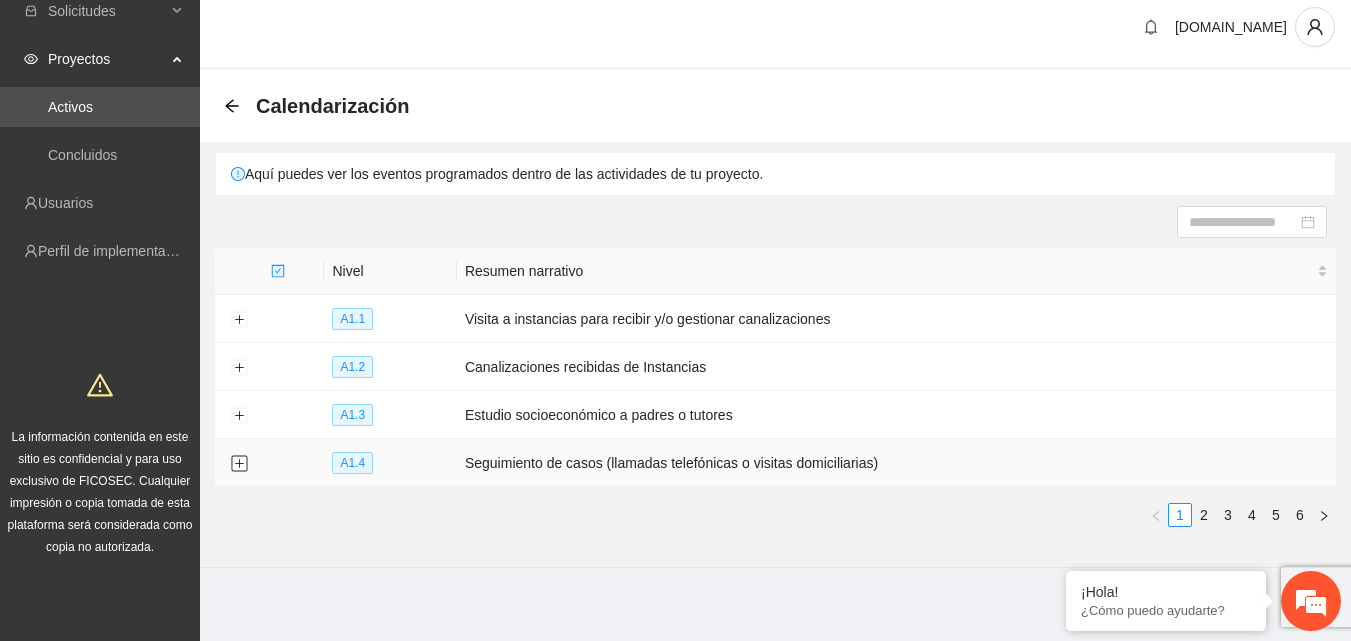 scroll, scrollTop: 16, scrollLeft: 0, axis: vertical 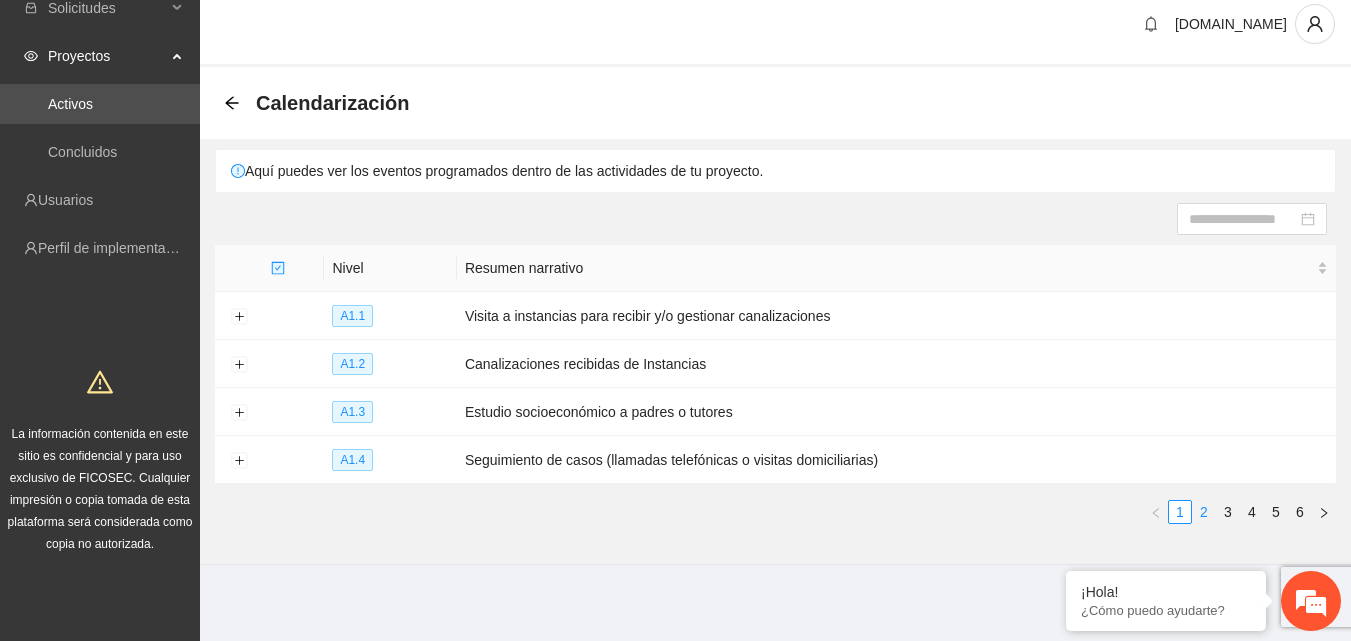 click on "2" at bounding box center [1204, 512] 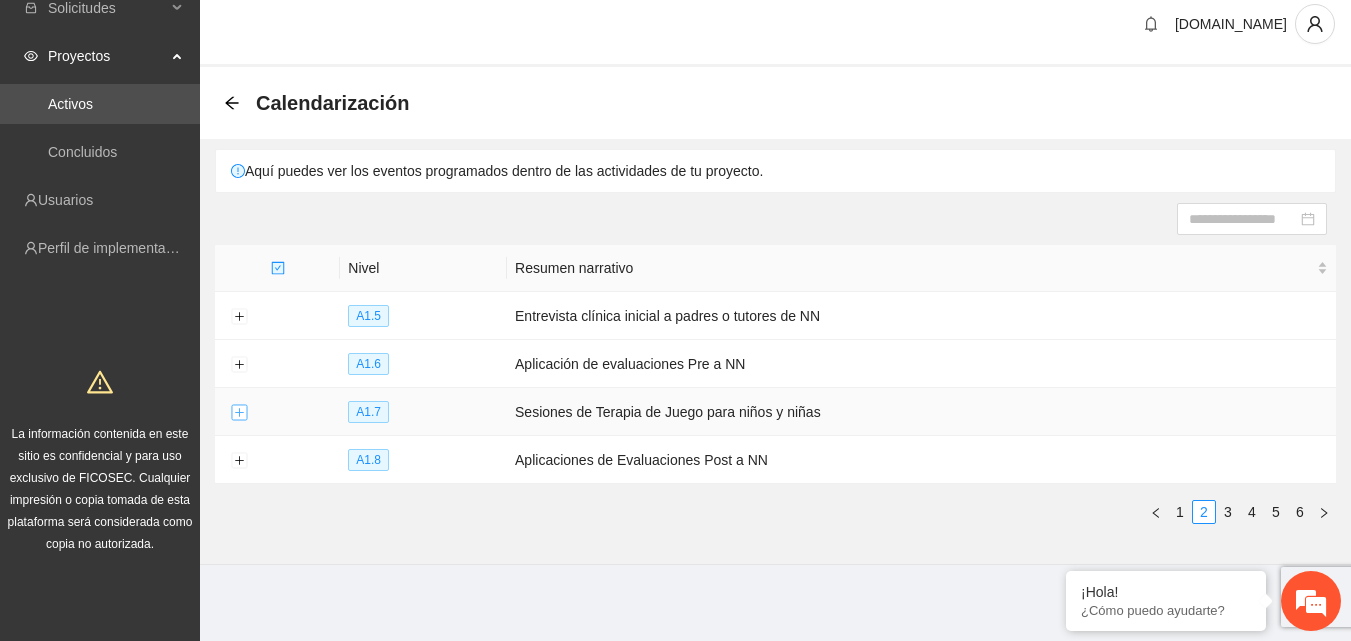 click at bounding box center (239, 413) 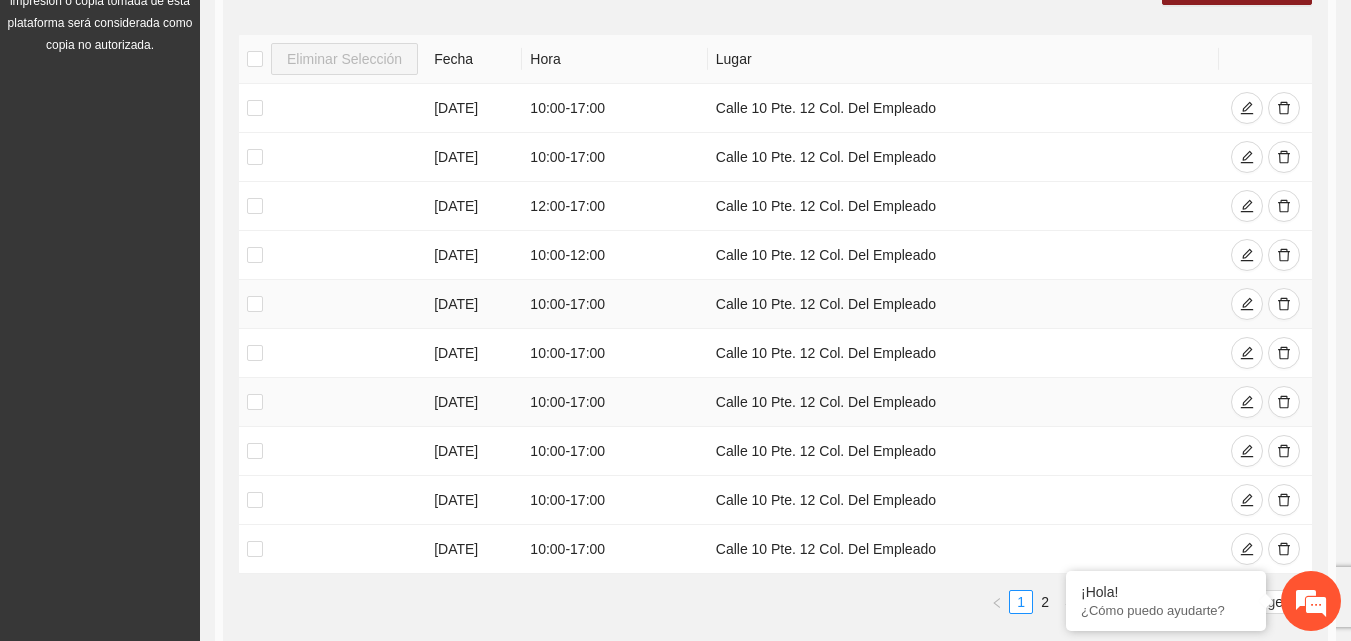 scroll, scrollTop: 516, scrollLeft: 0, axis: vertical 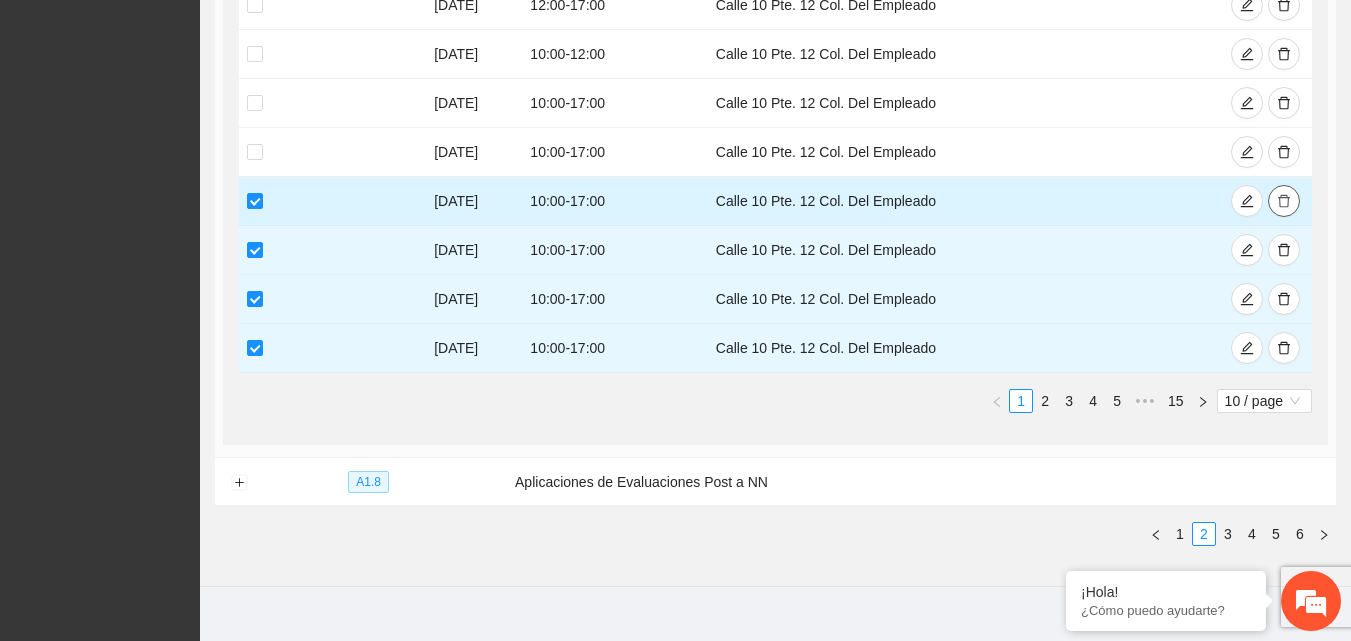 click 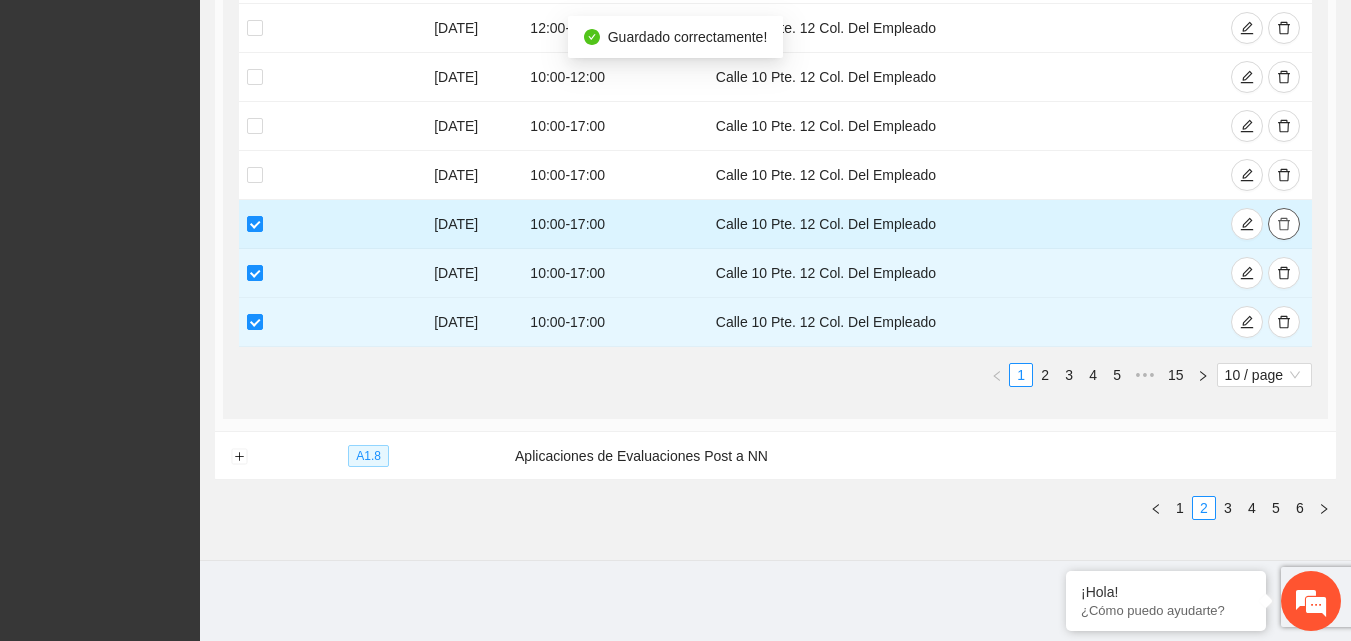 scroll, scrollTop: 689, scrollLeft: 0, axis: vertical 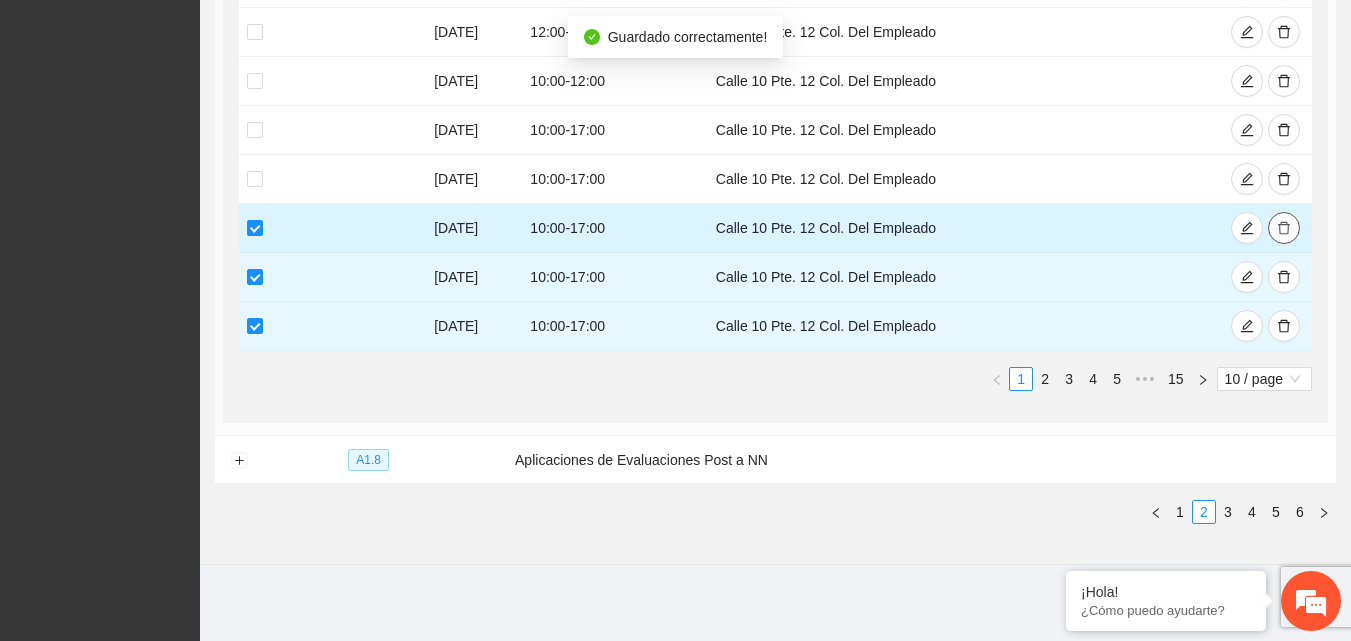 click 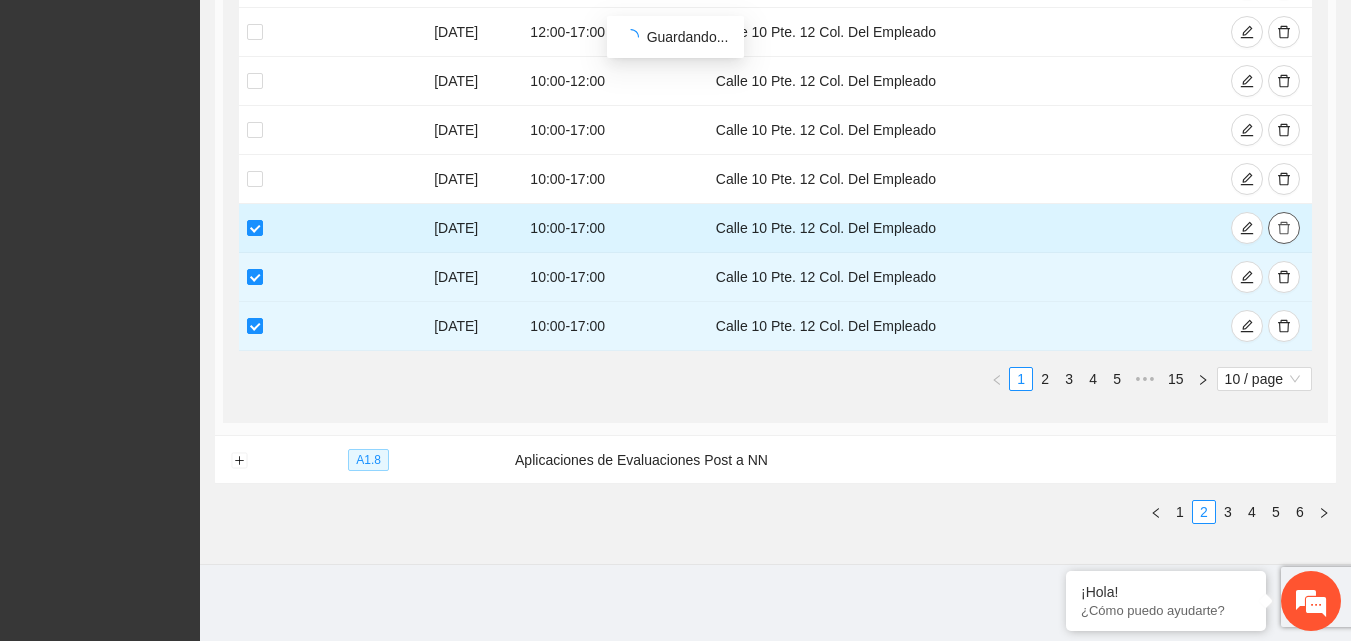 scroll, scrollTop: 640, scrollLeft: 0, axis: vertical 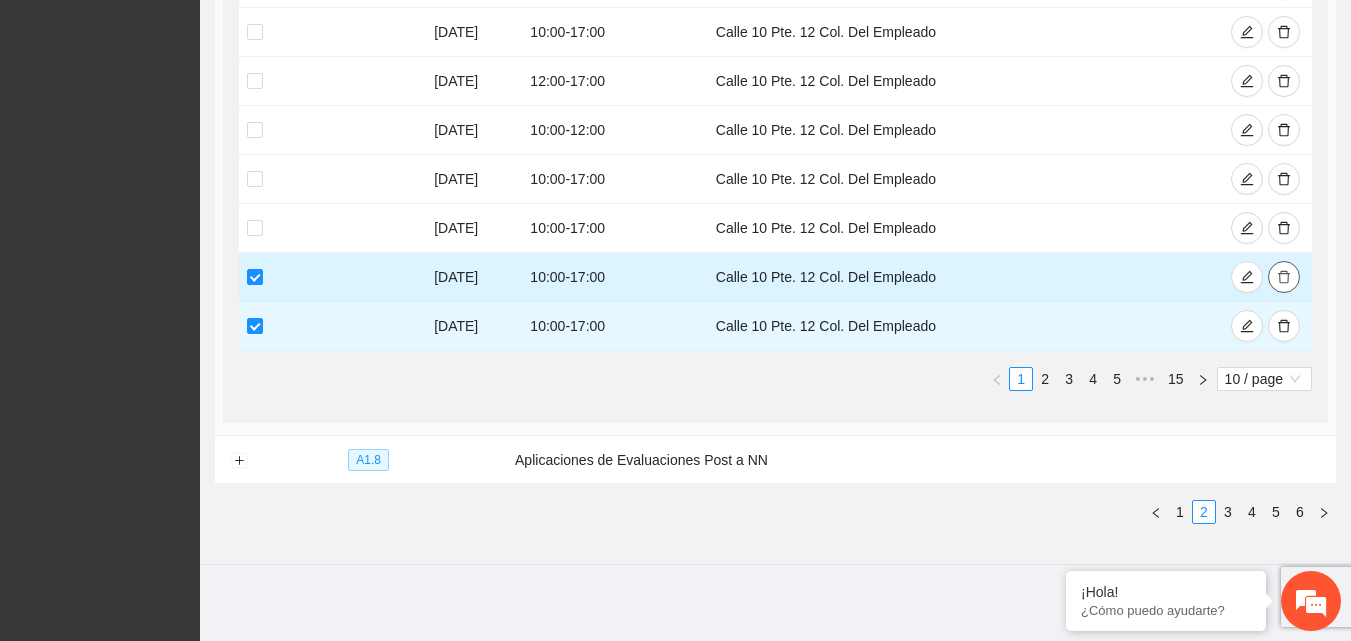 click 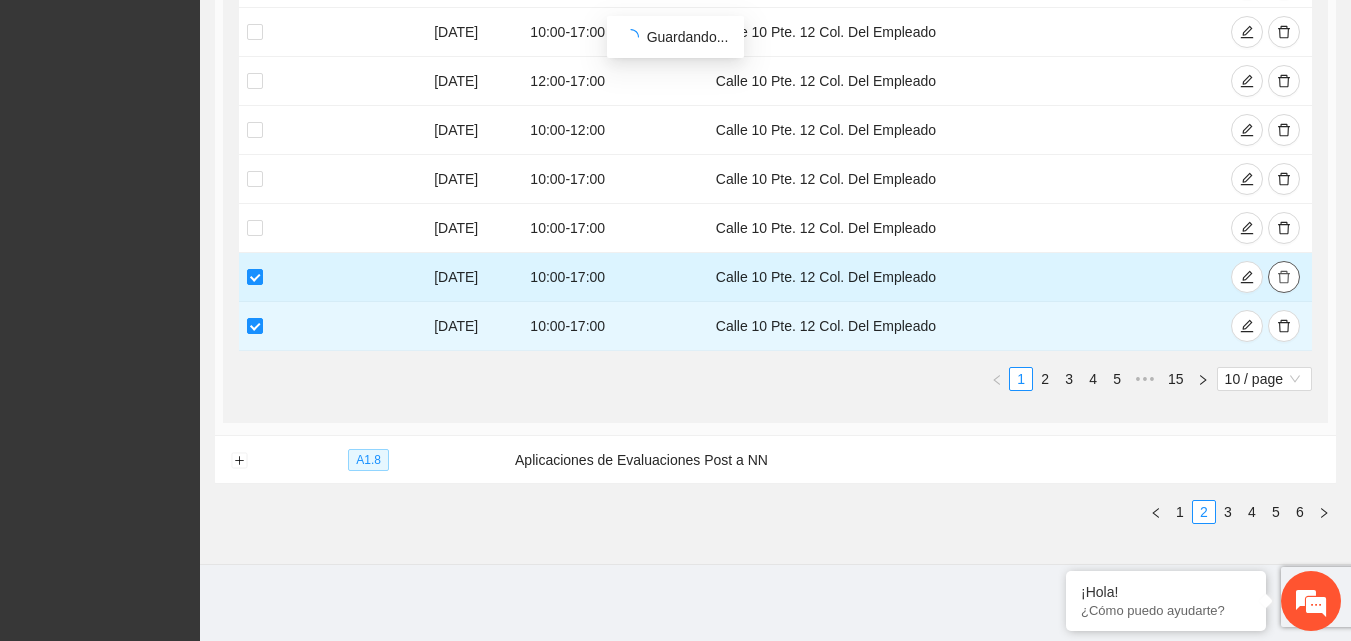 scroll, scrollTop: 591, scrollLeft: 0, axis: vertical 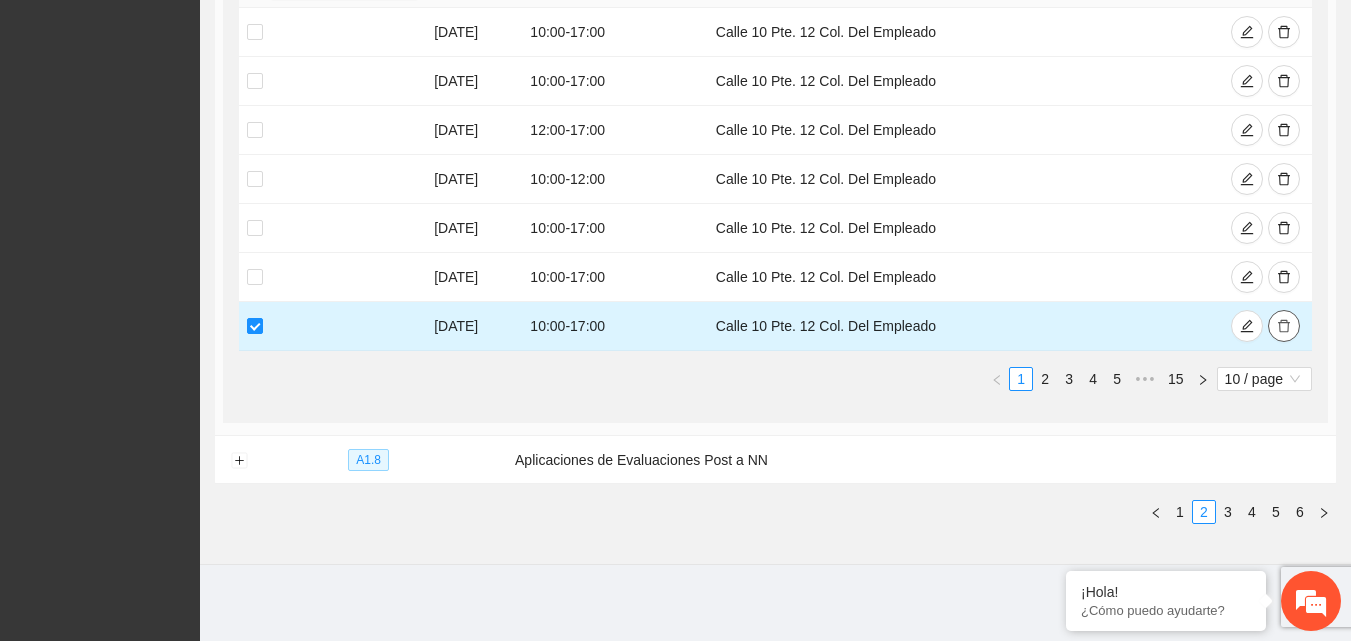 click 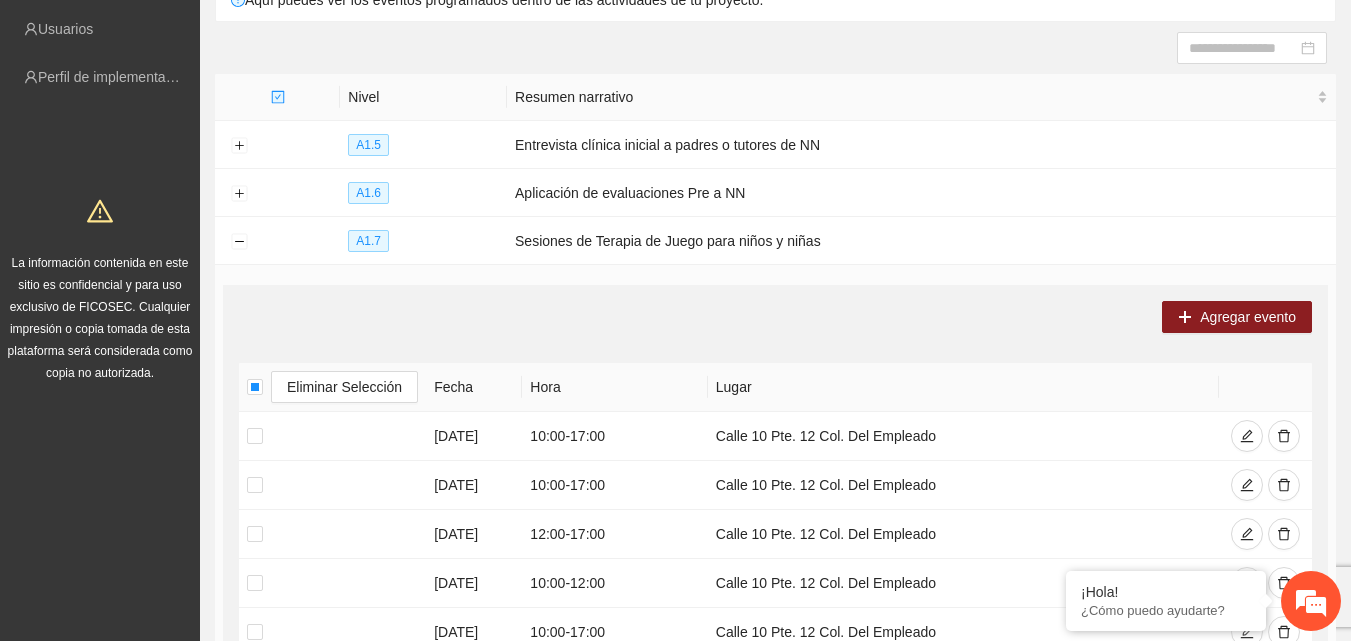 scroll, scrollTop: 142, scrollLeft: 0, axis: vertical 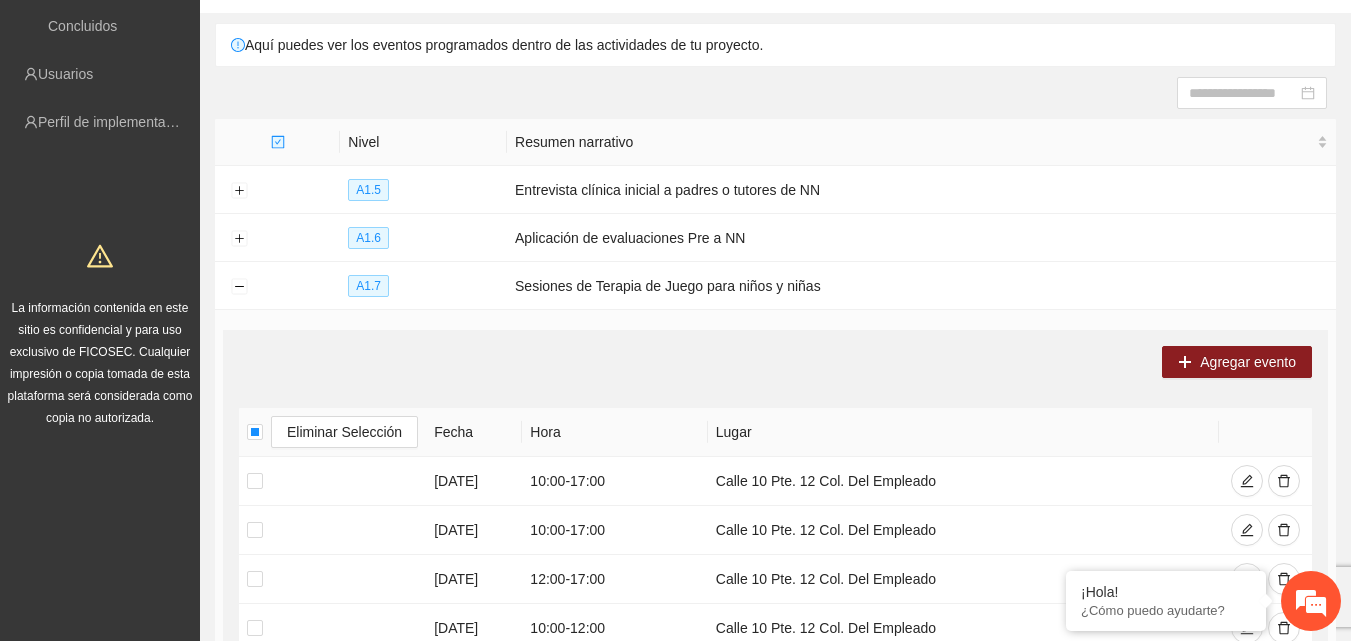 click on "Agregar evento Eliminar Selección Fecha Hora Lugar 18/07/2025 10:00  -  17:00 Calle 10 Pte. 12 Col. Del Empleado 21/07/2025 10:00  -  17:00 Calle 10 Pte. 12 Col. Del Empleado 22/07/2025 12:00  -  17:00 Calle 10 Pte. 12 Col. Del Empleado 23/07/2025 10:00  -  12:00 Calle 10 Pte. 12 Col. Del Empleado 24/07/2025 10:00  -  17:00 Calle 10 Pte. 12 Col. Del Empleado 25/07/2025 10:00  -  17:00 Calle 10 Pte. 12 Col. Del Empleado 1 2 3 4 5 ••• 15 10 / page" at bounding box center [775, 576] 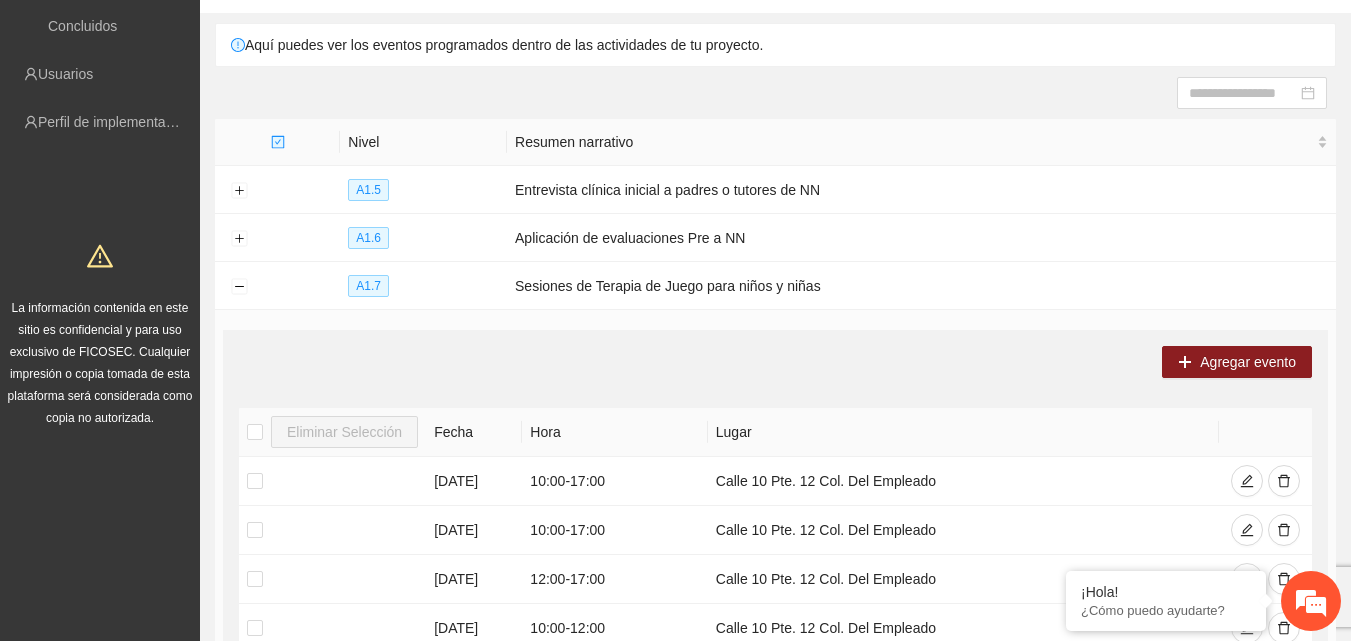 drag, startPoint x: 356, startPoint y: 350, endPoint x: 328, endPoint y: 329, distance: 35 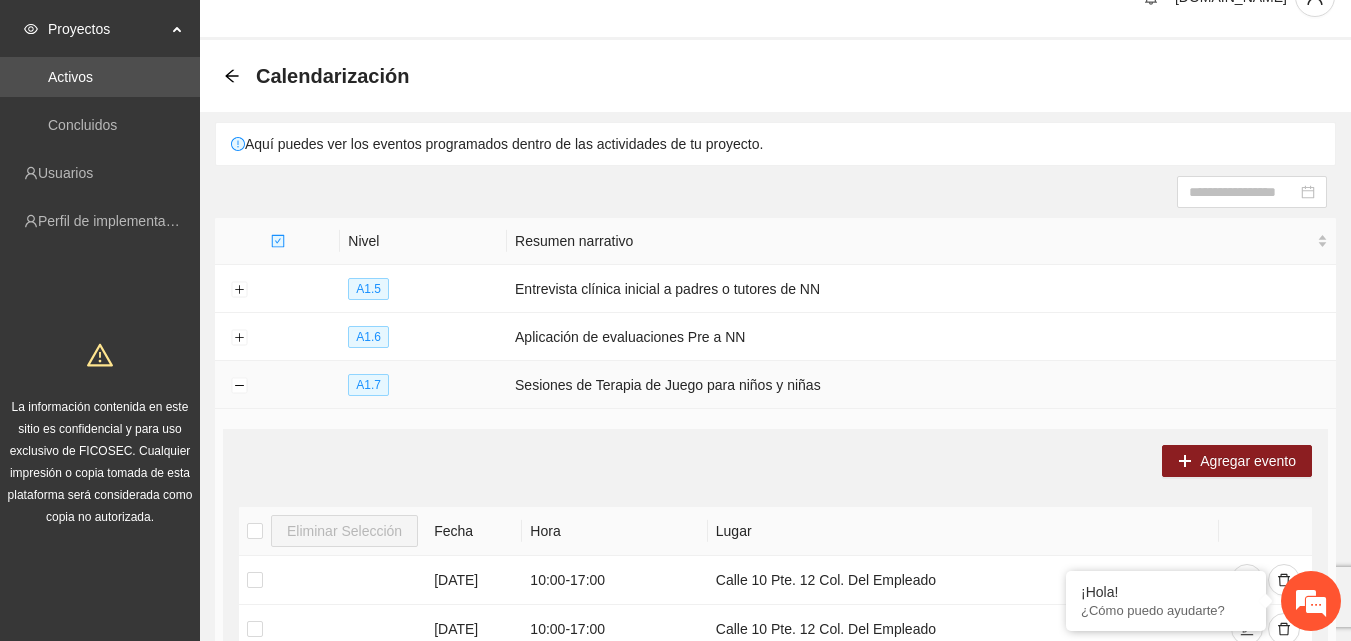 scroll, scrollTop: 42, scrollLeft: 0, axis: vertical 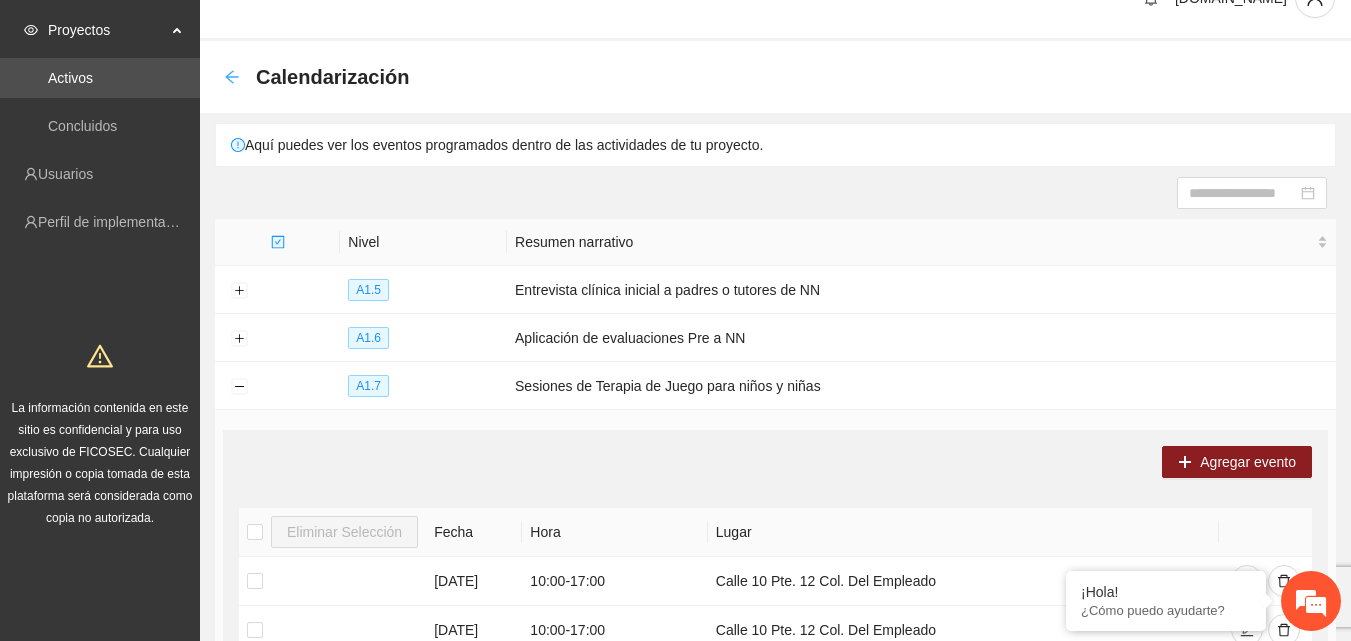 click 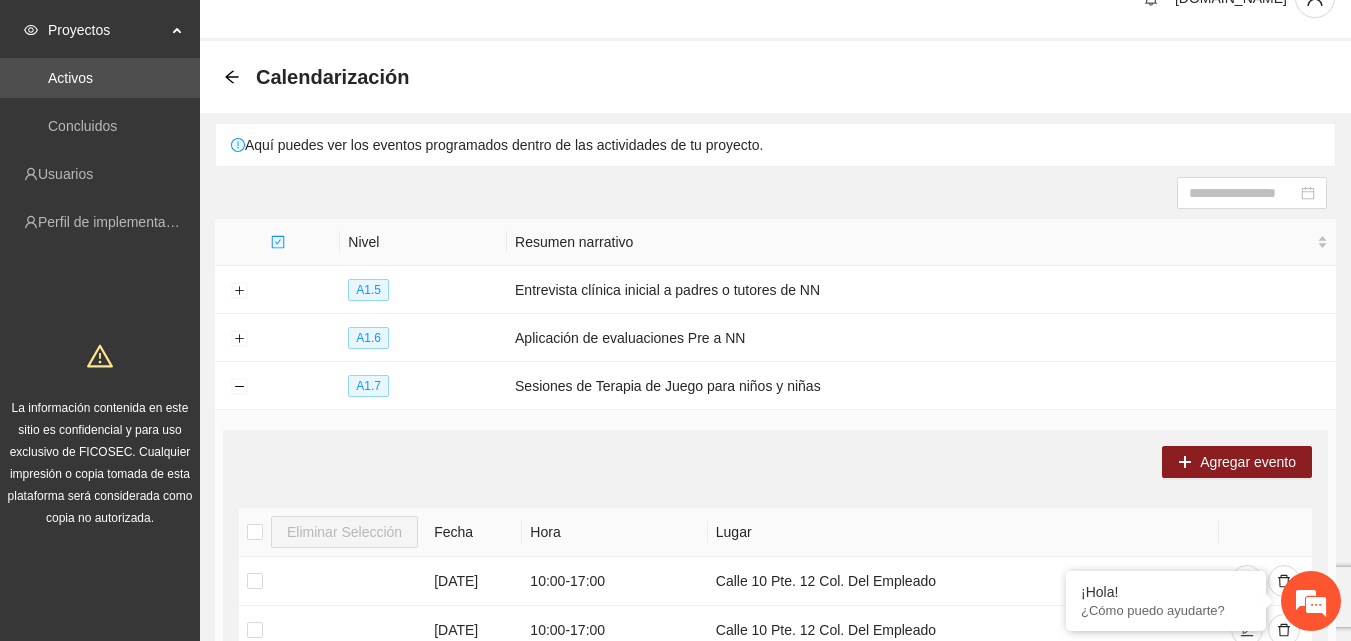 scroll, scrollTop: 542, scrollLeft: 0, axis: vertical 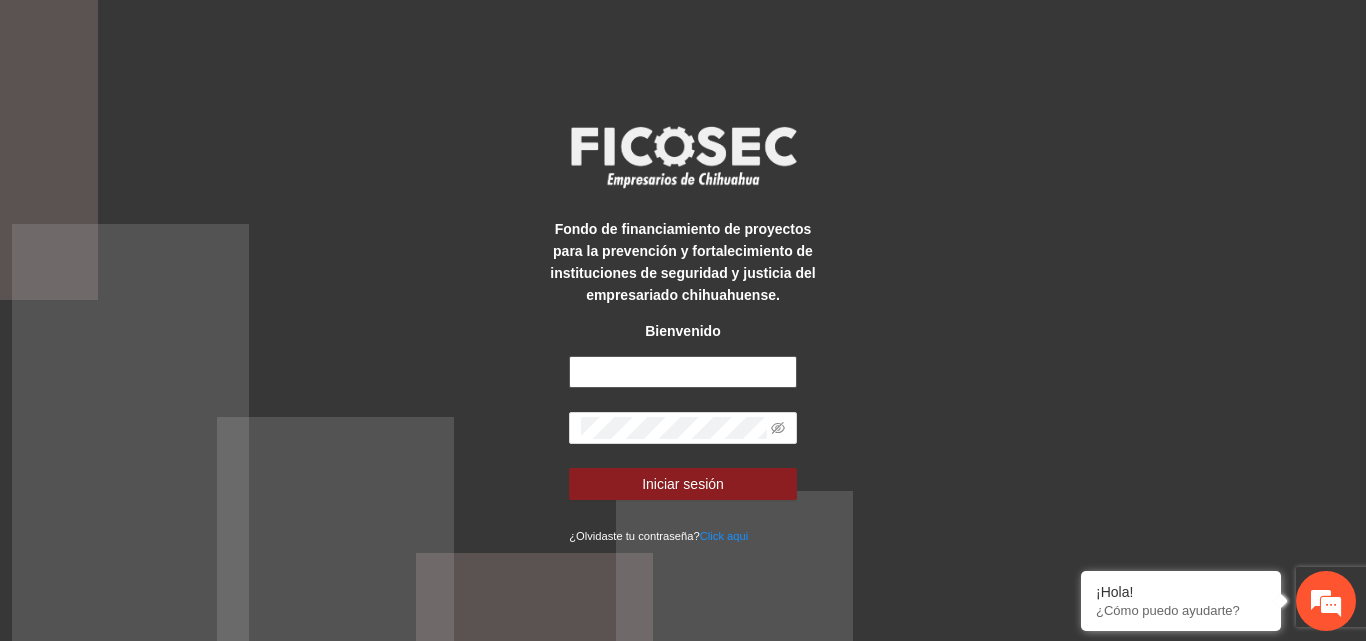 click at bounding box center [683, 372] 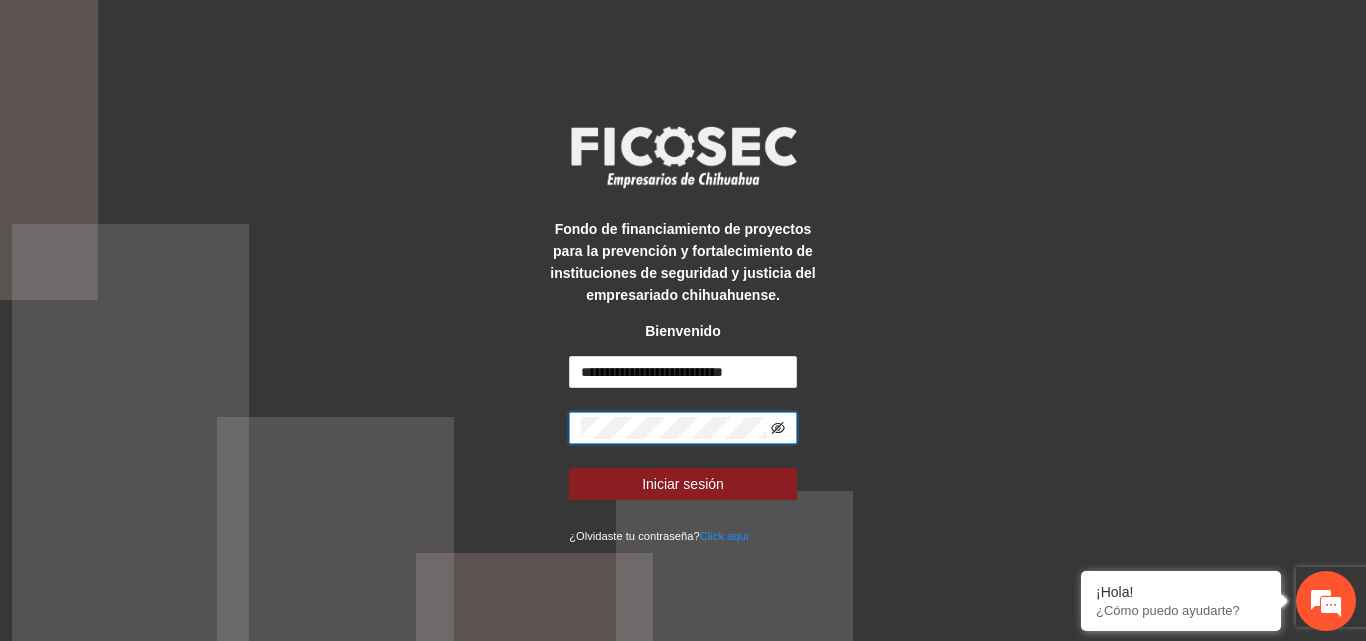 click 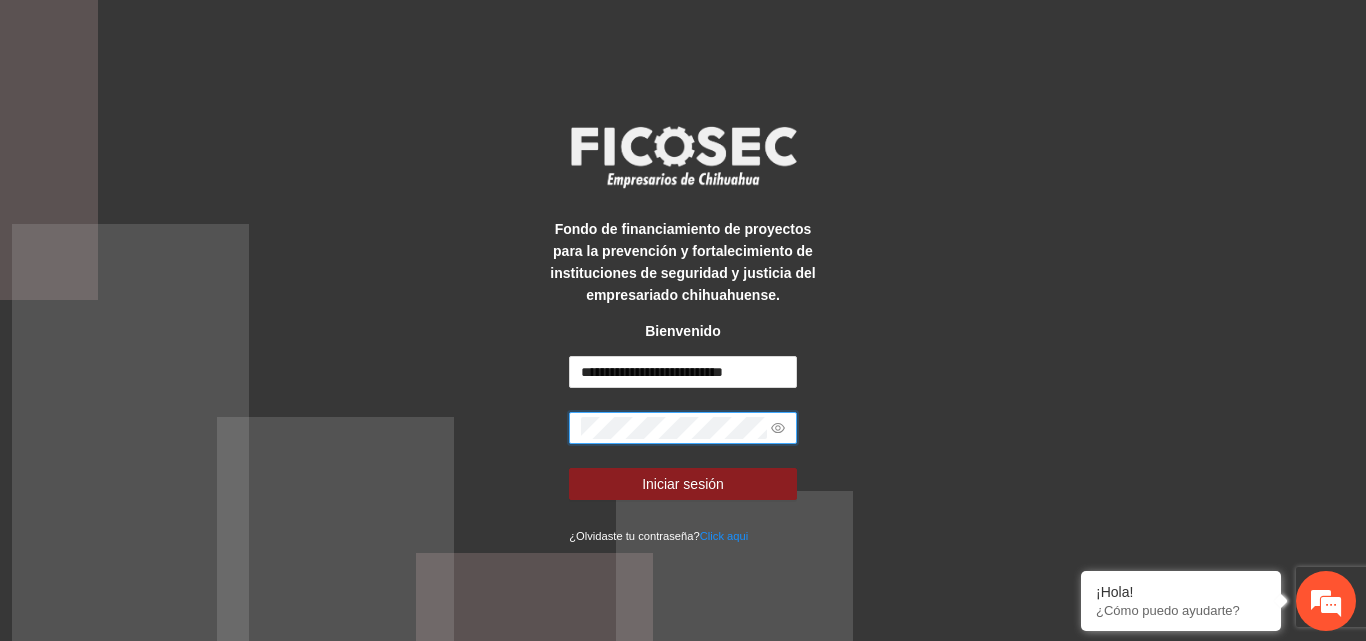 click on "Iniciar sesión" at bounding box center [683, 484] 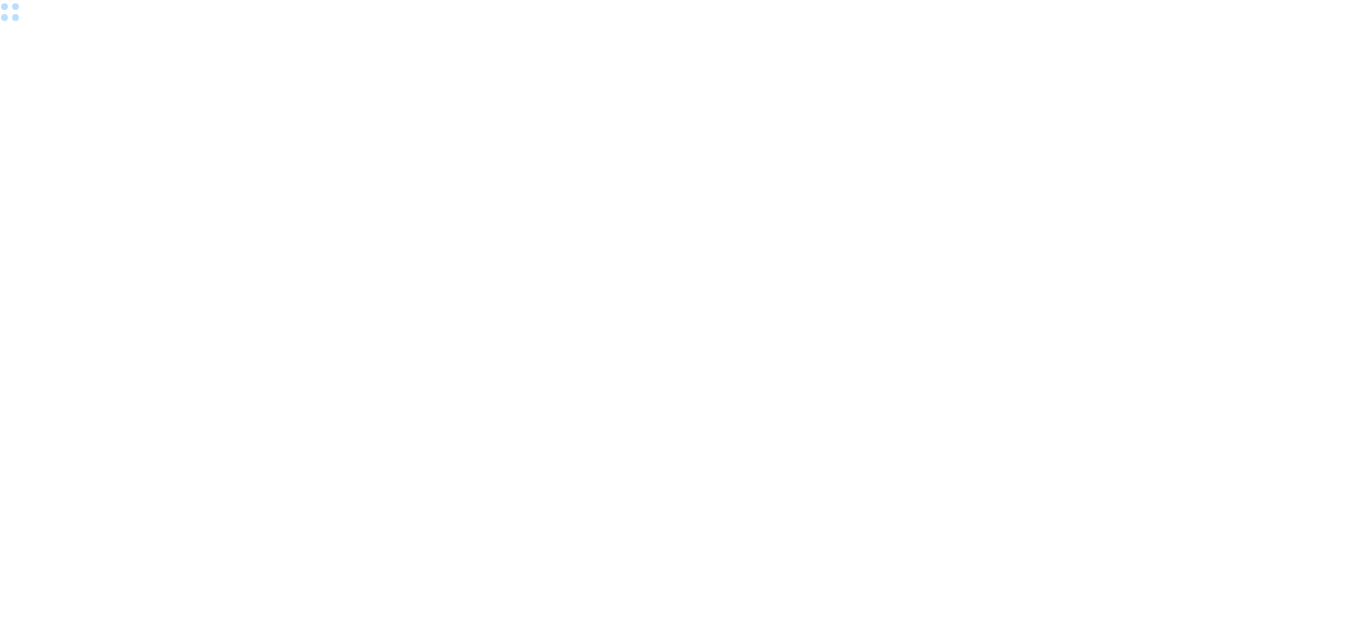 scroll, scrollTop: 0, scrollLeft: 0, axis: both 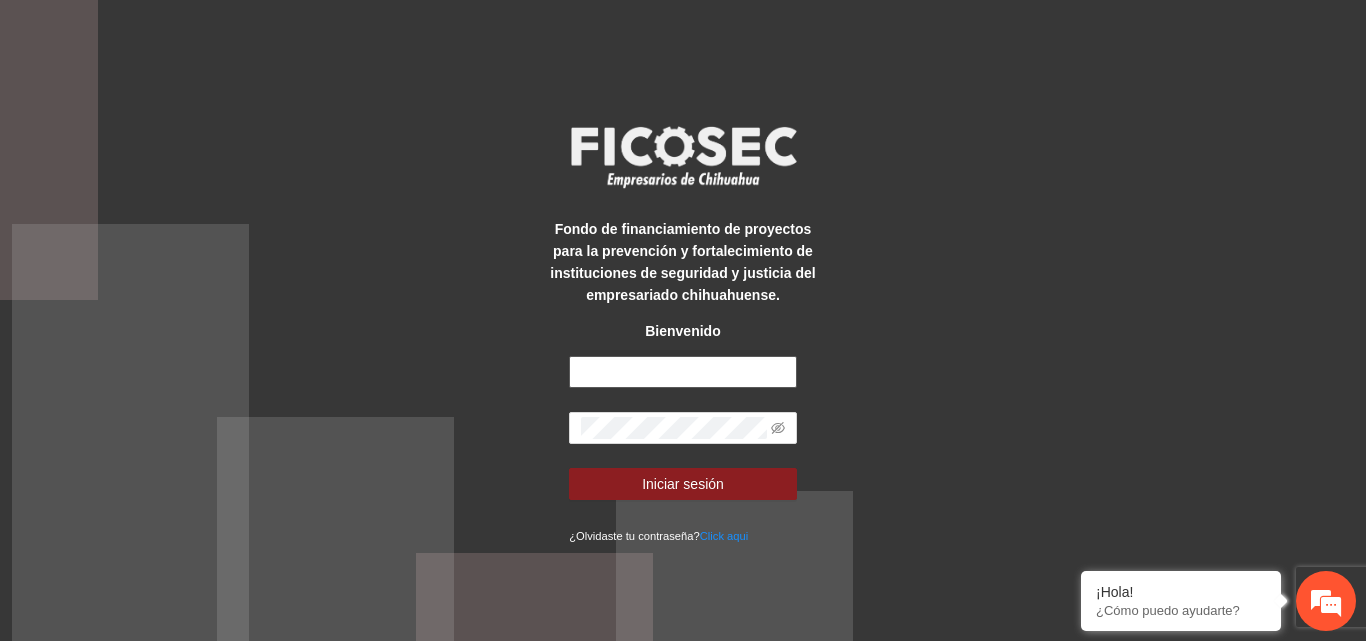 click at bounding box center (683, 372) 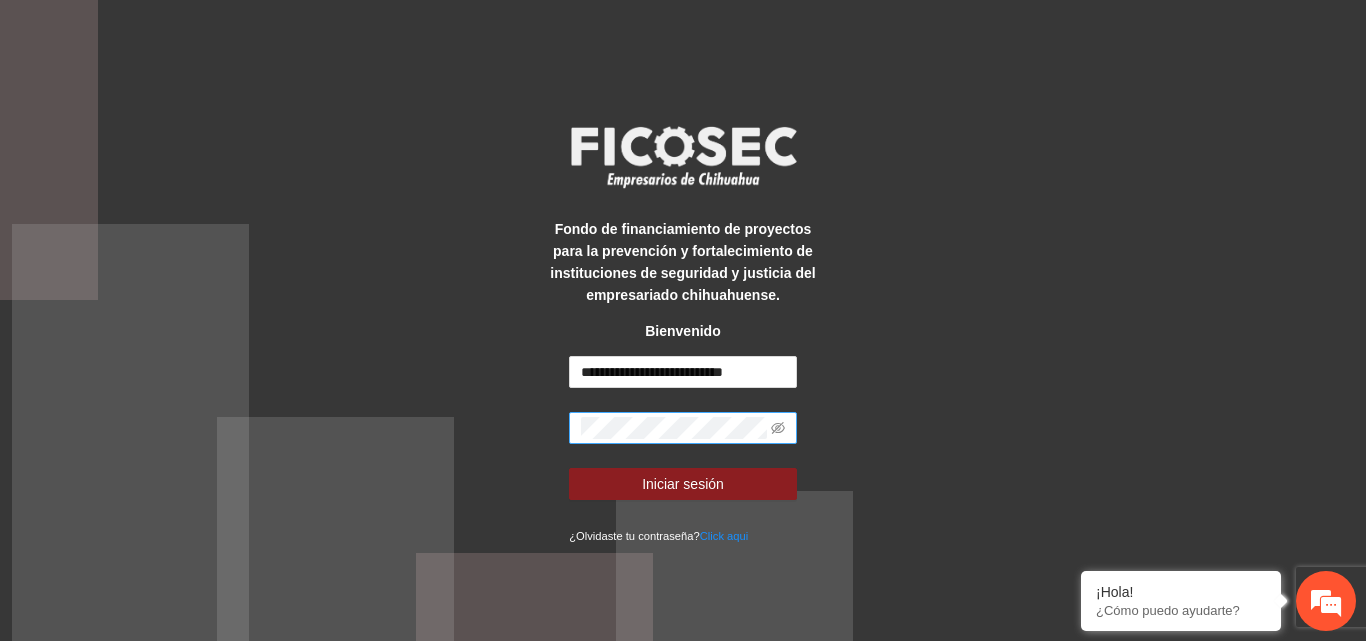 click at bounding box center [683, 428] 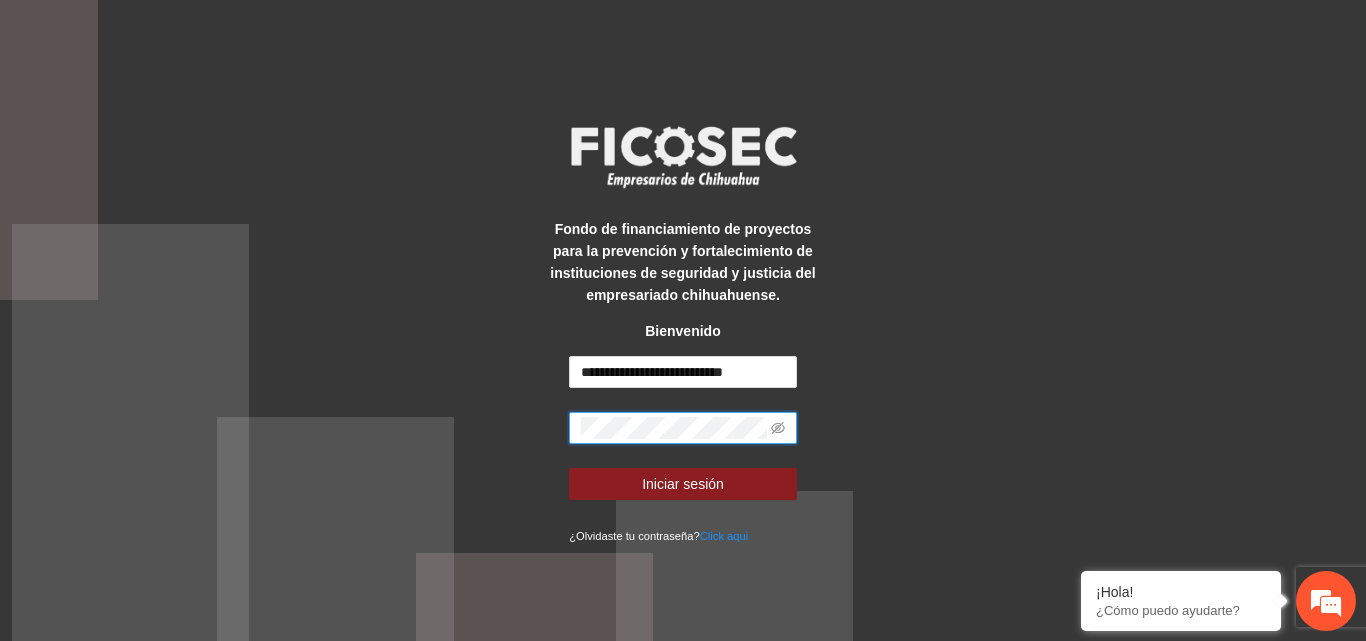 scroll, scrollTop: 0, scrollLeft: 0, axis: both 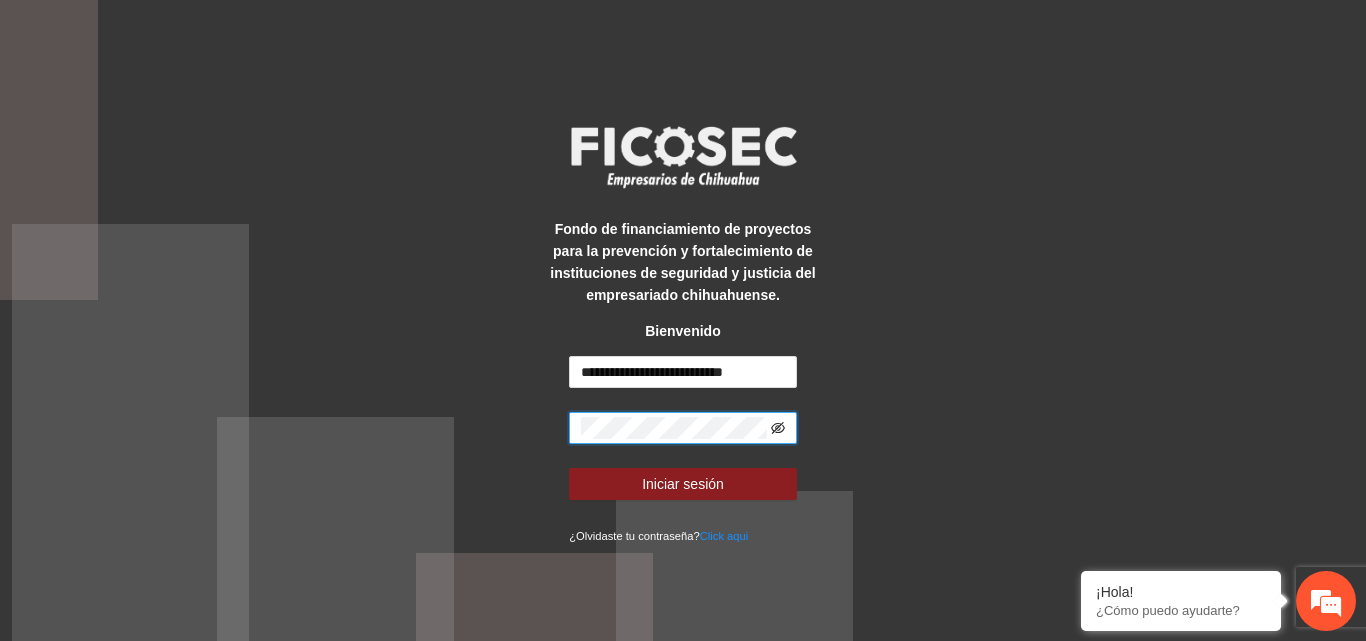 click 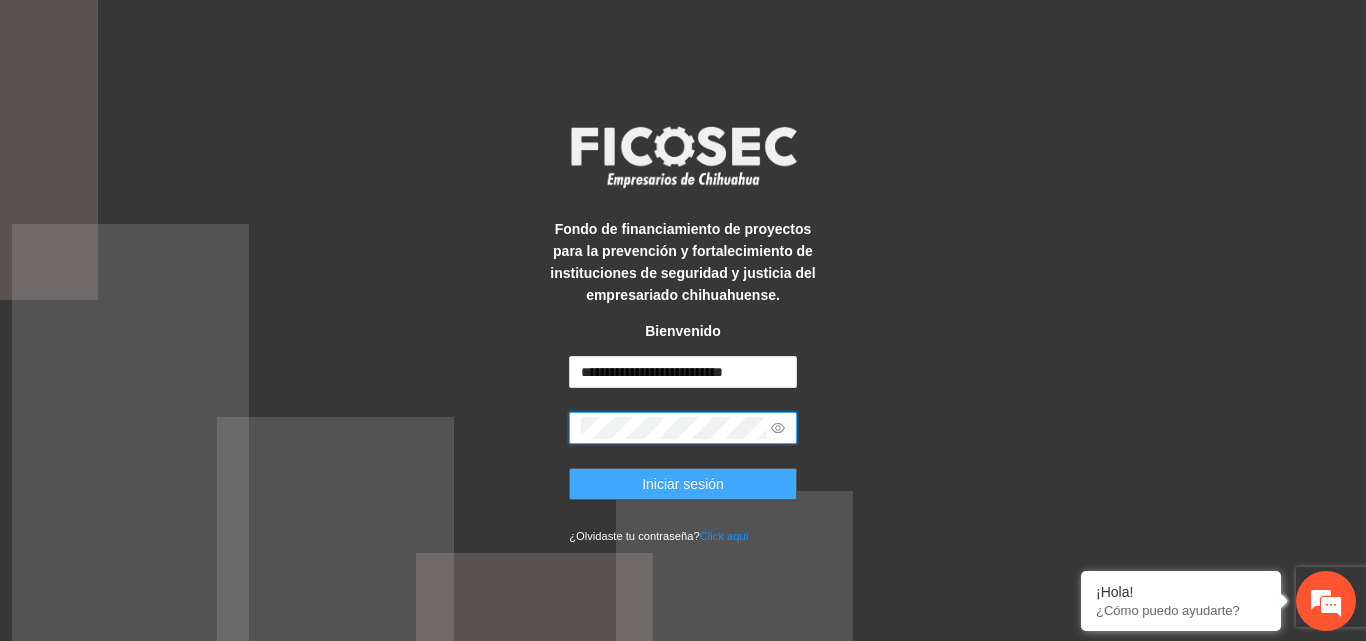 click on "Iniciar sesión" at bounding box center [683, 484] 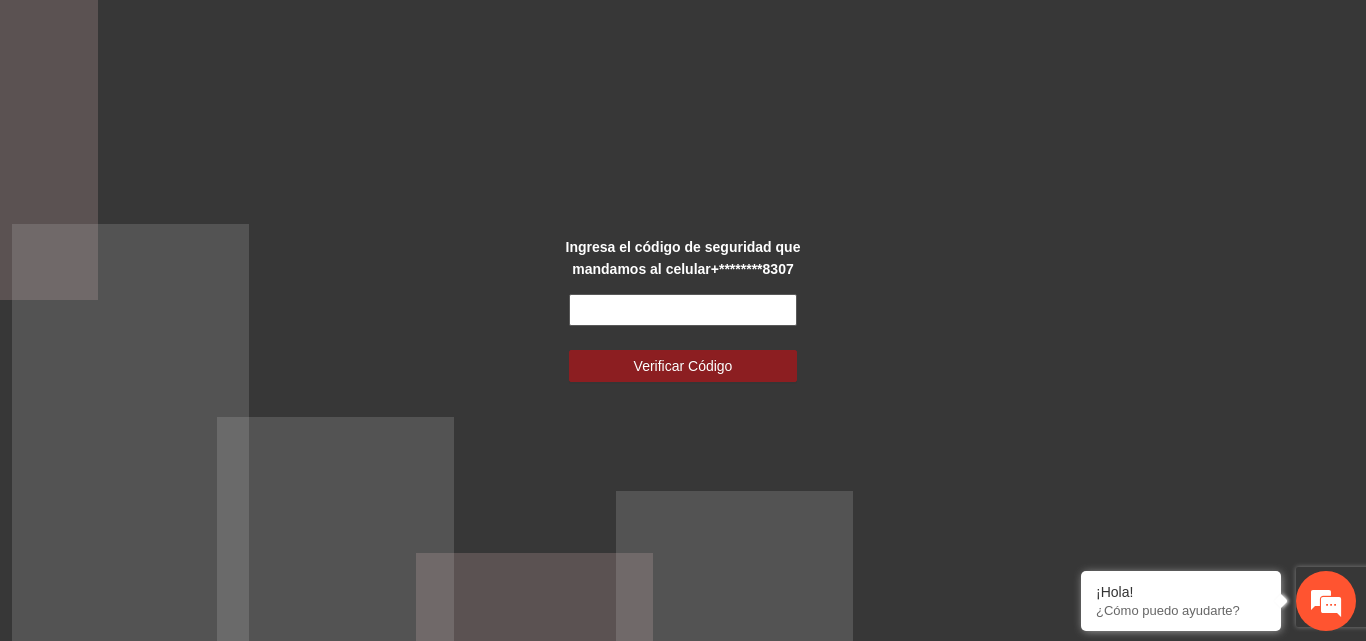click at bounding box center (683, 310) 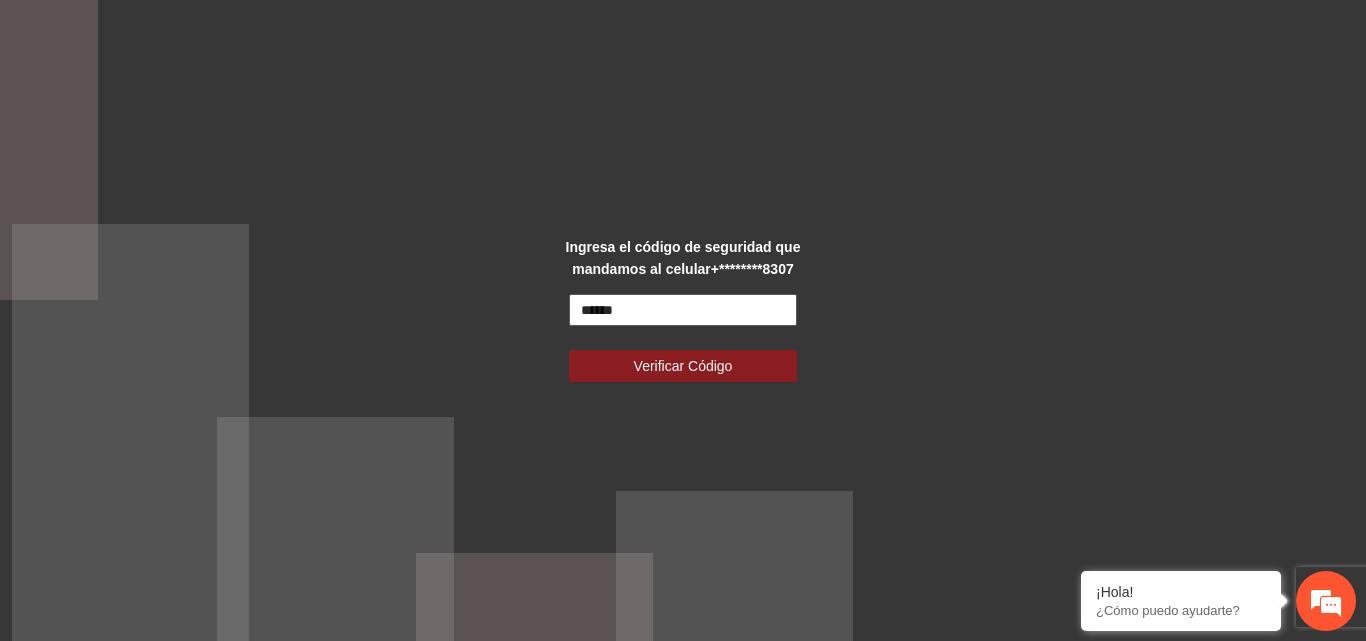 type on "******" 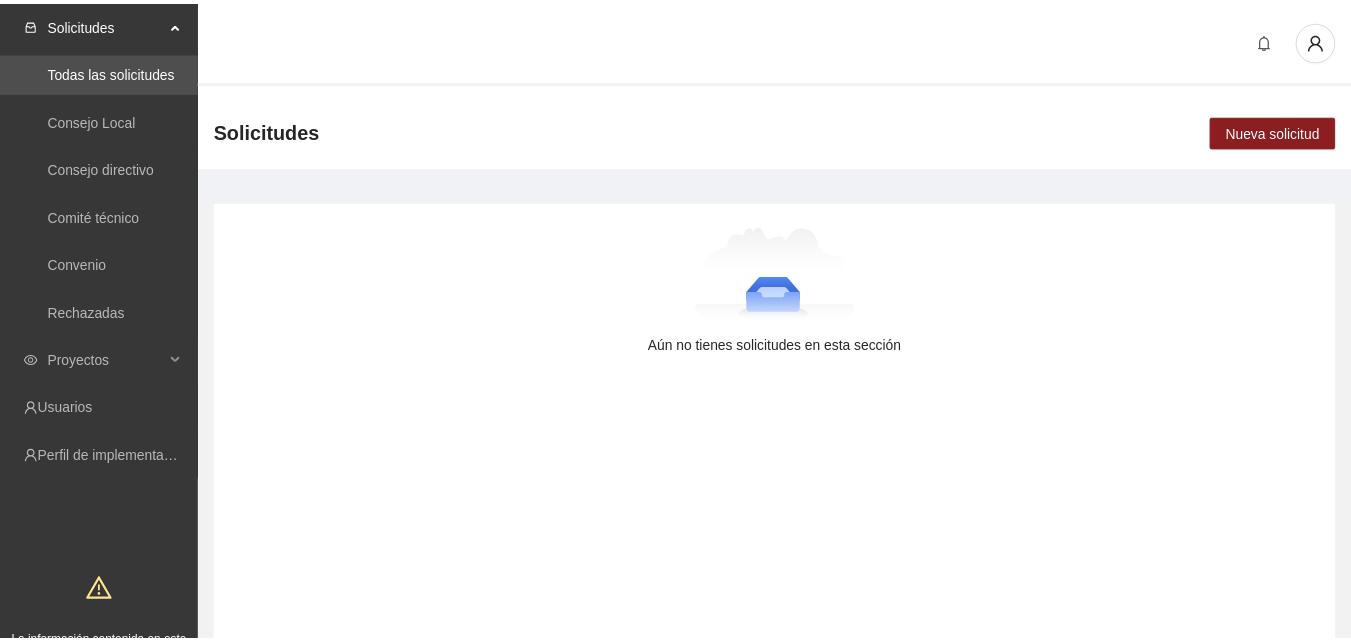 scroll, scrollTop: 0, scrollLeft: 0, axis: both 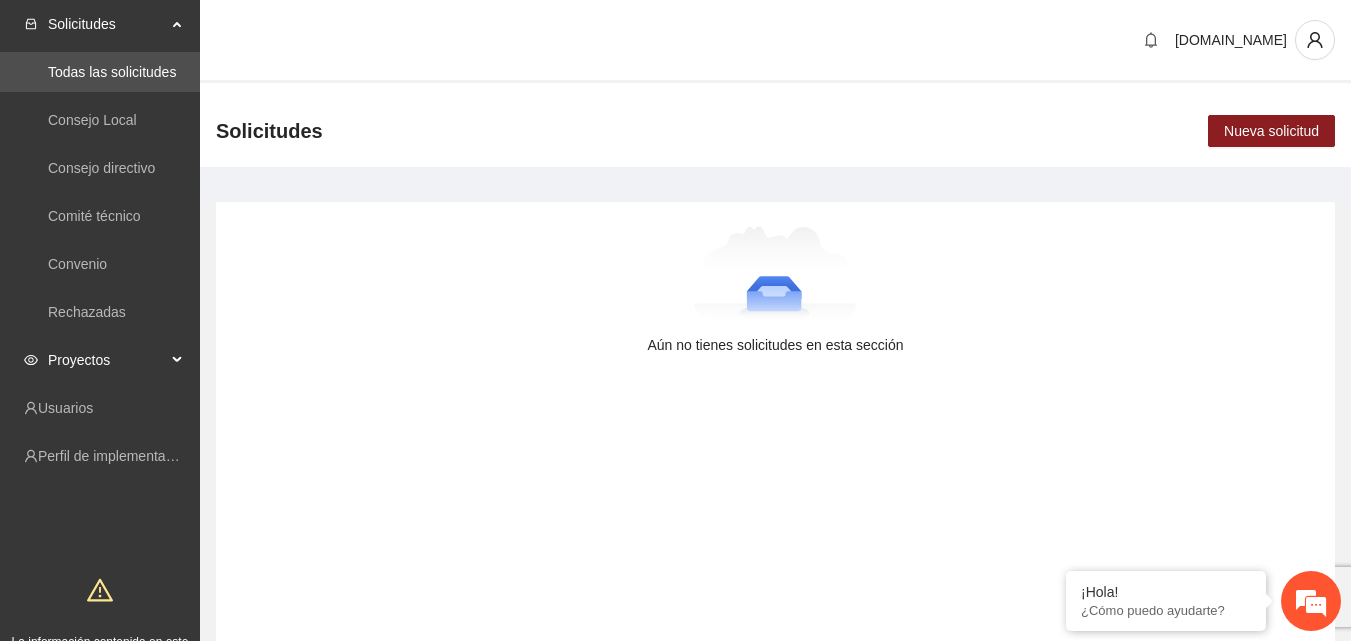 click on "Proyectos" at bounding box center (107, 360) 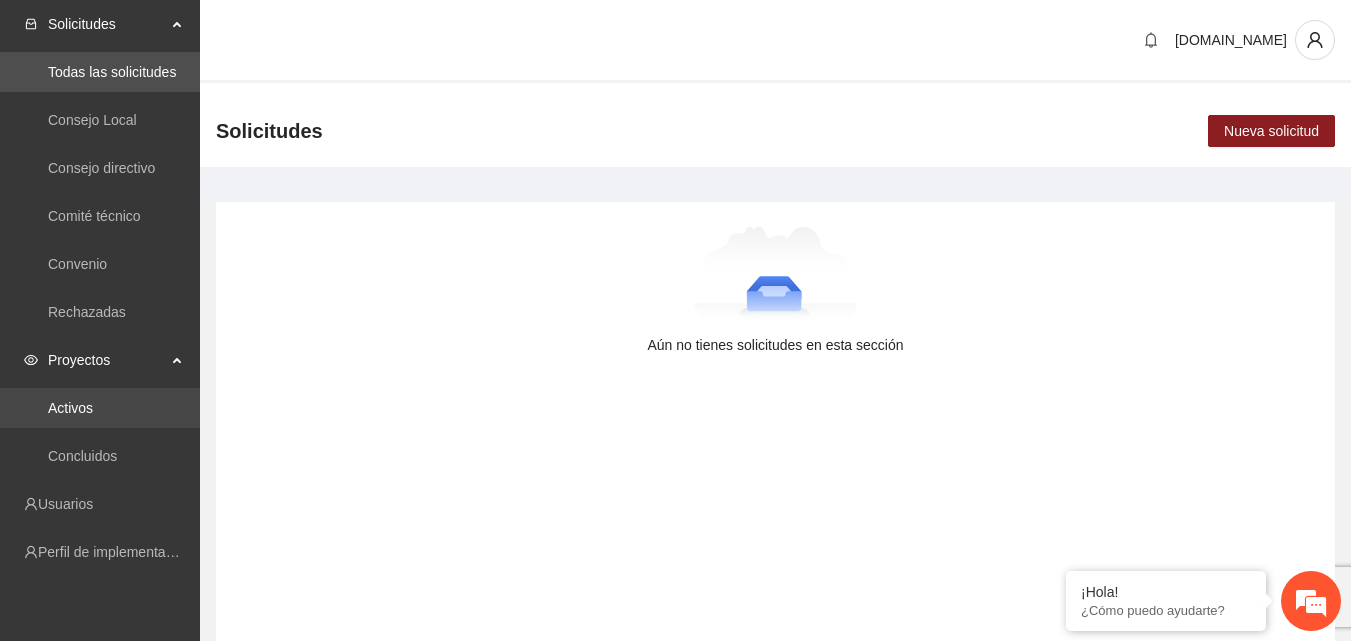 click on "Activos" at bounding box center [70, 408] 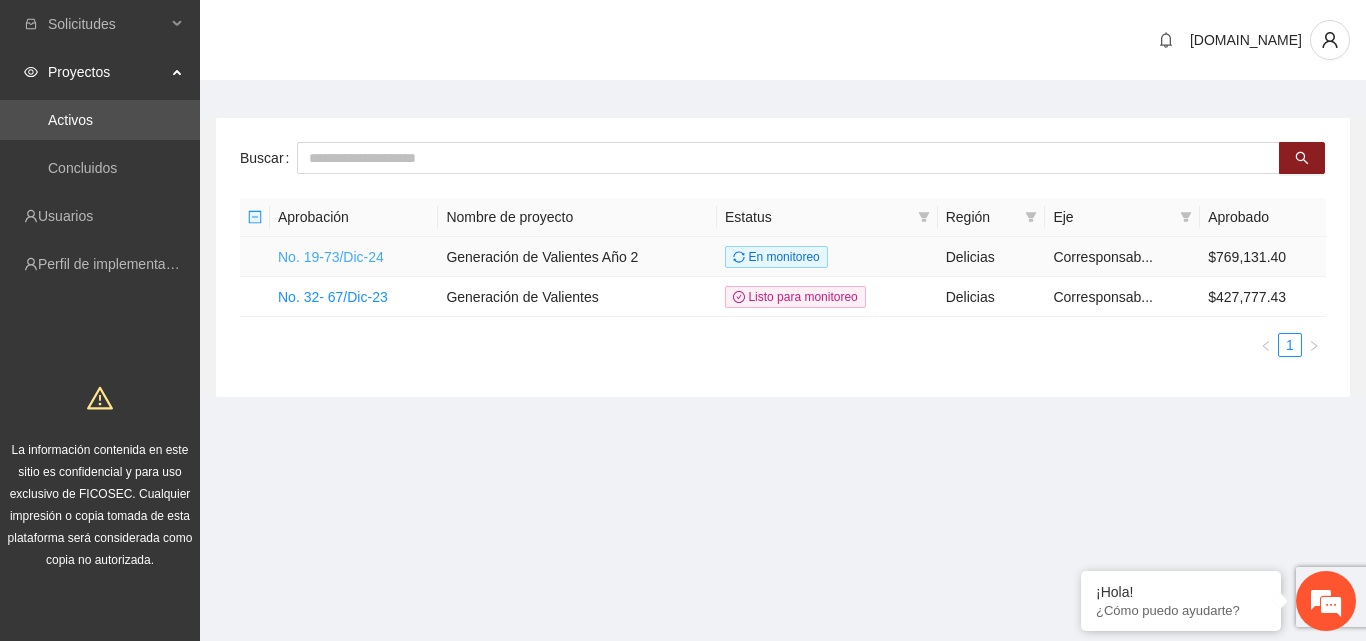 click on "No. 19-73/Dic-24" at bounding box center [331, 257] 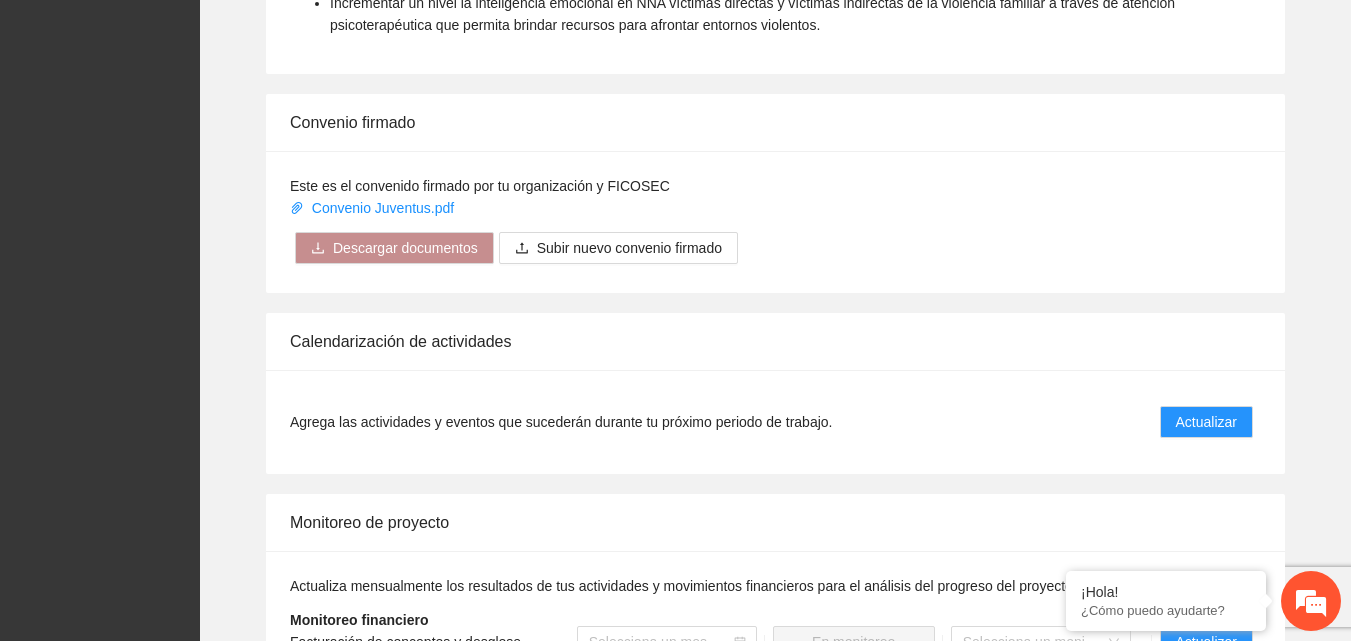 scroll, scrollTop: 1800, scrollLeft: 0, axis: vertical 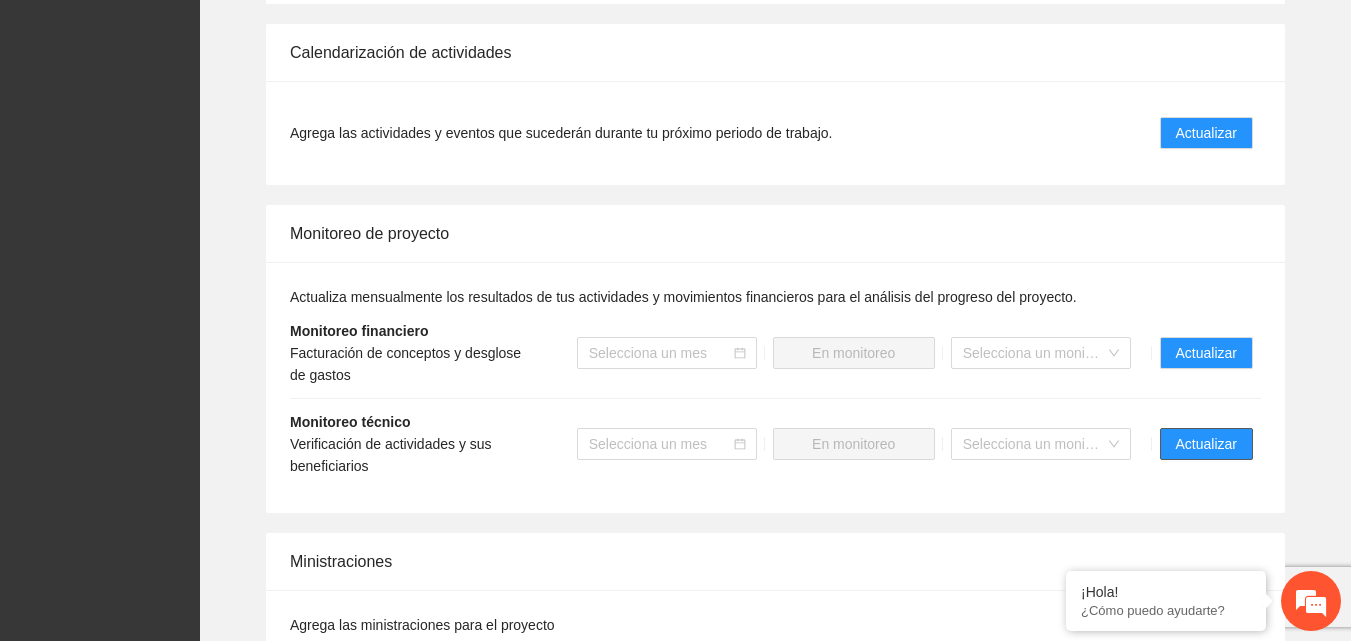 click on "Actualizar" at bounding box center [1206, 444] 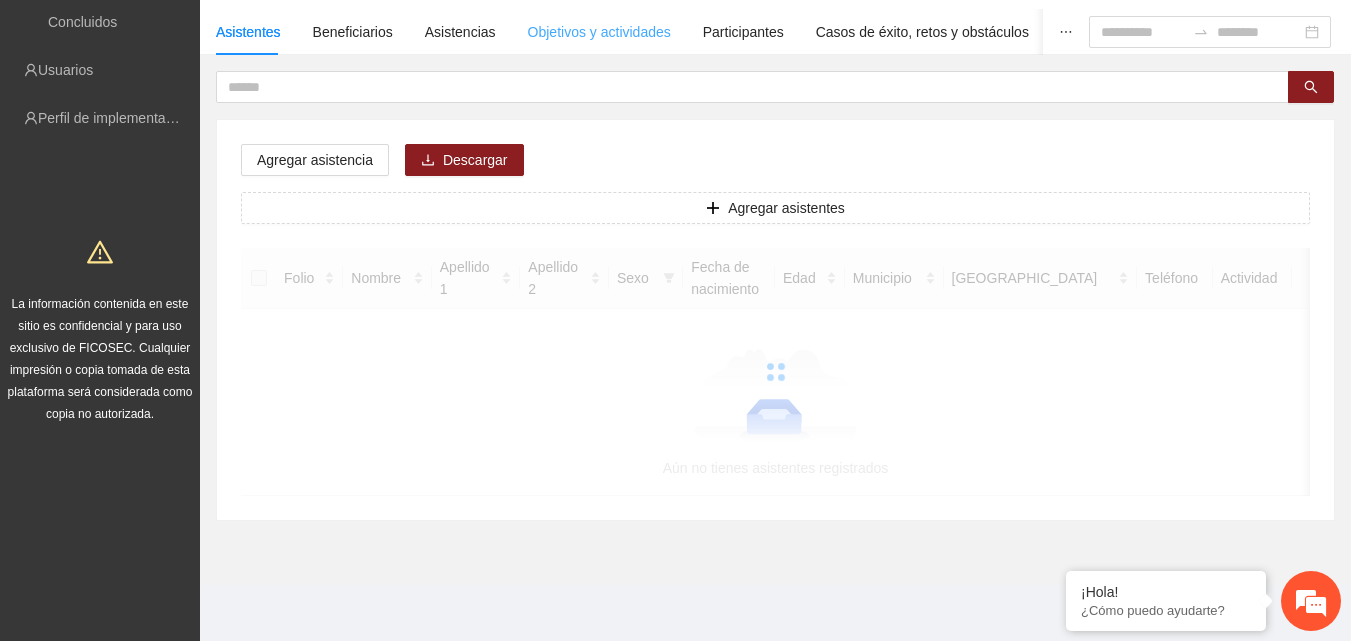 scroll, scrollTop: 0, scrollLeft: 0, axis: both 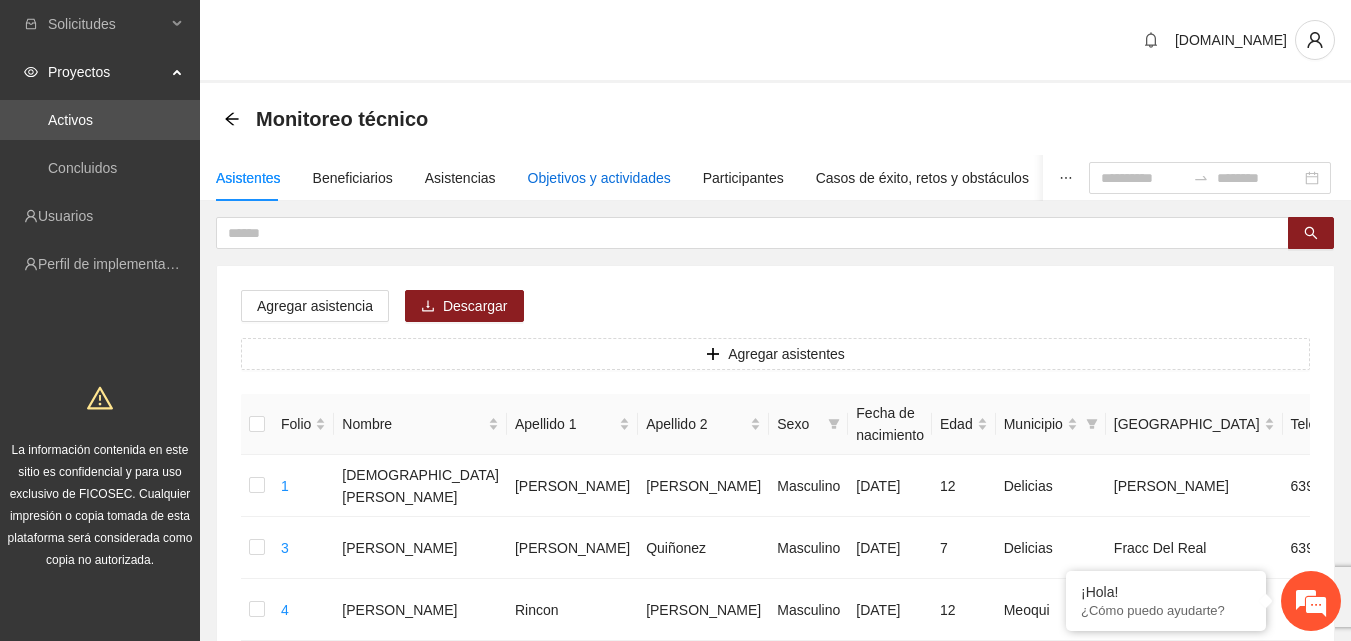 click on "Objetivos y actividades" at bounding box center (599, 178) 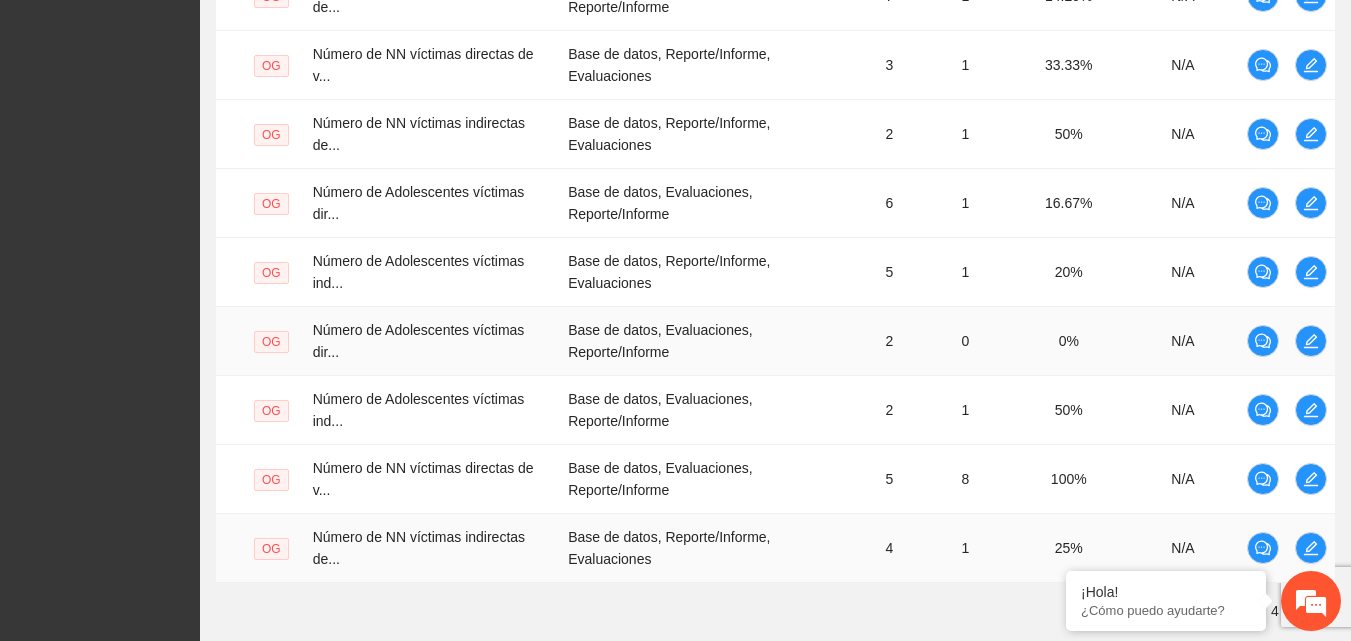 scroll, scrollTop: 788, scrollLeft: 0, axis: vertical 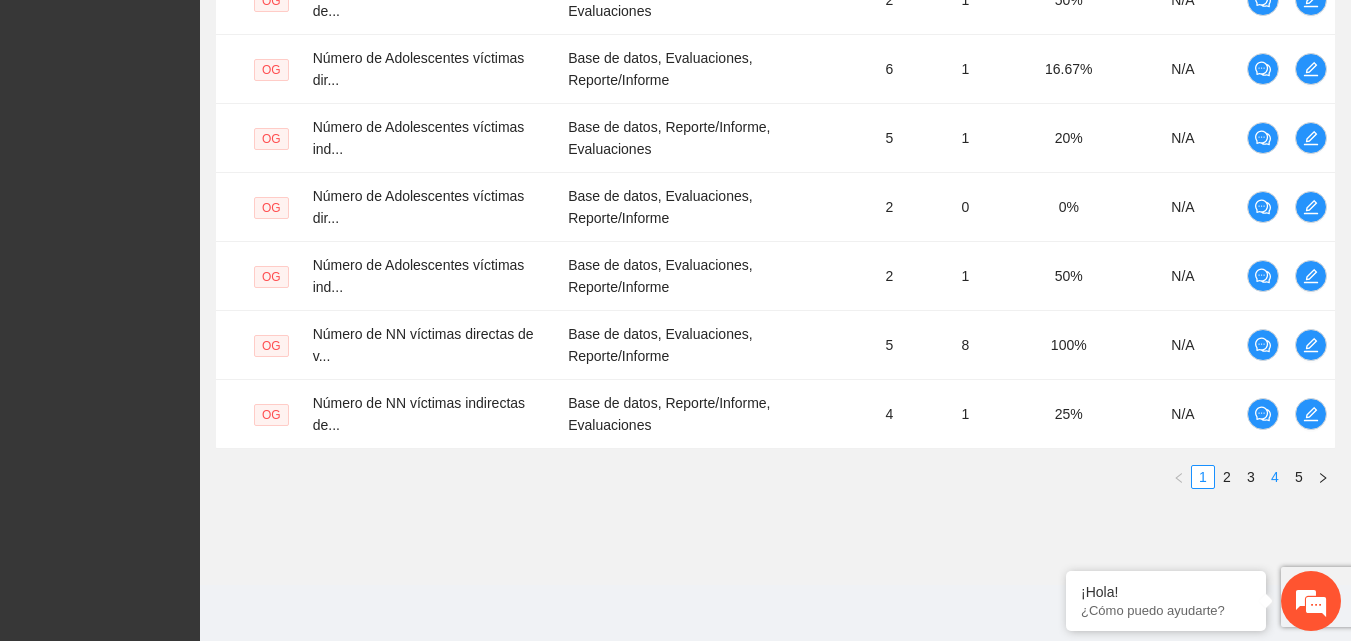 click on "4" at bounding box center [1275, 477] 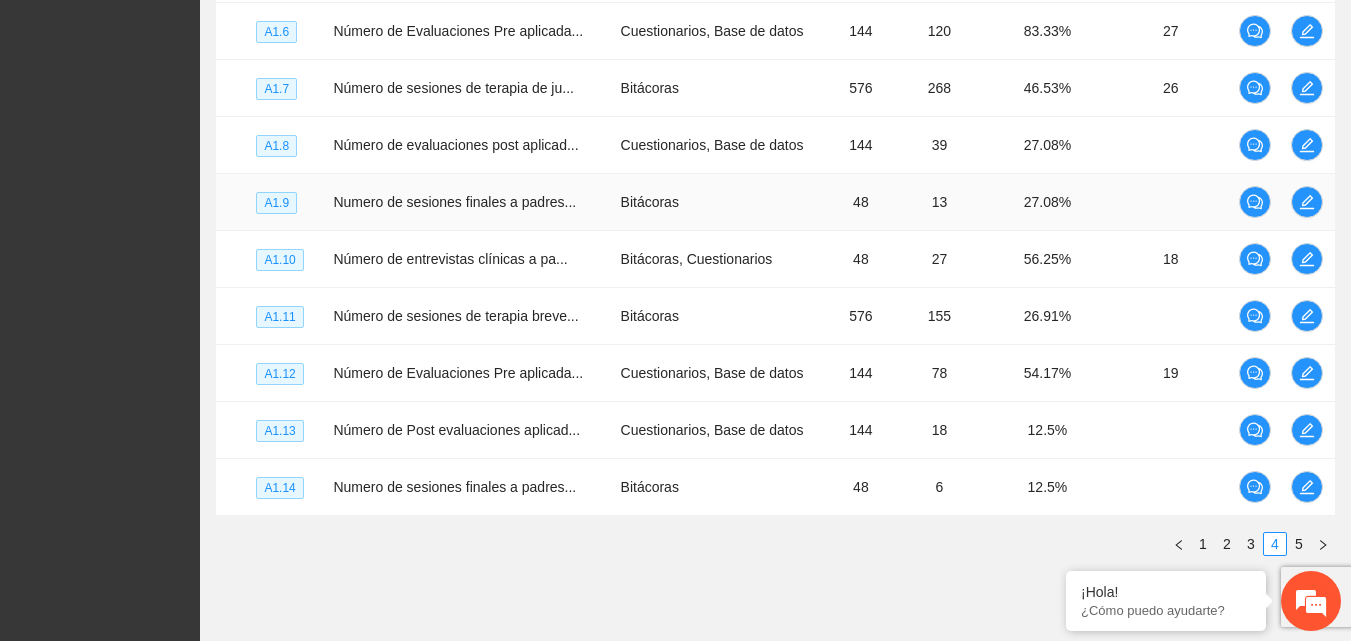 scroll, scrollTop: 568, scrollLeft: 0, axis: vertical 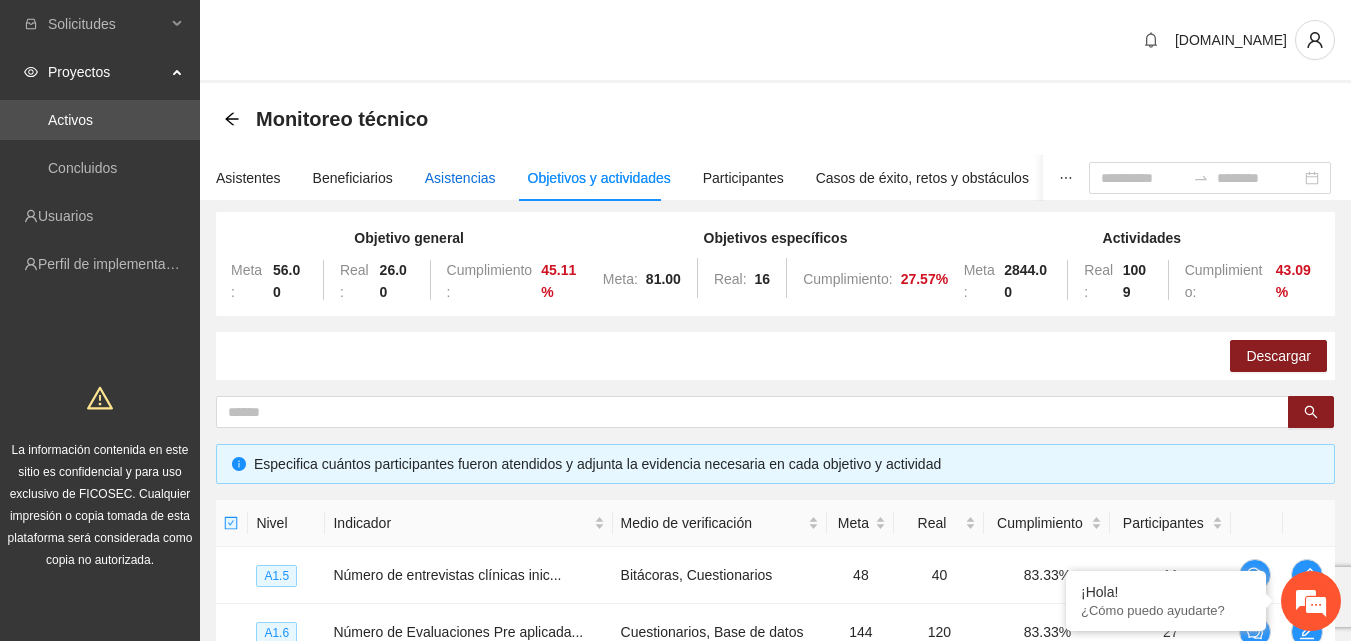 click on "Asistencias" at bounding box center (460, 178) 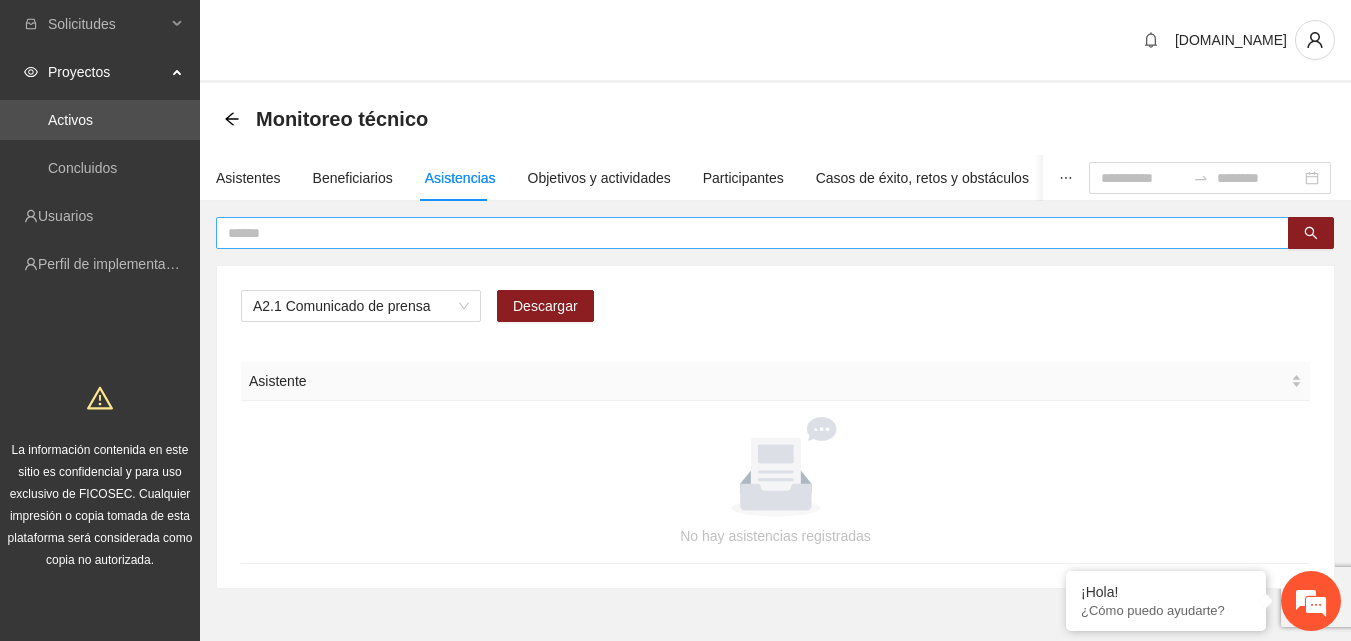 click at bounding box center (744, 233) 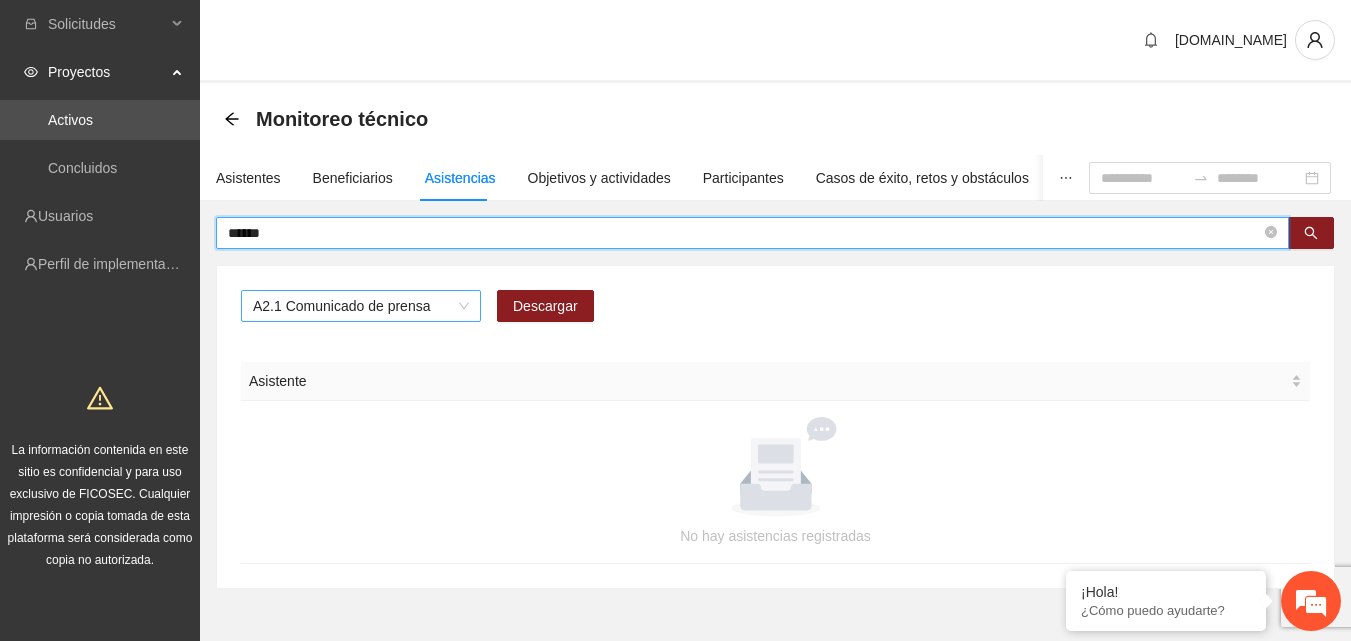 click on "A2.1 Comunicado de prensa" at bounding box center (361, 306) 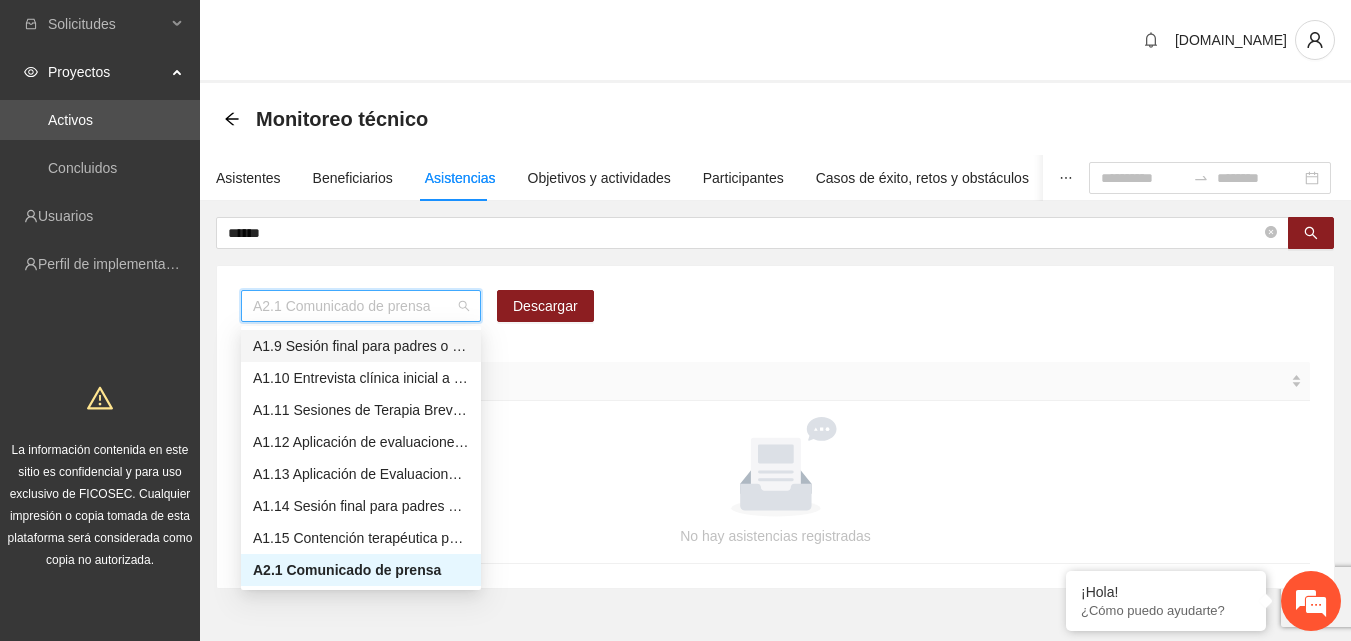 scroll, scrollTop: 56, scrollLeft: 0, axis: vertical 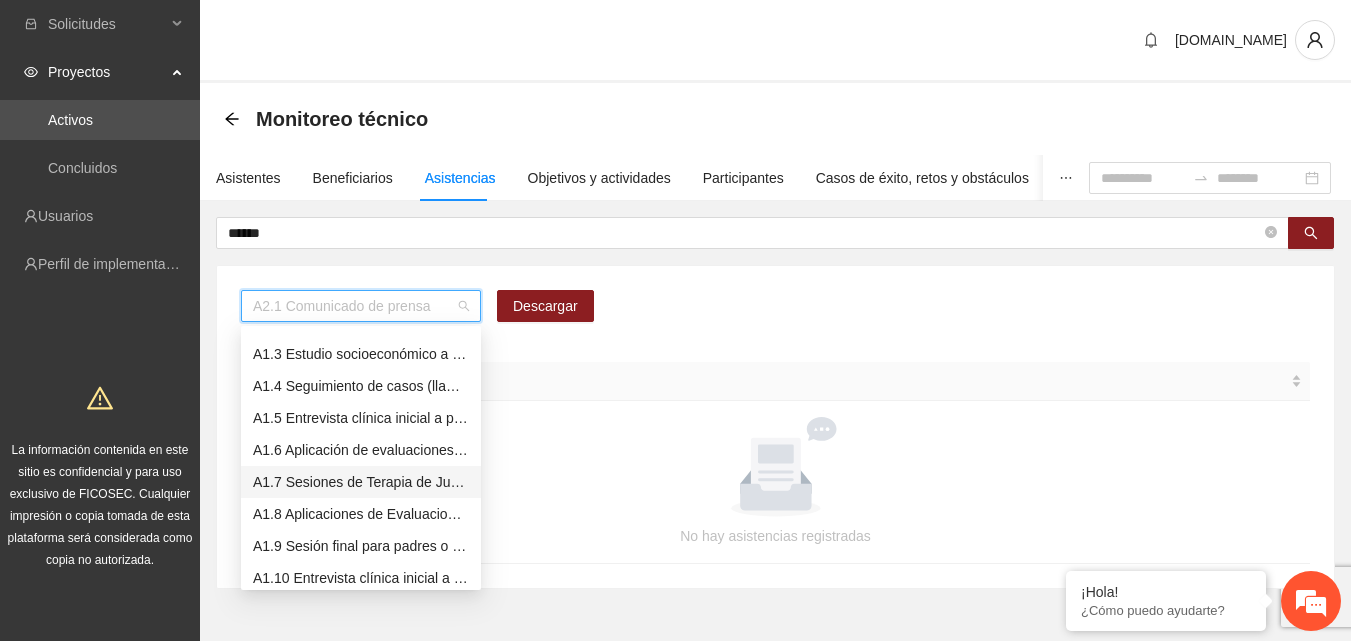click on "A1.7 Sesiones de Terapia de Juego para niños y niñas" at bounding box center (361, 482) 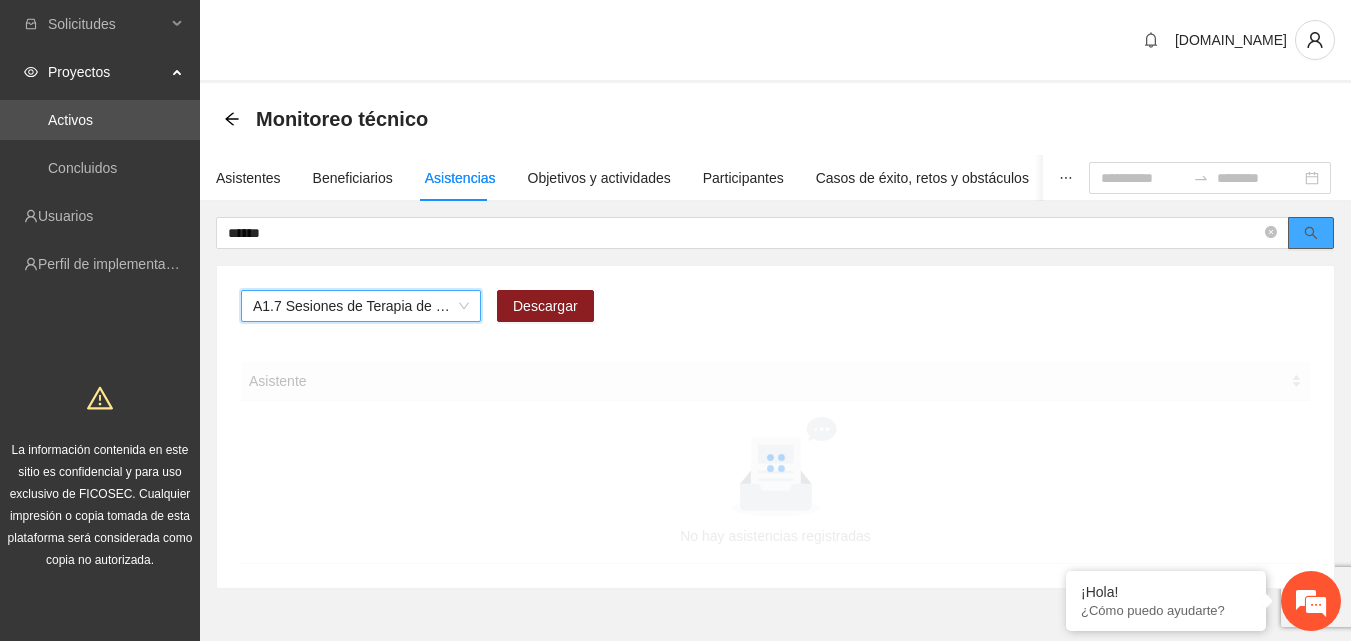 click 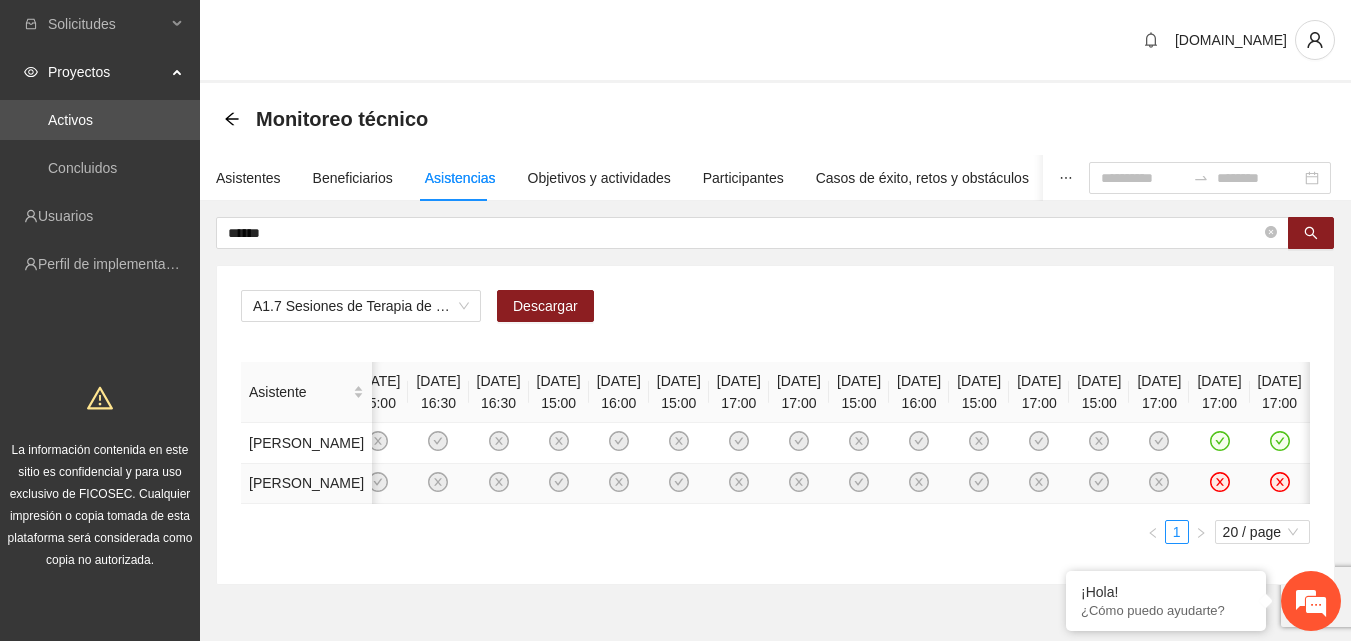 scroll, scrollTop: 0, scrollLeft: 219, axis: horizontal 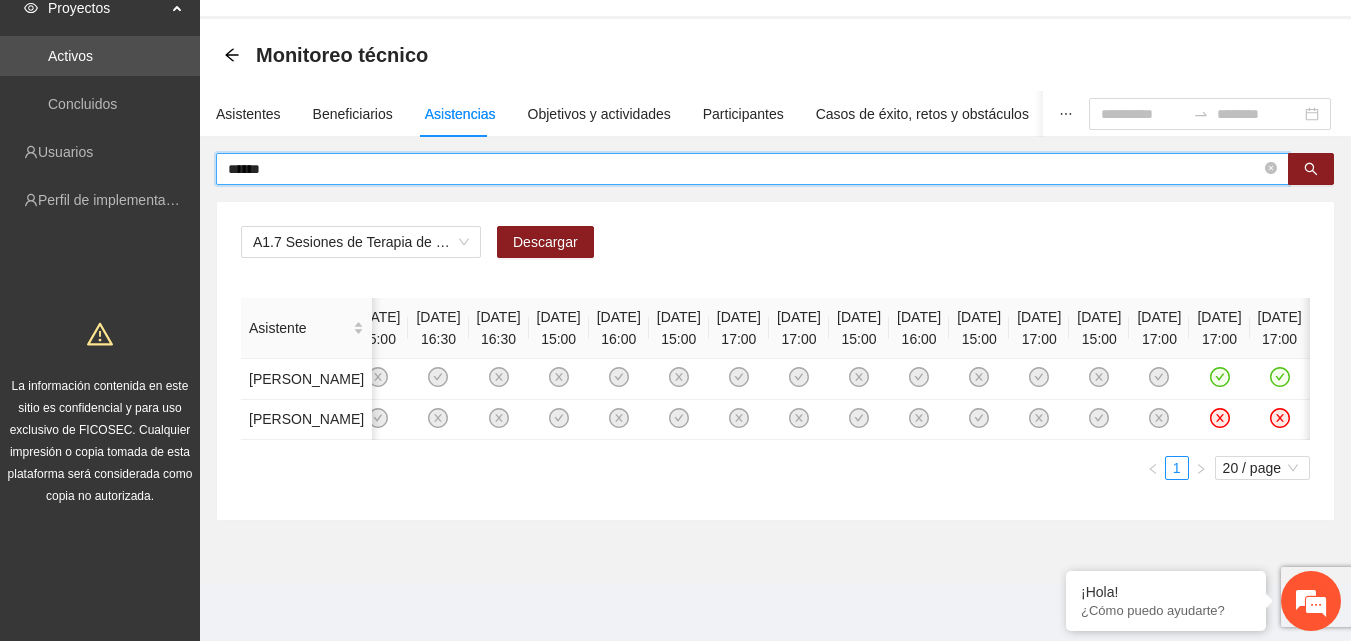 click on "******" at bounding box center [744, 169] 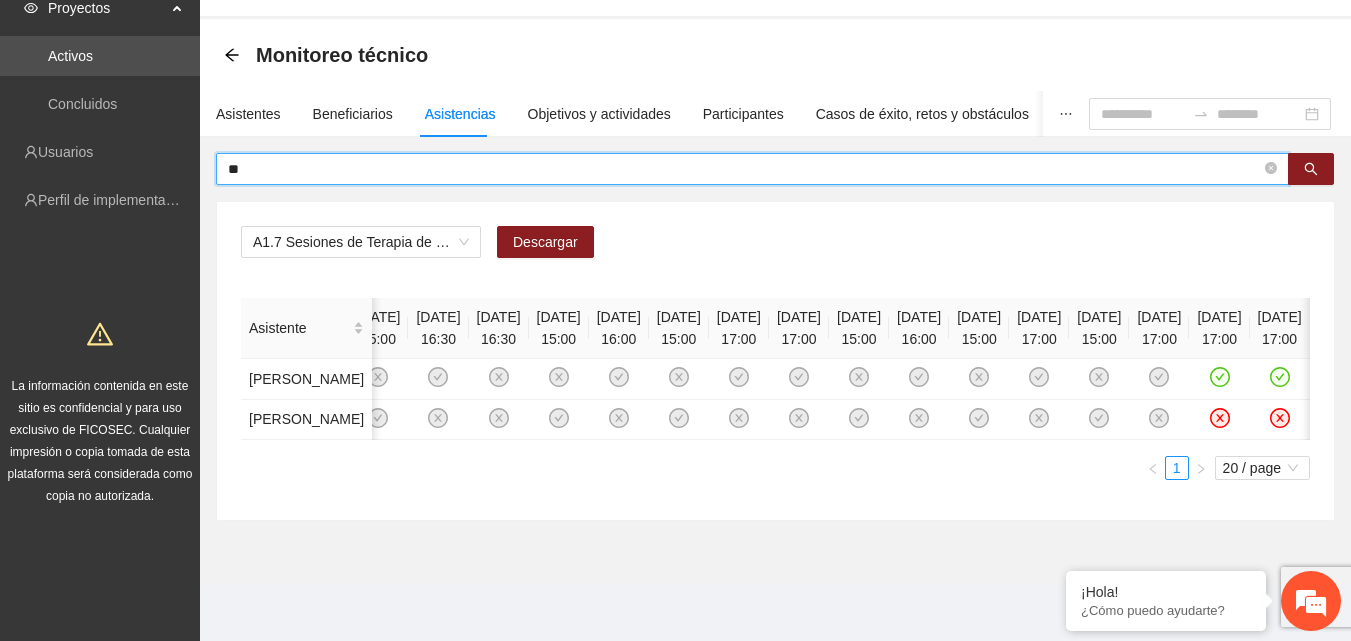 type on "*" 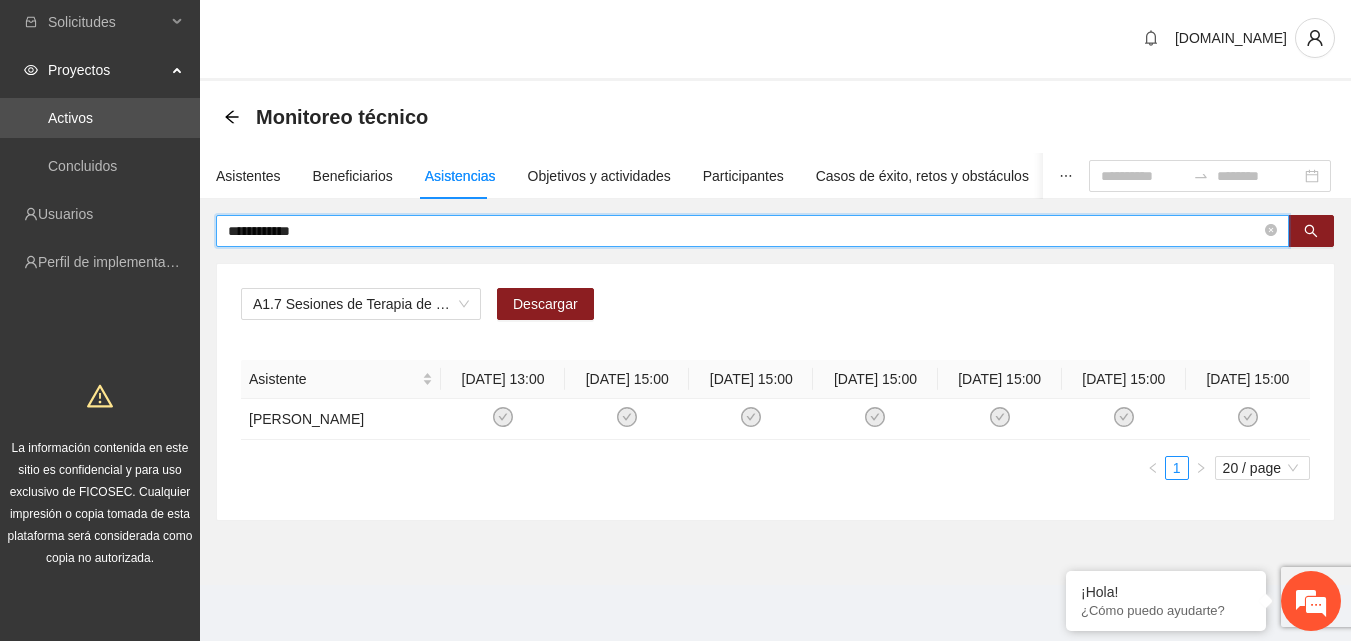scroll, scrollTop: 24, scrollLeft: 0, axis: vertical 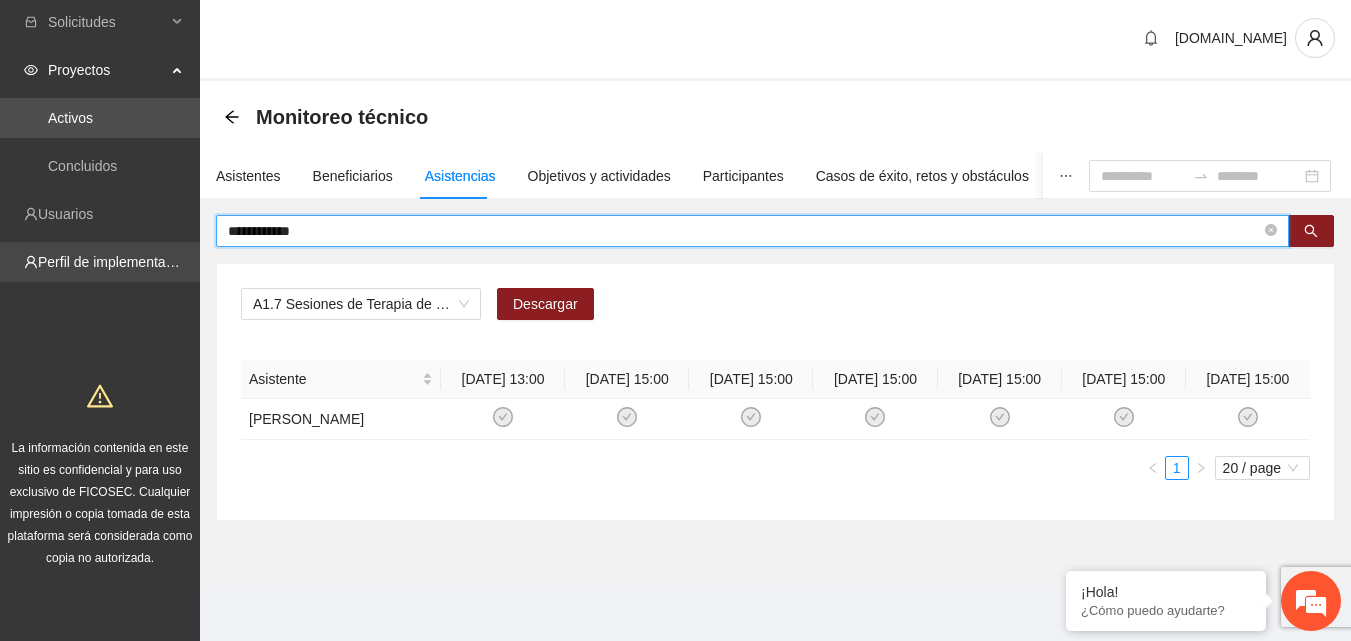 drag, startPoint x: 407, startPoint y: 211, endPoint x: 100, endPoint y: 237, distance: 308.099 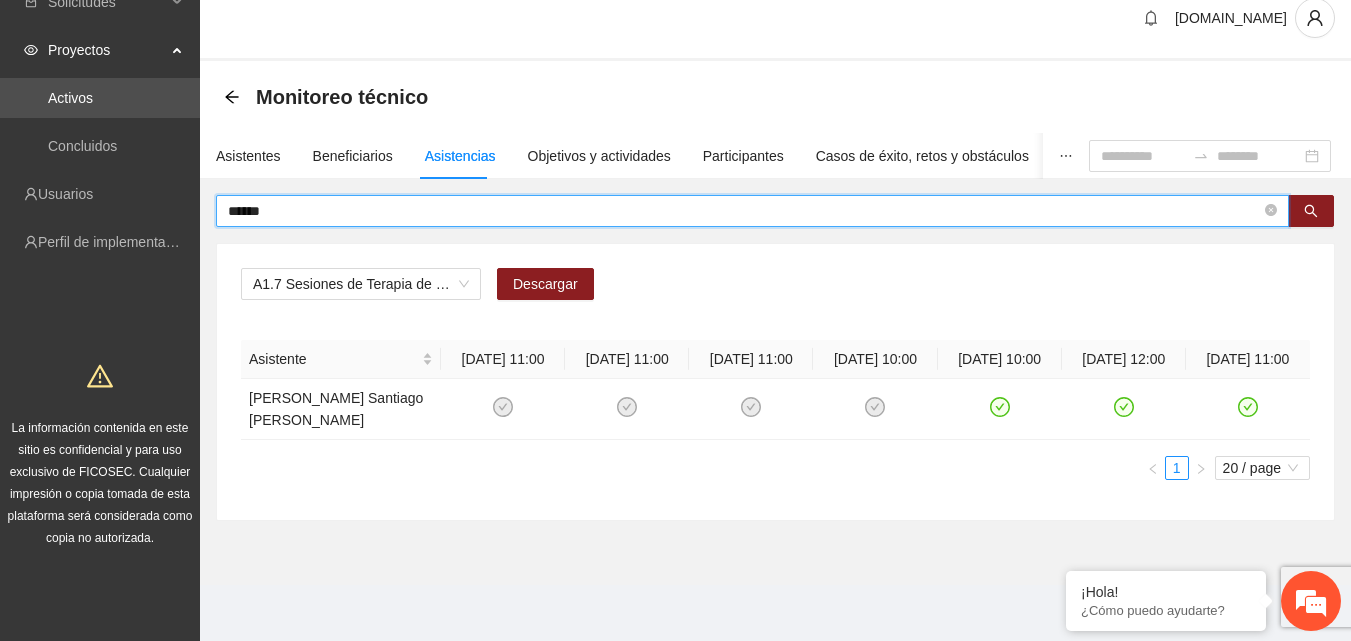 scroll, scrollTop: 44, scrollLeft: 0, axis: vertical 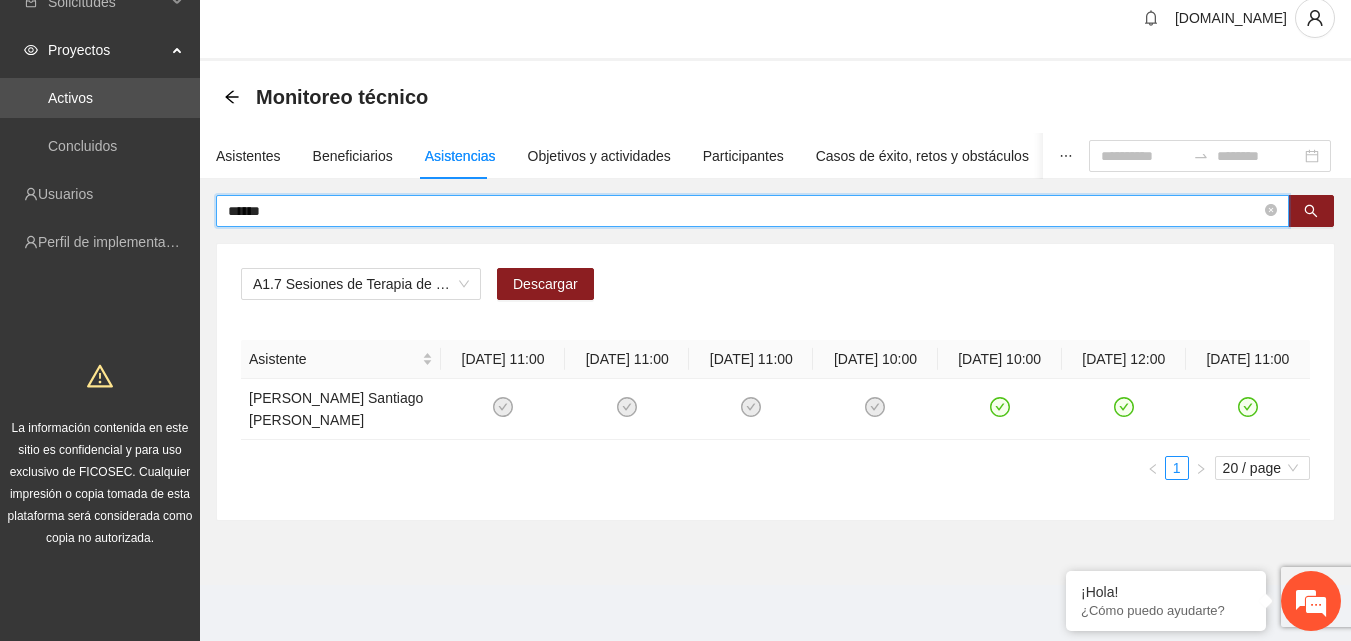 drag, startPoint x: 288, startPoint y: 194, endPoint x: 215, endPoint y: 195, distance: 73.00685 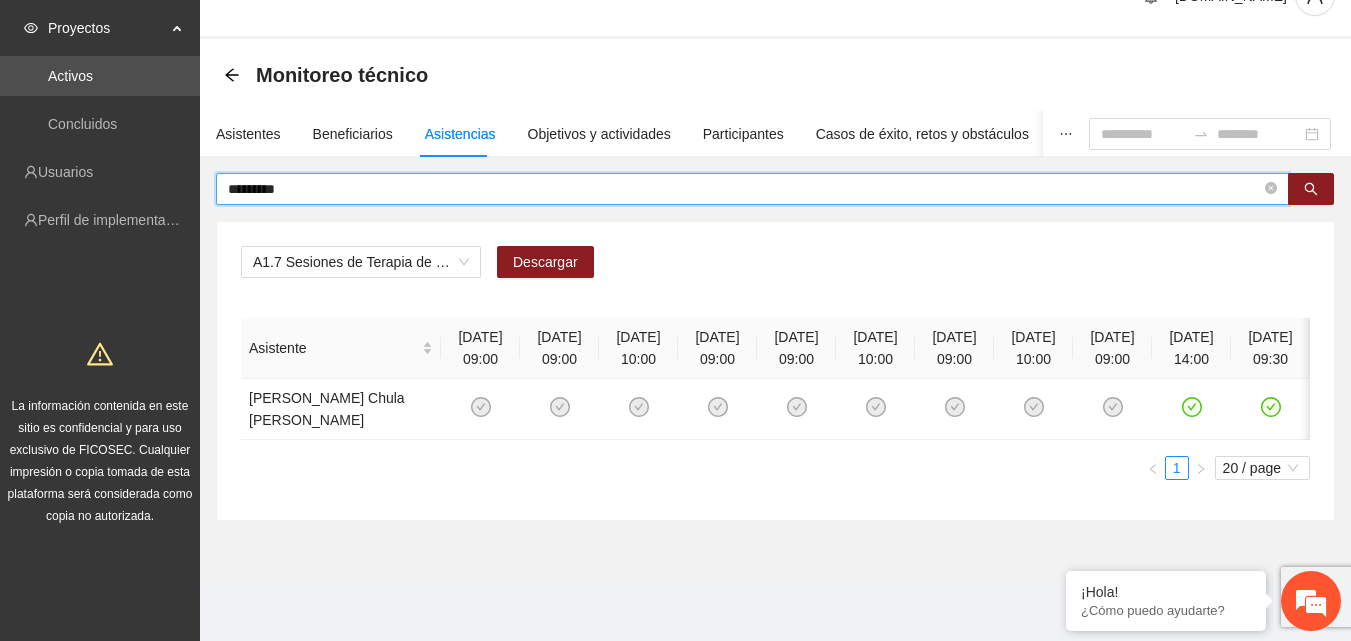 scroll, scrollTop: 81, scrollLeft: 0, axis: vertical 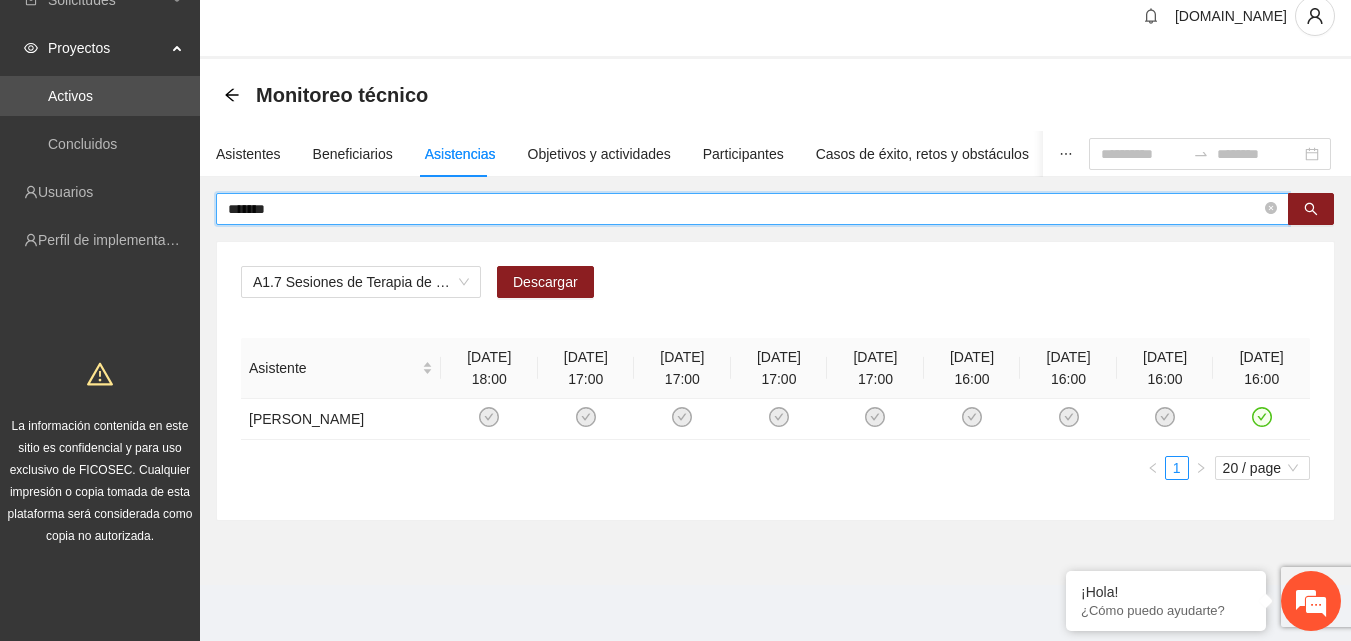 click on "*******" at bounding box center (744, 209) 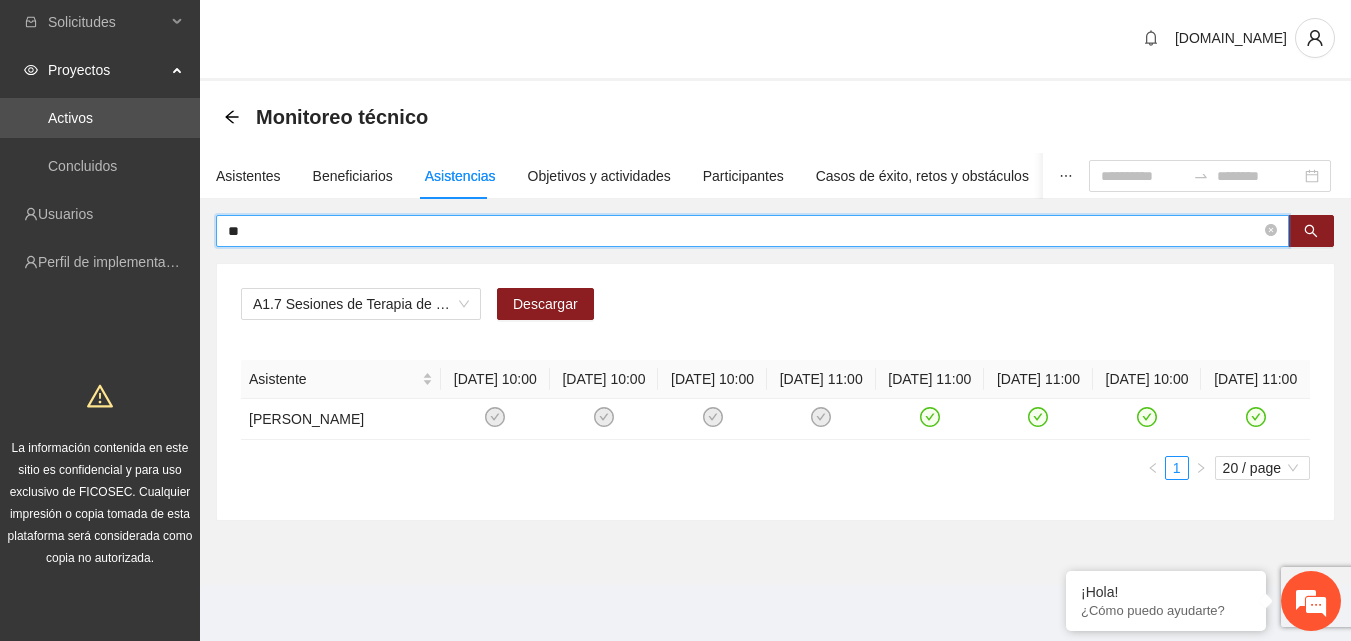 type on "*" 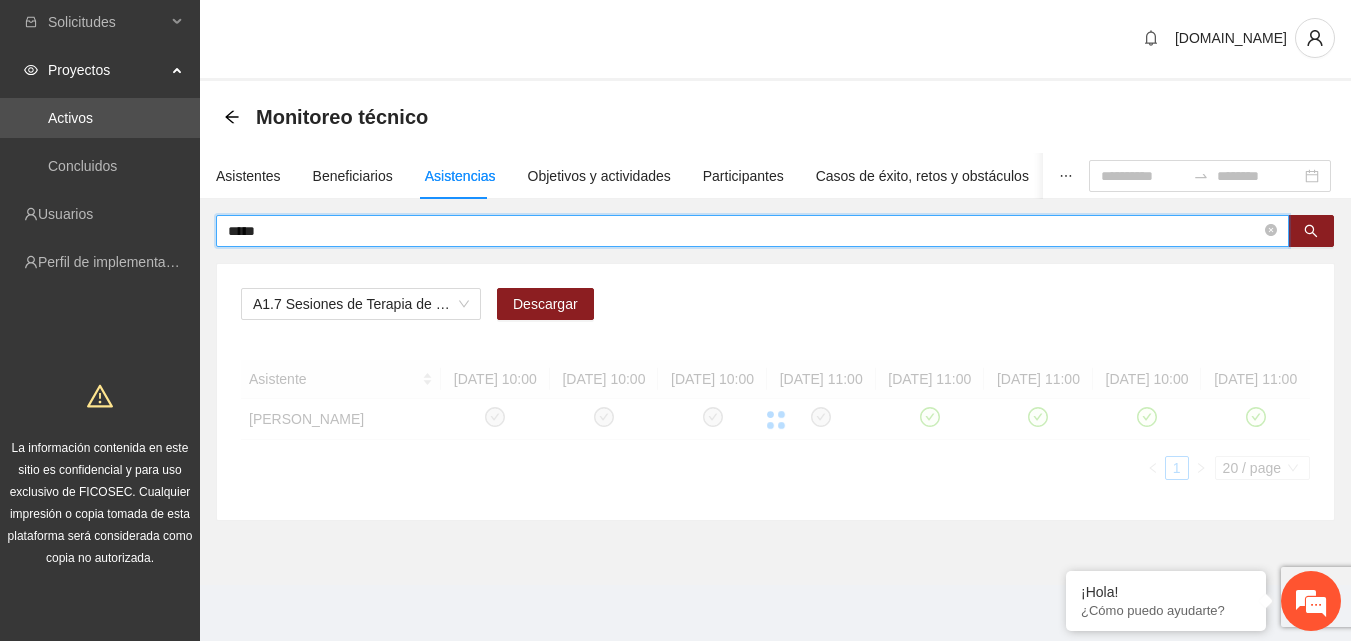 scroll, scrollTop: 103, scrollLeft: 0, axis: vertical 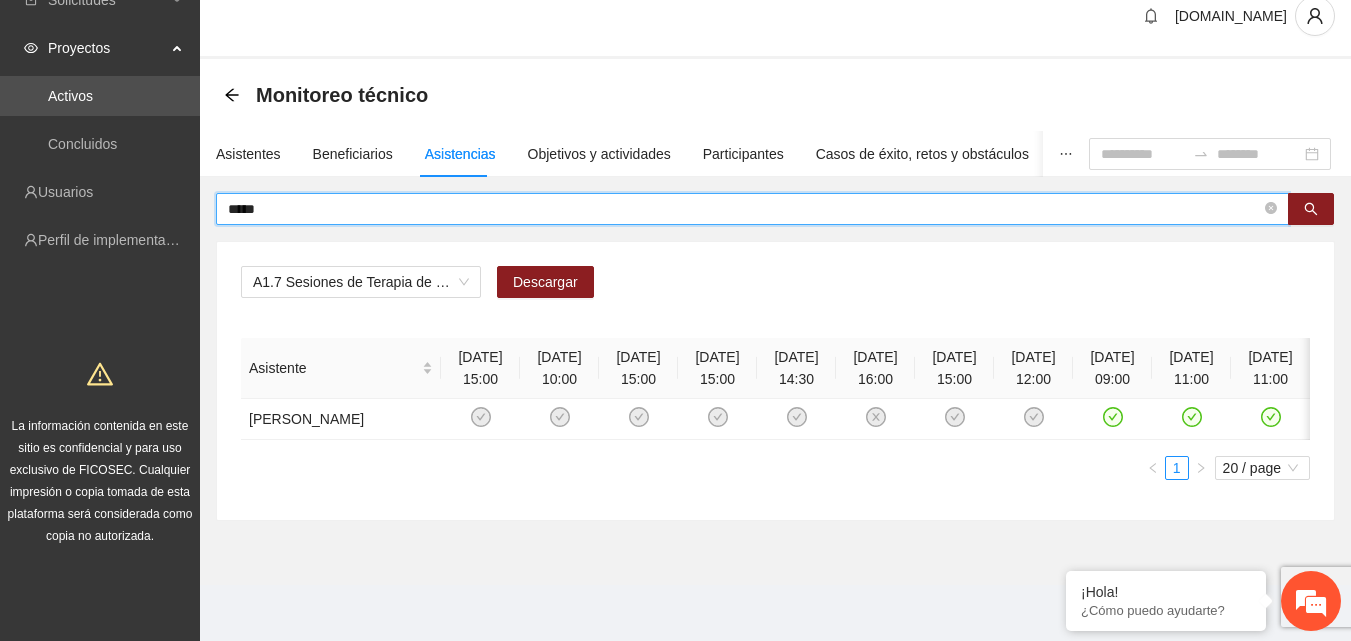 drag, startPoint x: 308, startPoint y: 132, endPoint x: 229, endPoint y: 144, distance: 79.9062 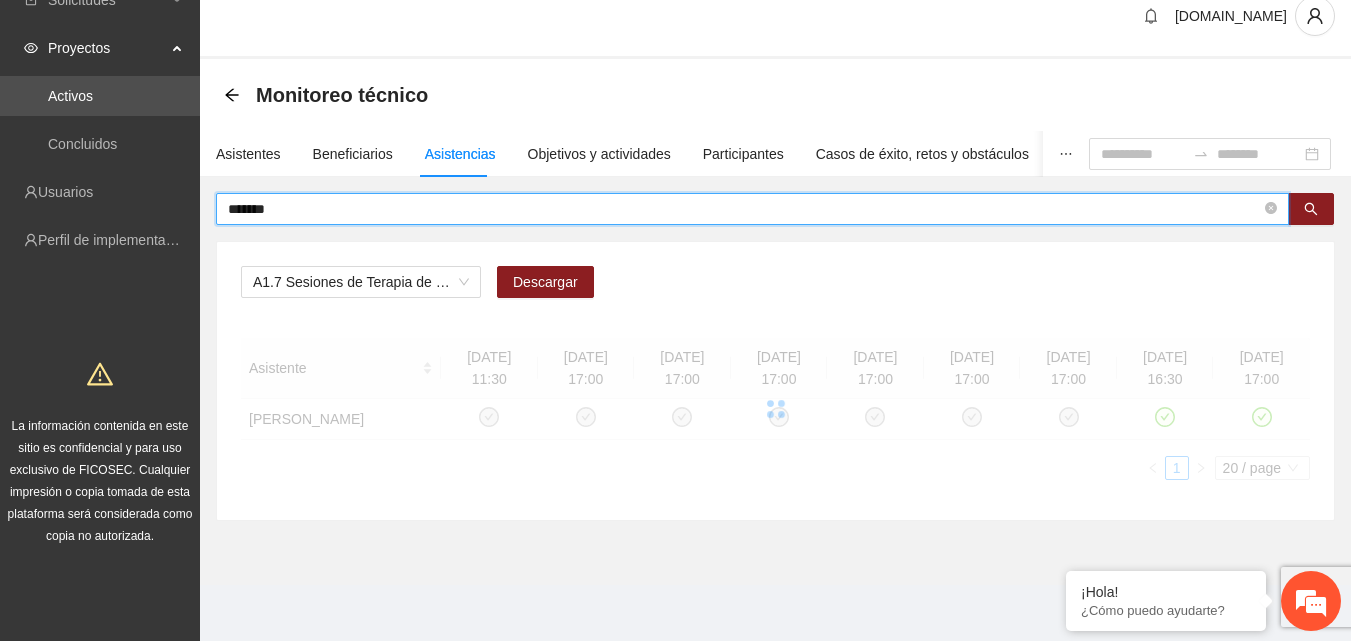 scroll, scrollTop: 103, scrollLeft: 0, axis: vertical 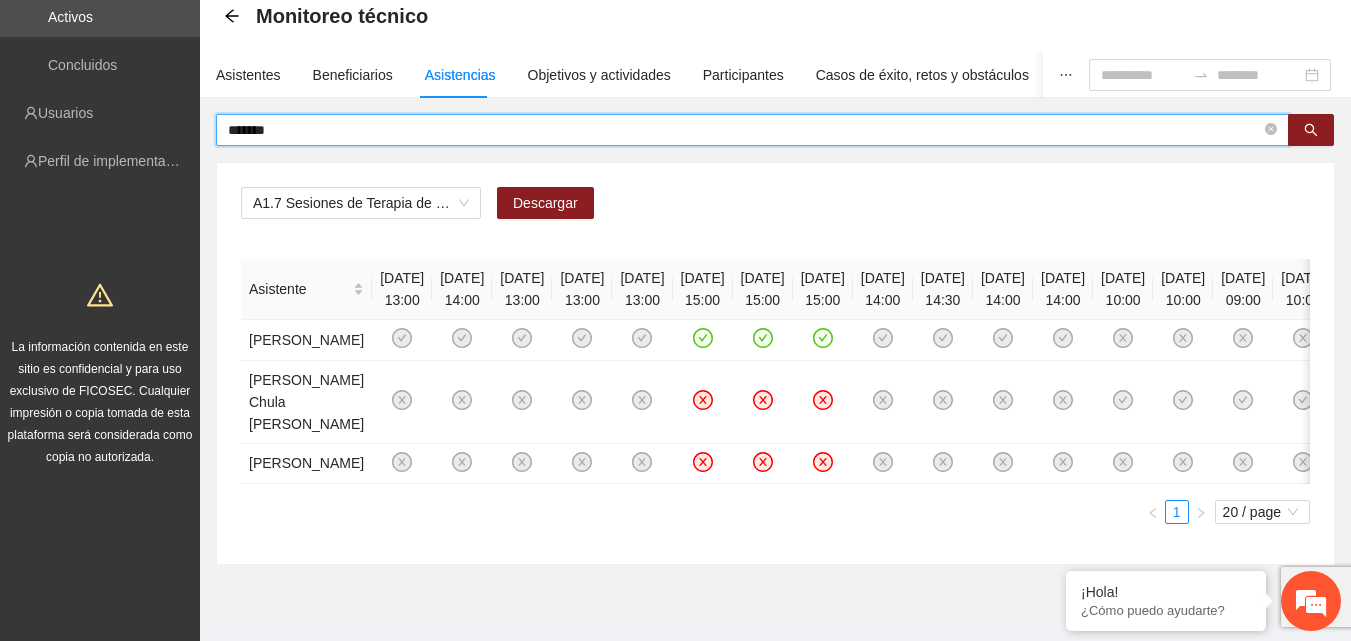click on "*******" at bounding box center (744, 130) 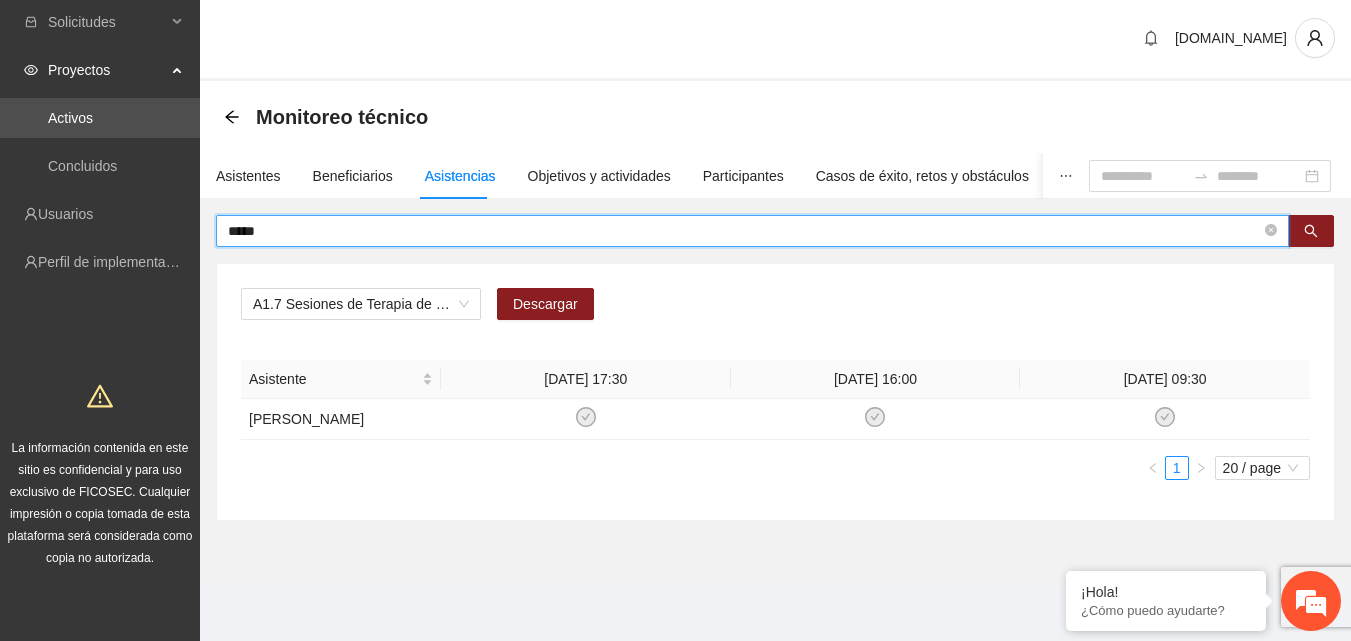scroll, scrollTop: 2, scrollLeft: 0, axis: vertical 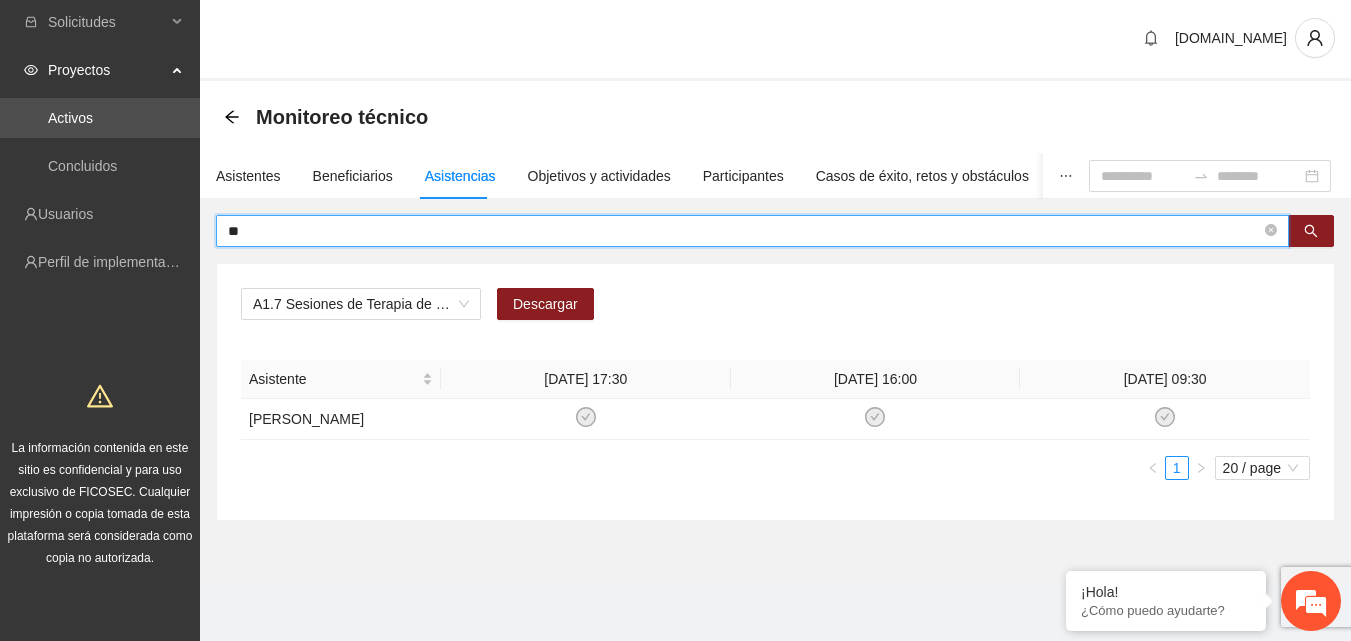 type on "*" 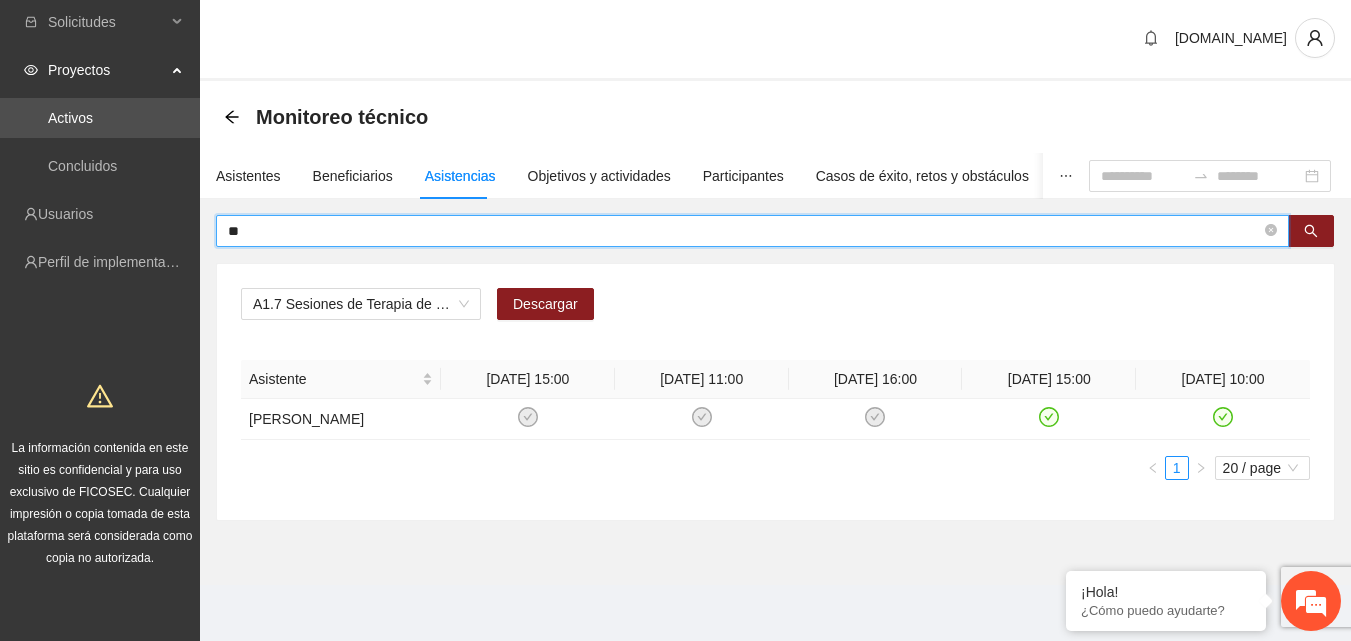 type on "*" 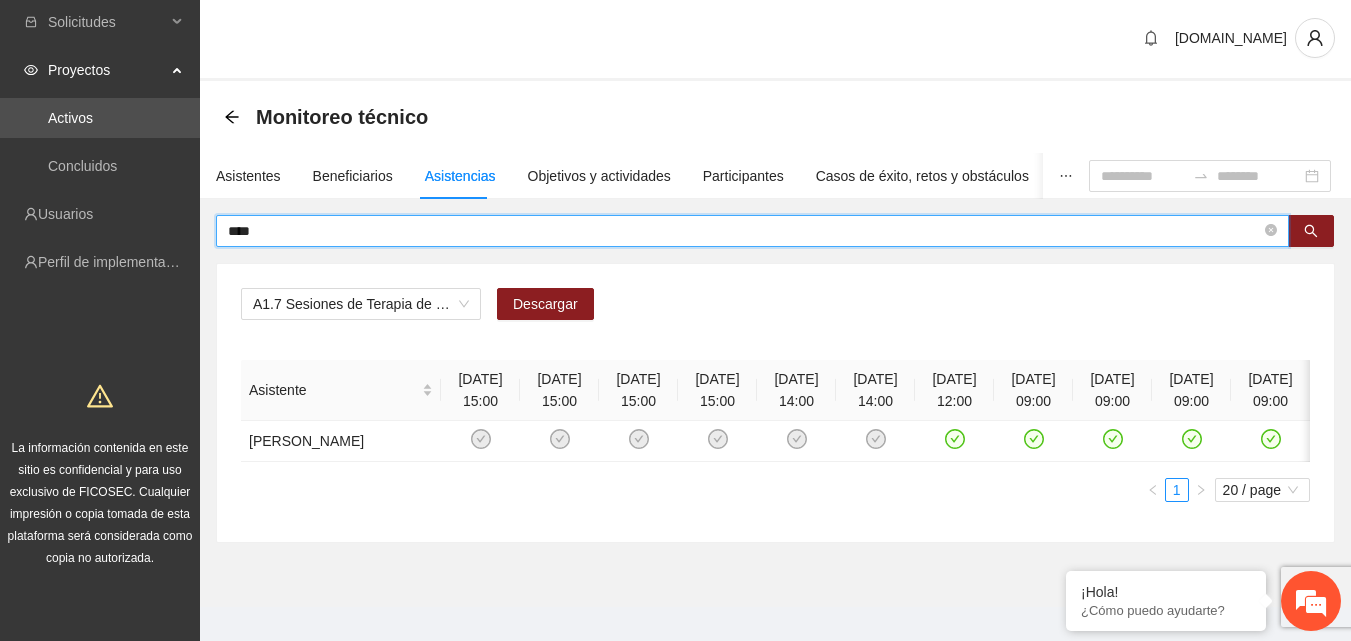 scroll, scrollTop: 81, scrollLeft: 0, axis: vertical 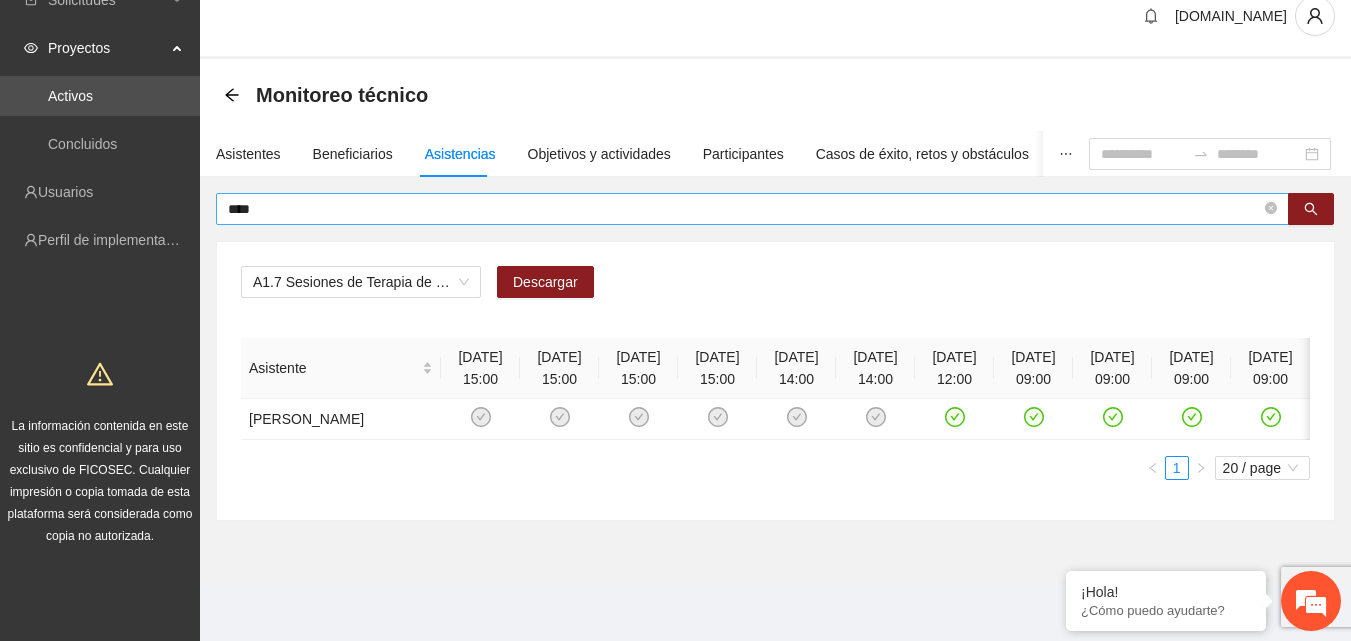 click on "****" at bounding box center (752, 209) 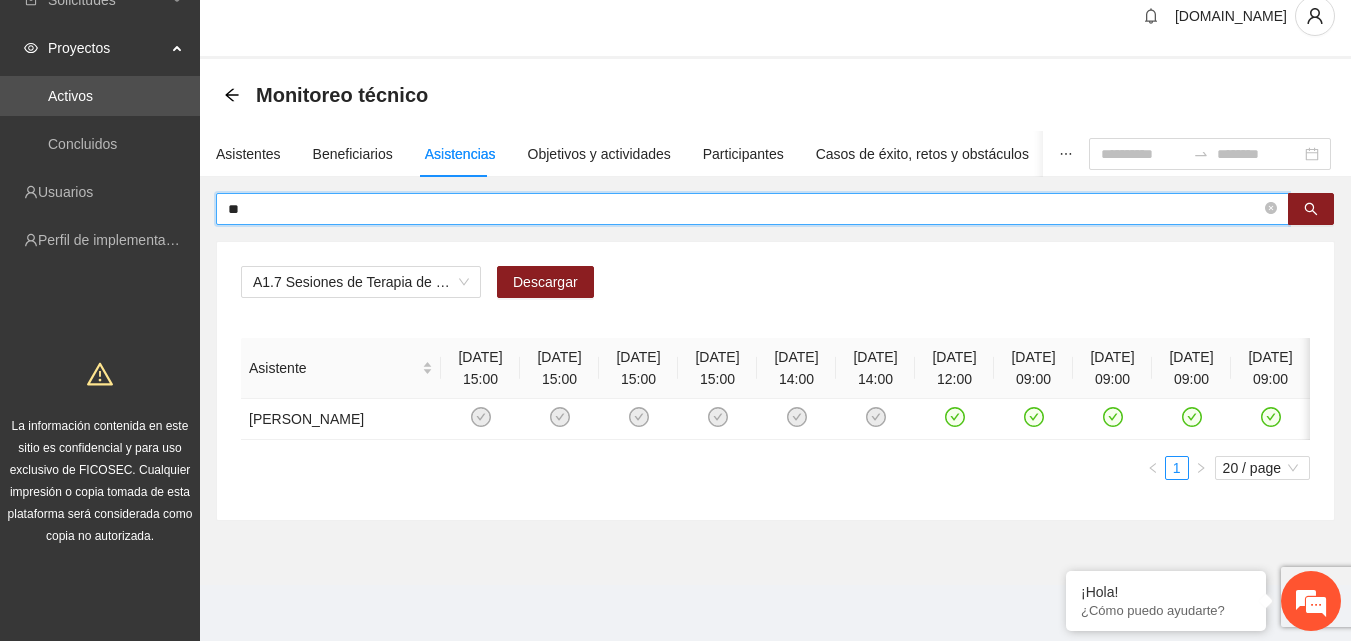 type on "*" 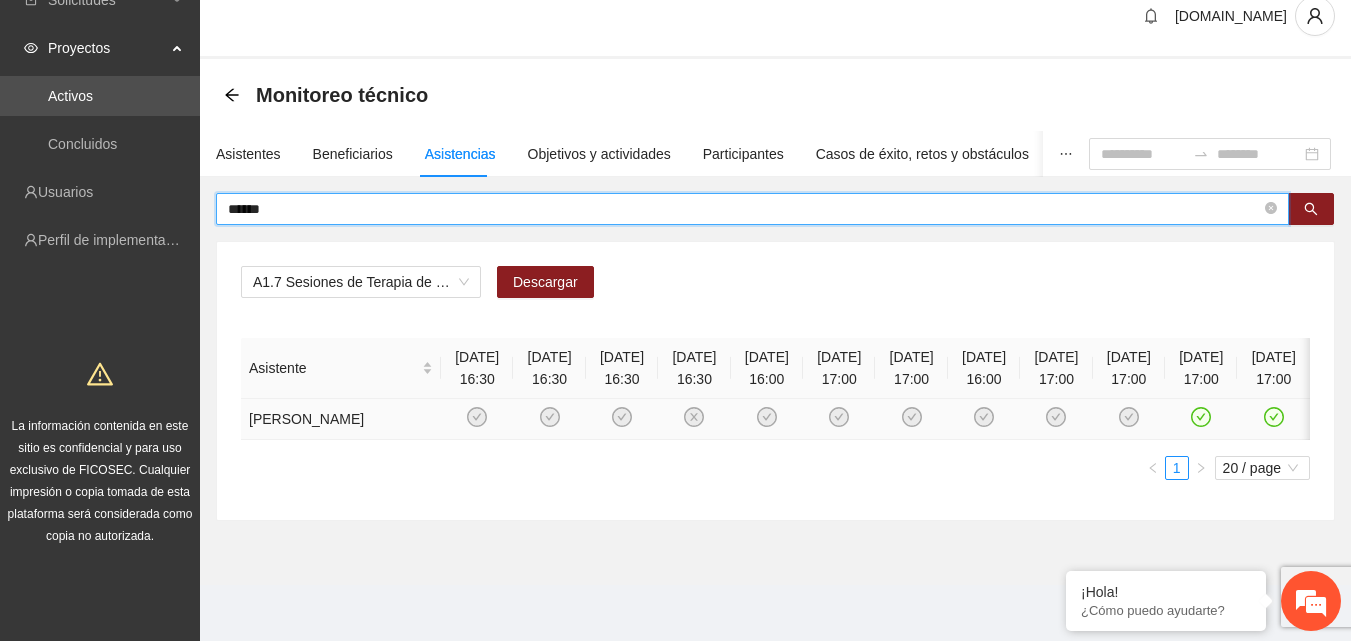 scroll, scrollTop: 81, scrollLeft: 0, axis: vertical 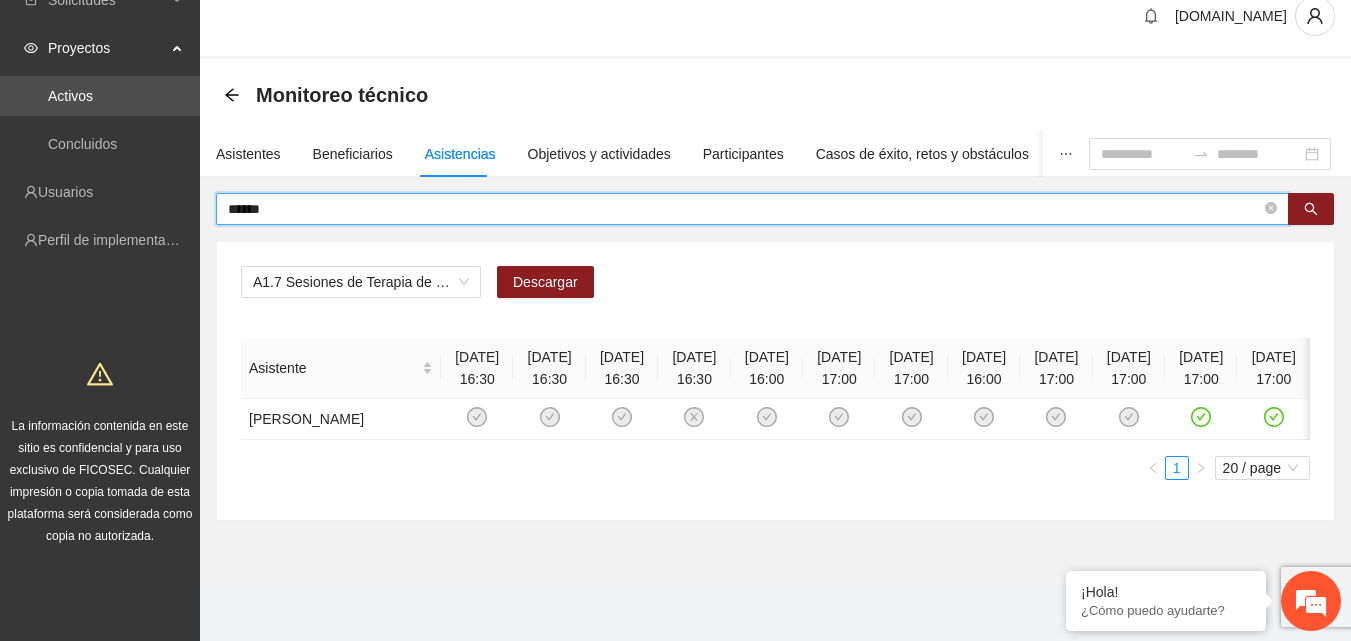 click on "******" at bounding box center (744, 209) 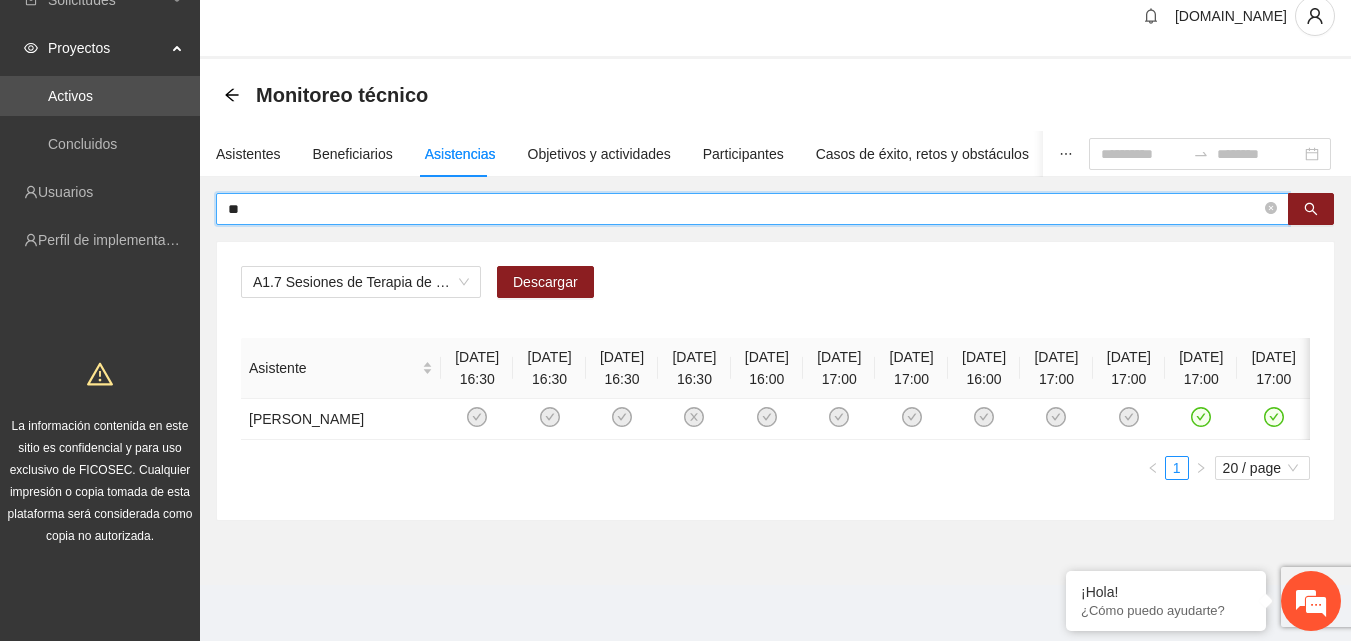 type on "*" 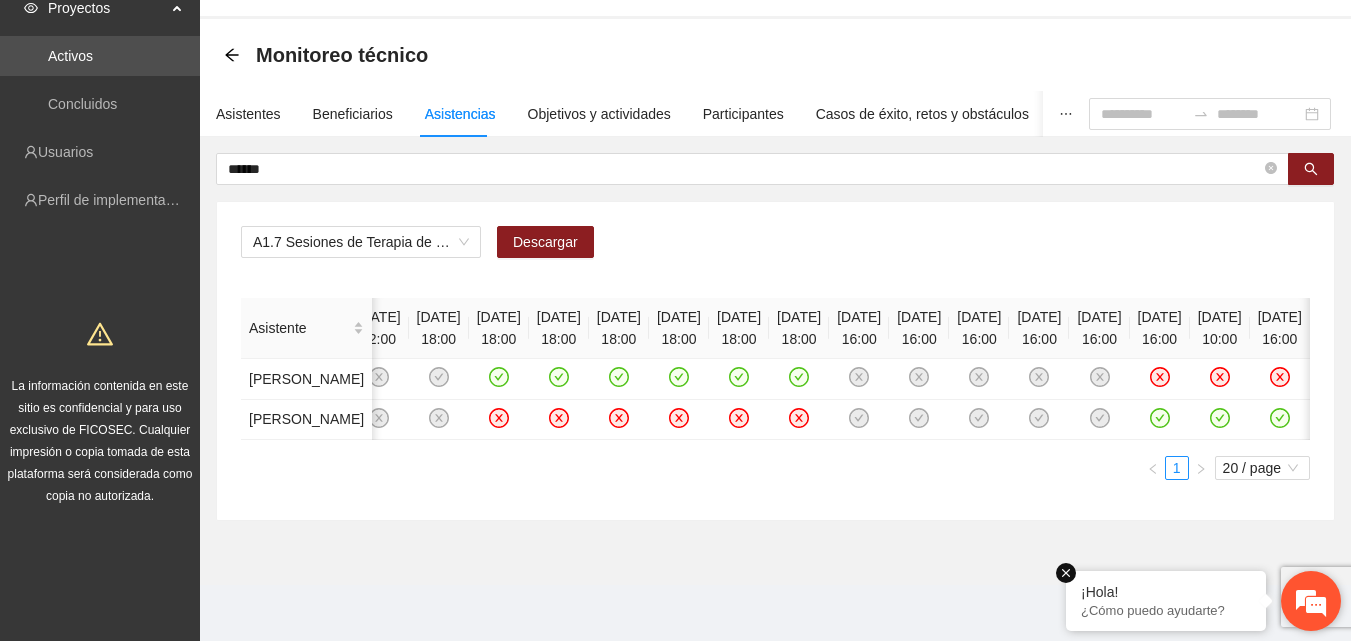 scroll, scrollTop: 0, scrollLeft: 778, axis: horizontal 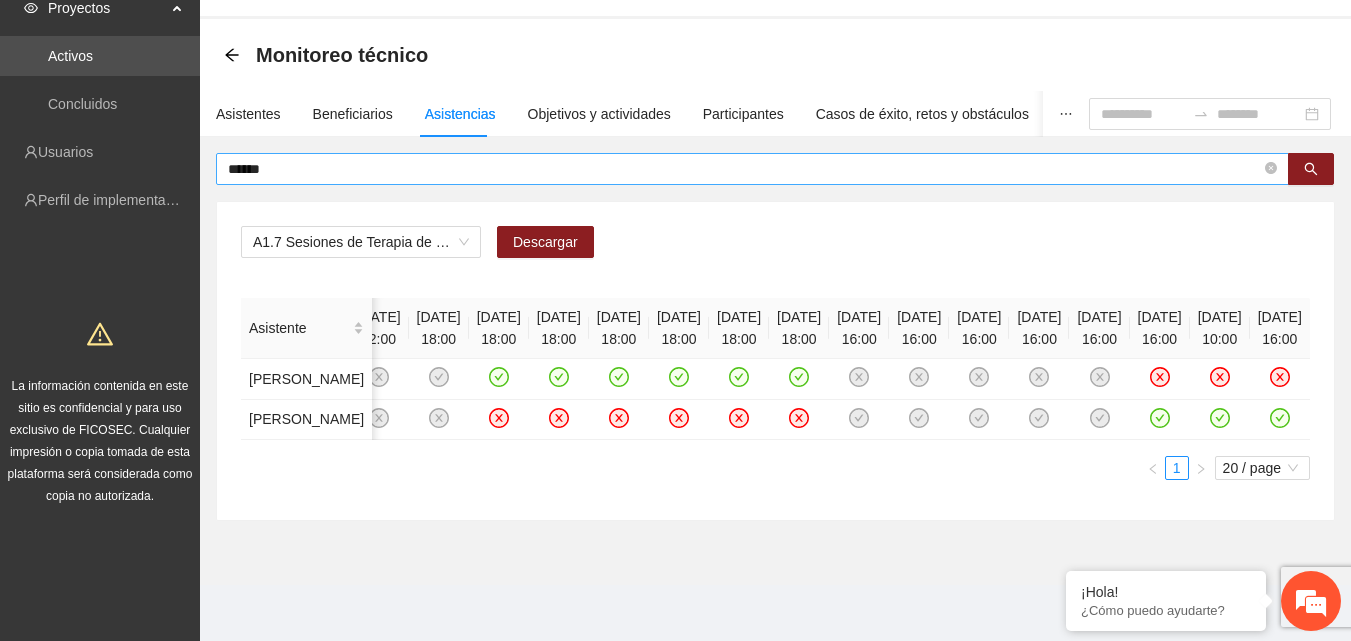 click on "******" at bounding box center [744, 169] 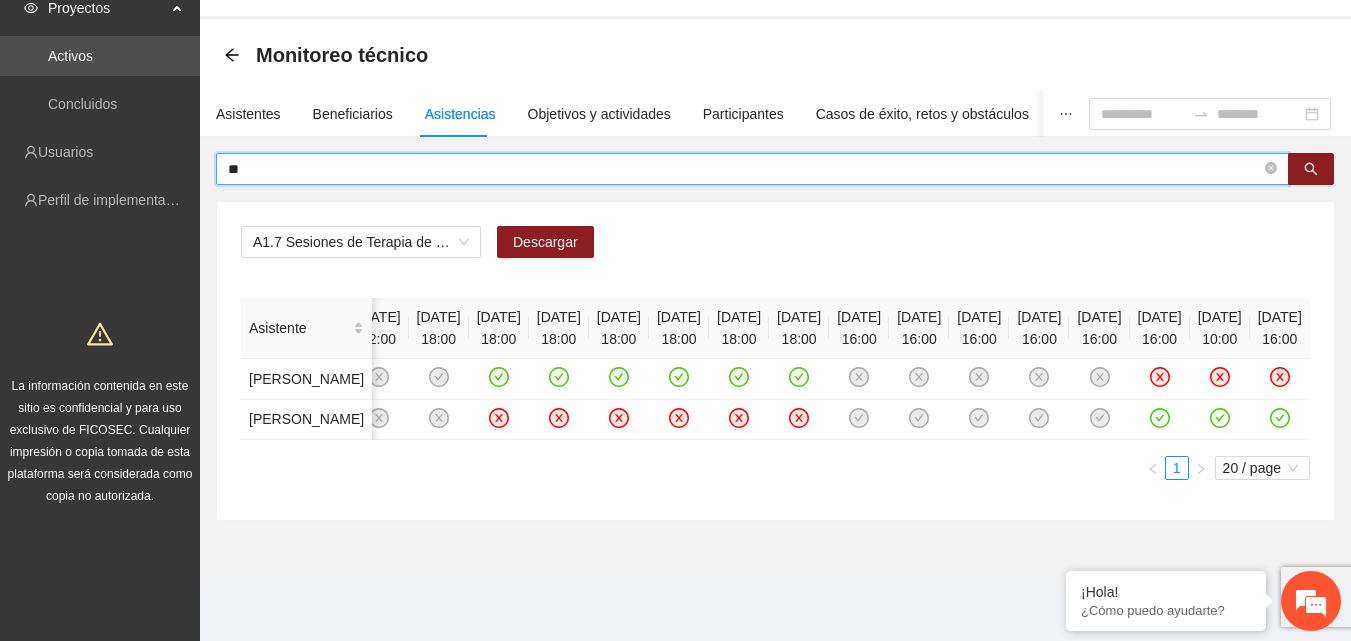 type on "*" 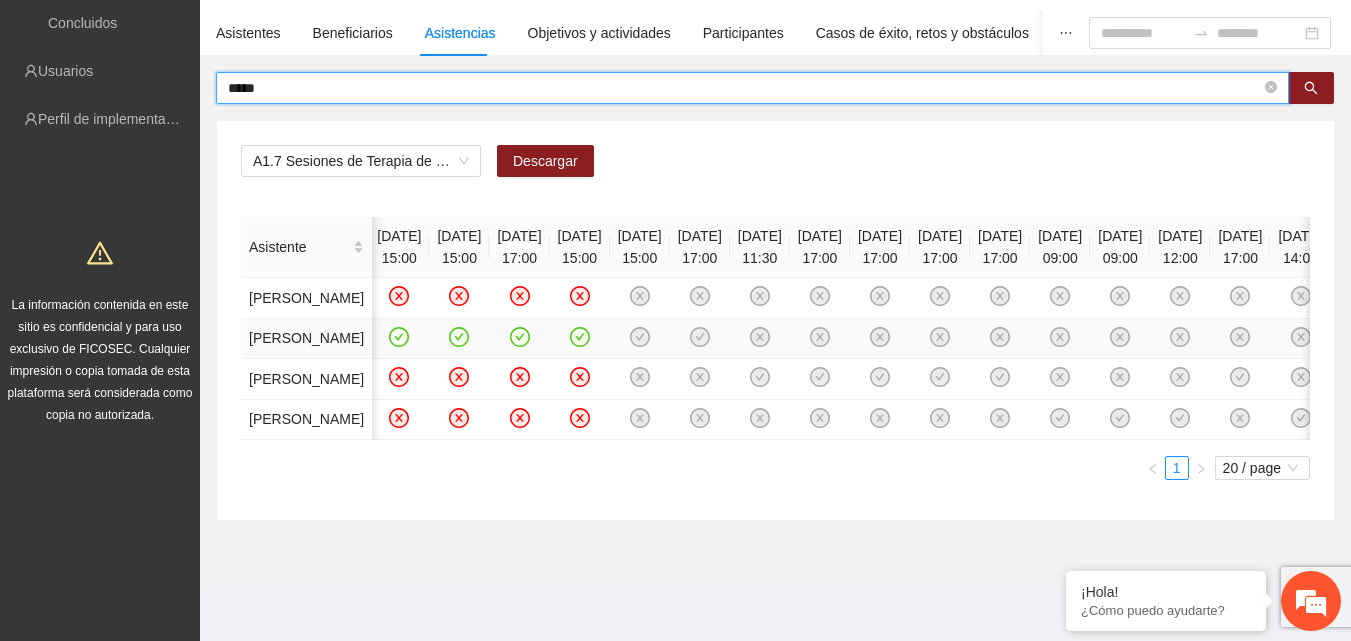 scroll, scrollTop: 281, scrollLeft: 0, axis: vertical 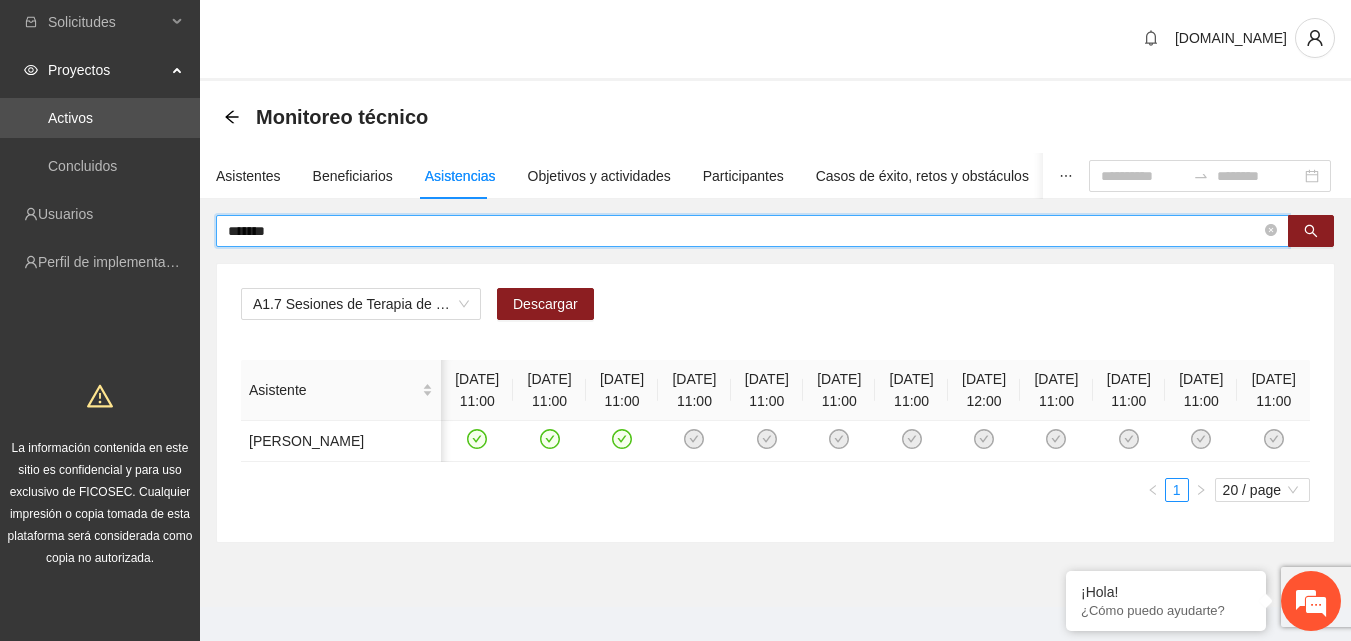 click on "*******" at bounding box center [744, 231] 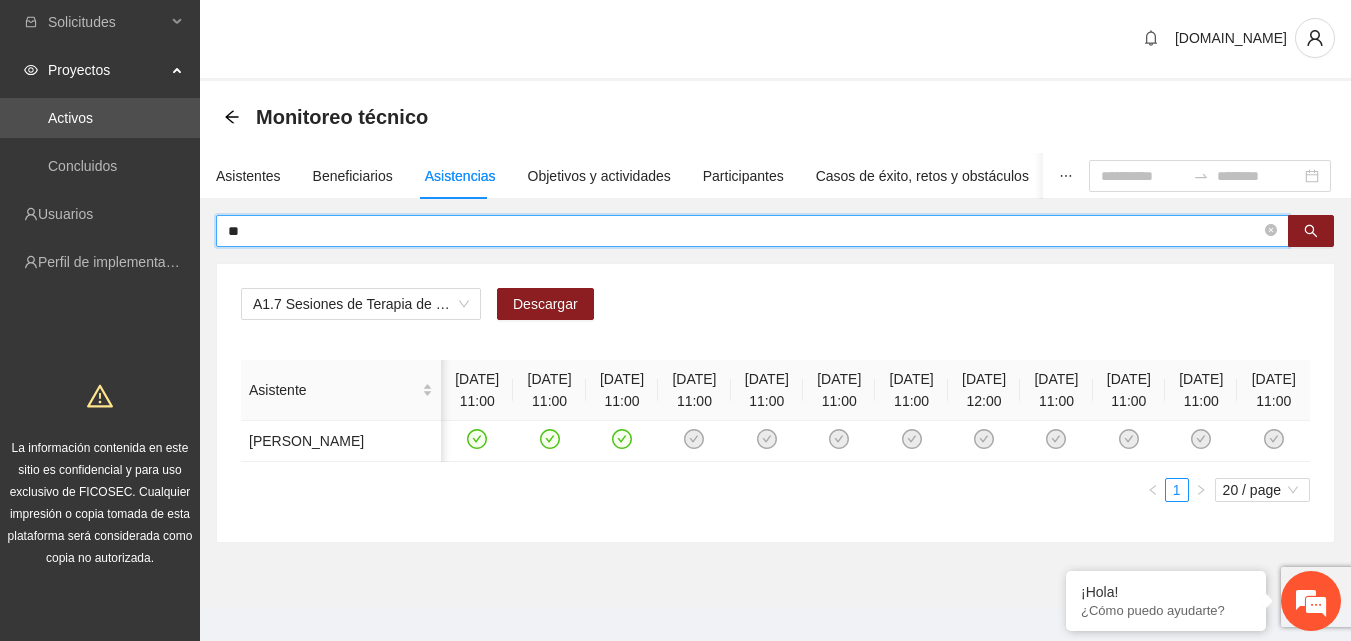 type on "*" 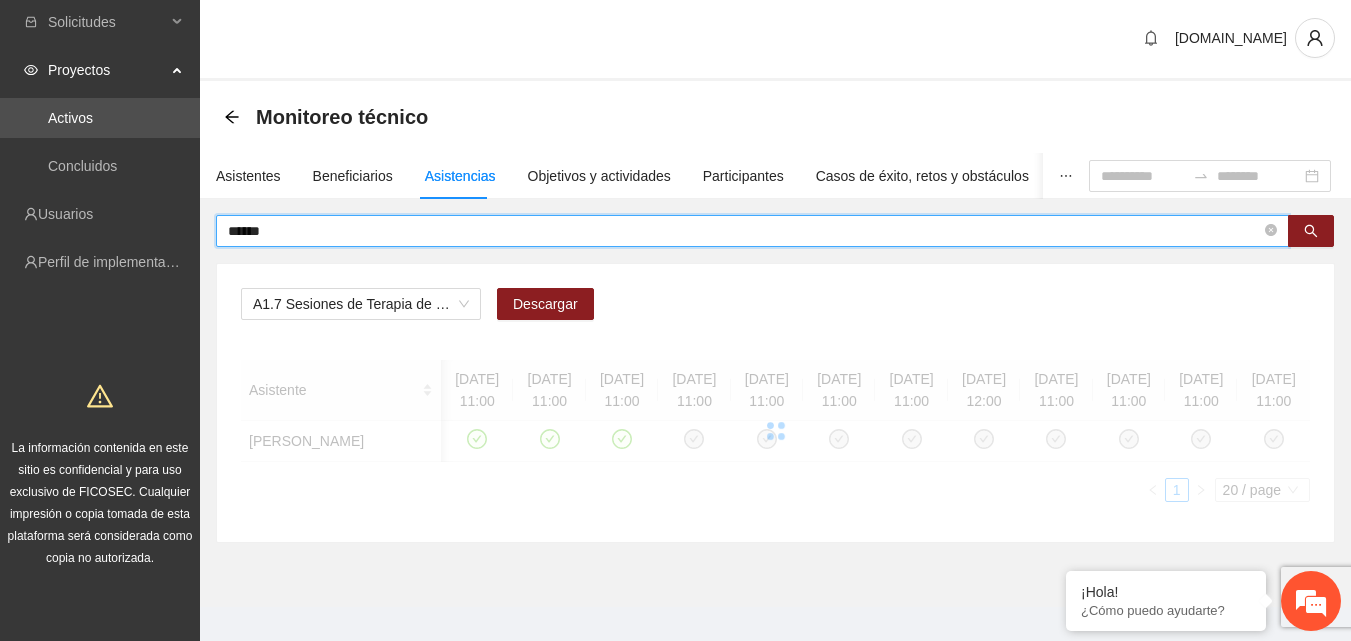 scroll, scrollTop: 0, scrollLeft: 0, axis: both 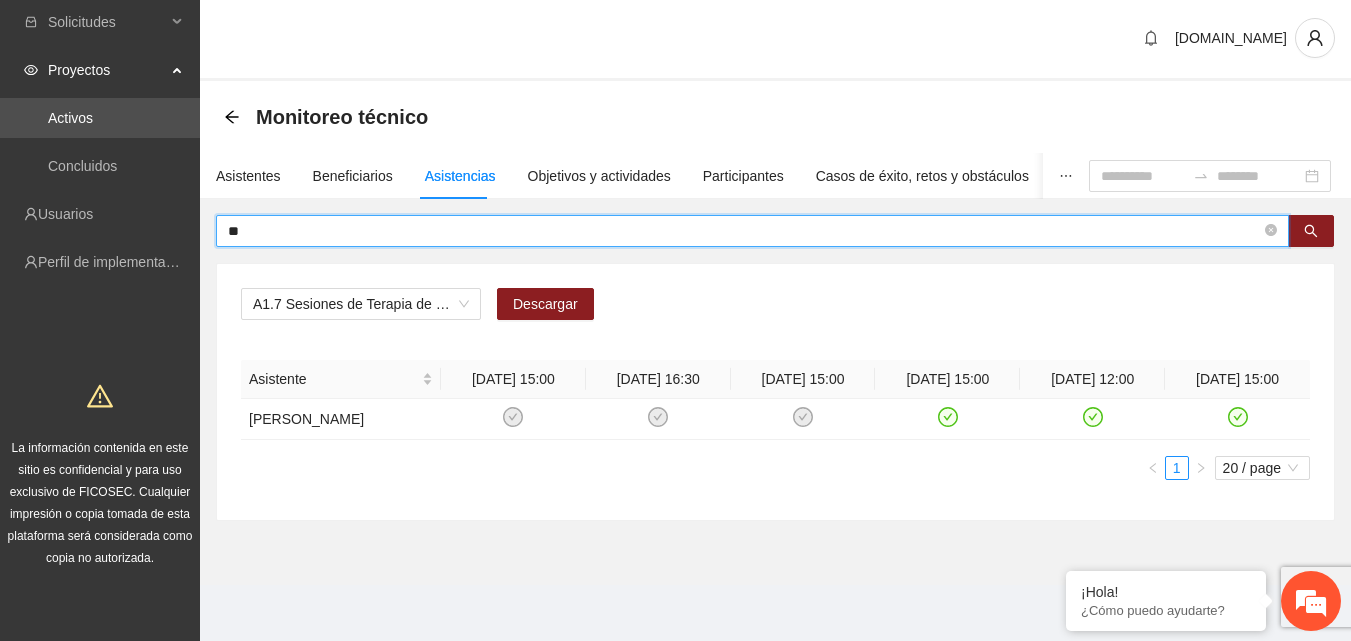 type on "*" 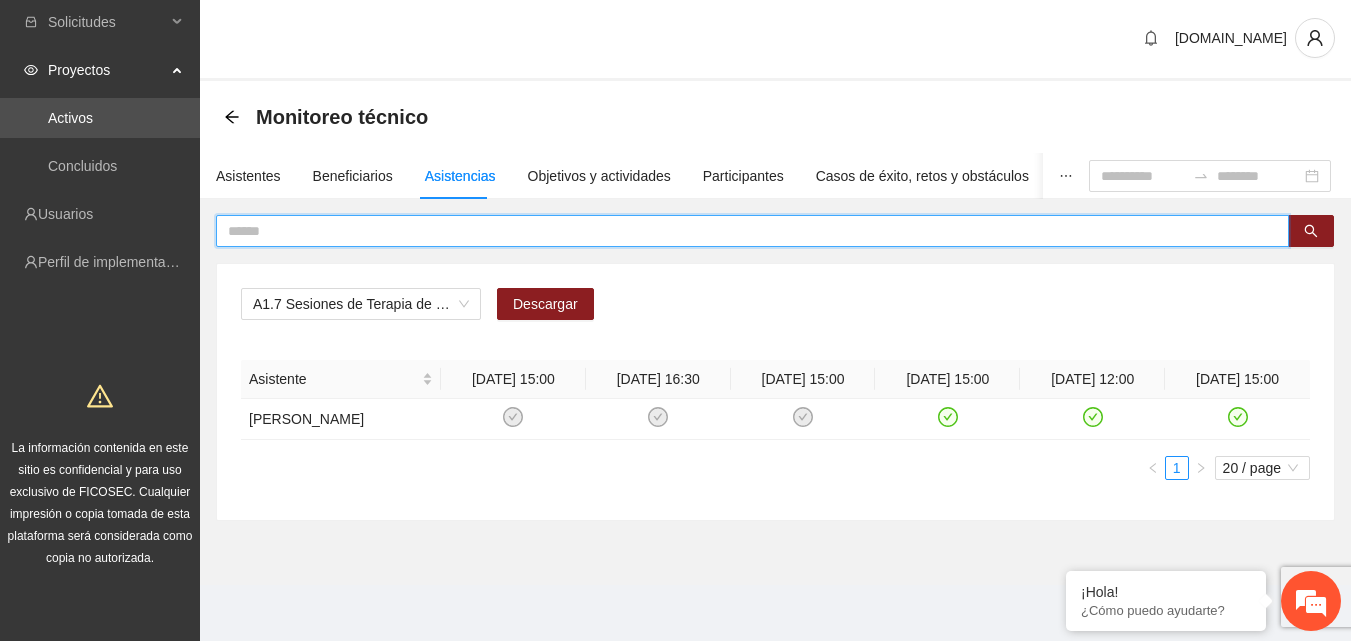 type 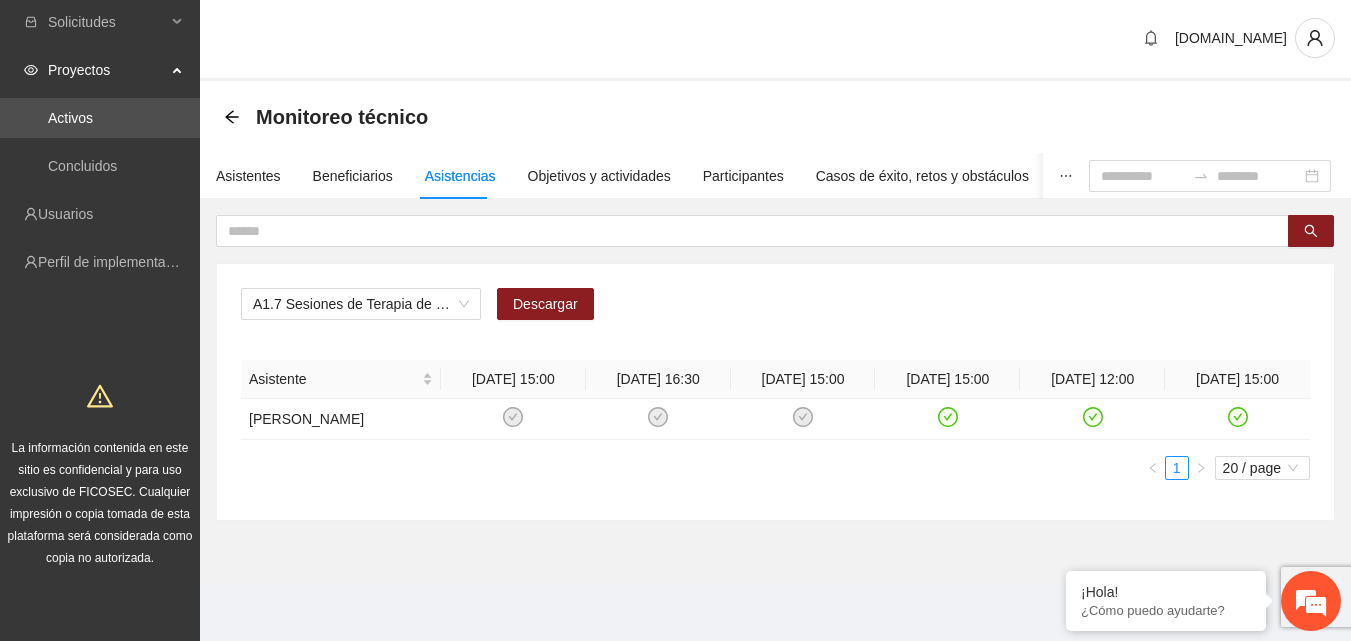 click on "[DOMAIN_NAME]" at bounding box center (775, 39) 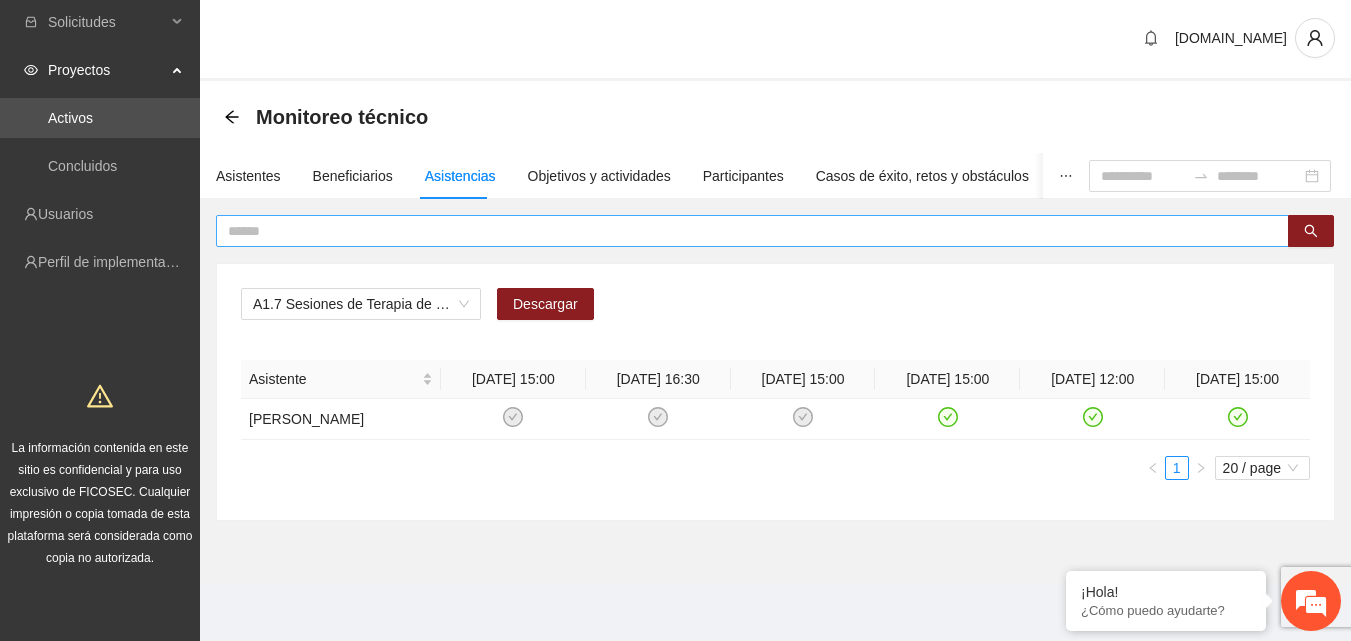 click at bounding box center (744, 231) 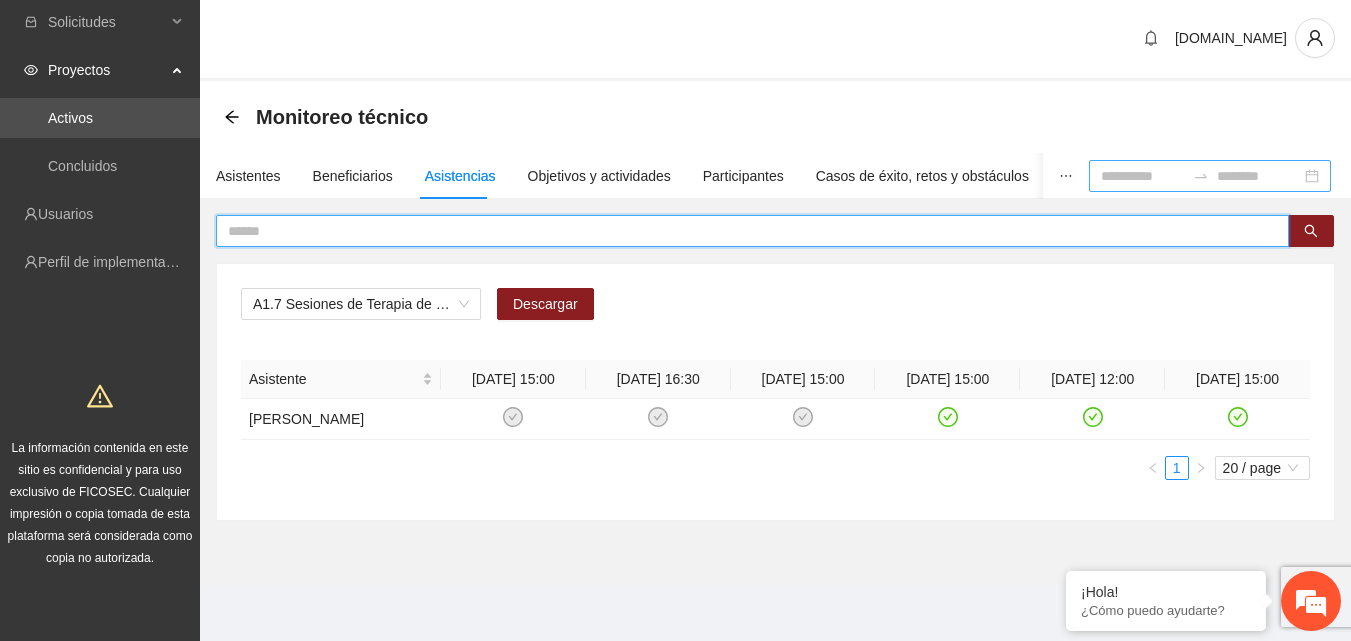 click at bounding box center (1143, 176) 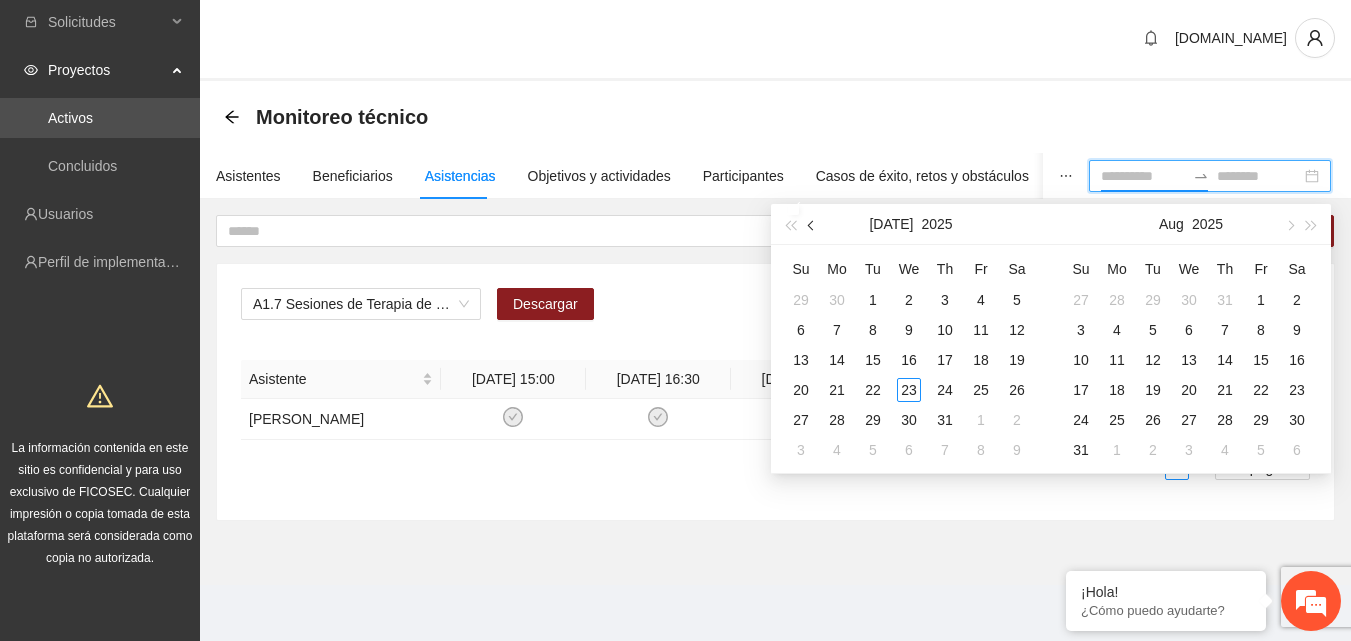 click at bounding box center [813, 225] 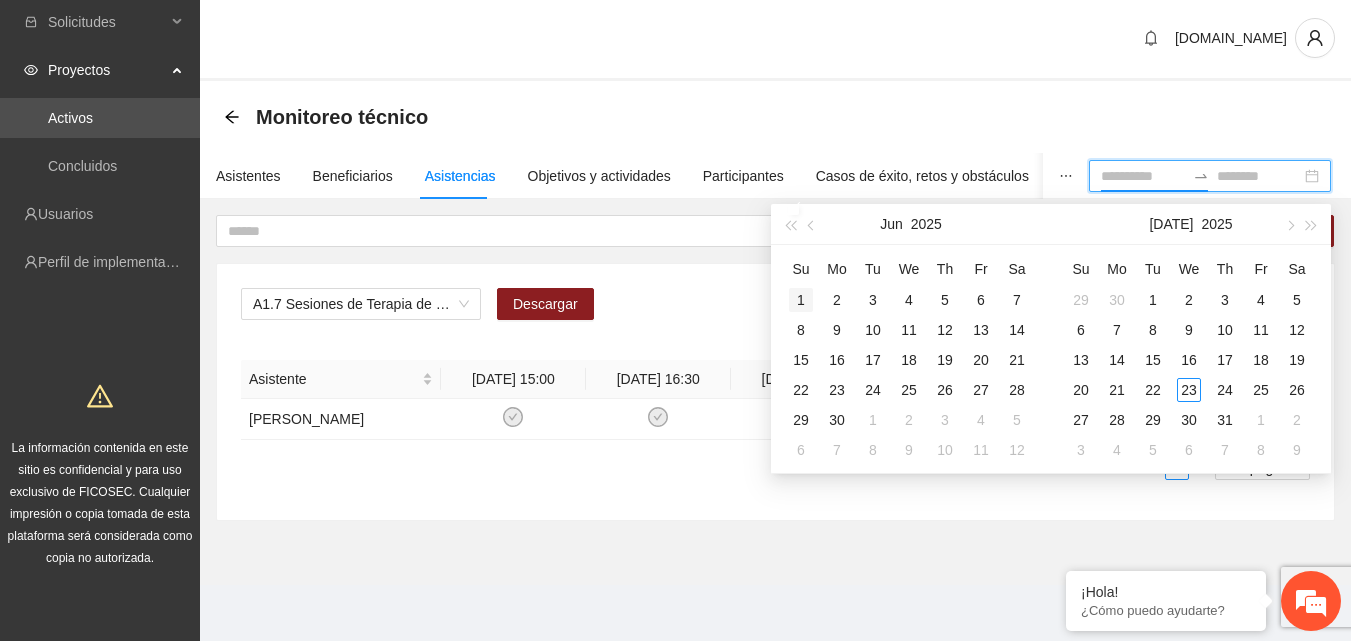 type on "**********" 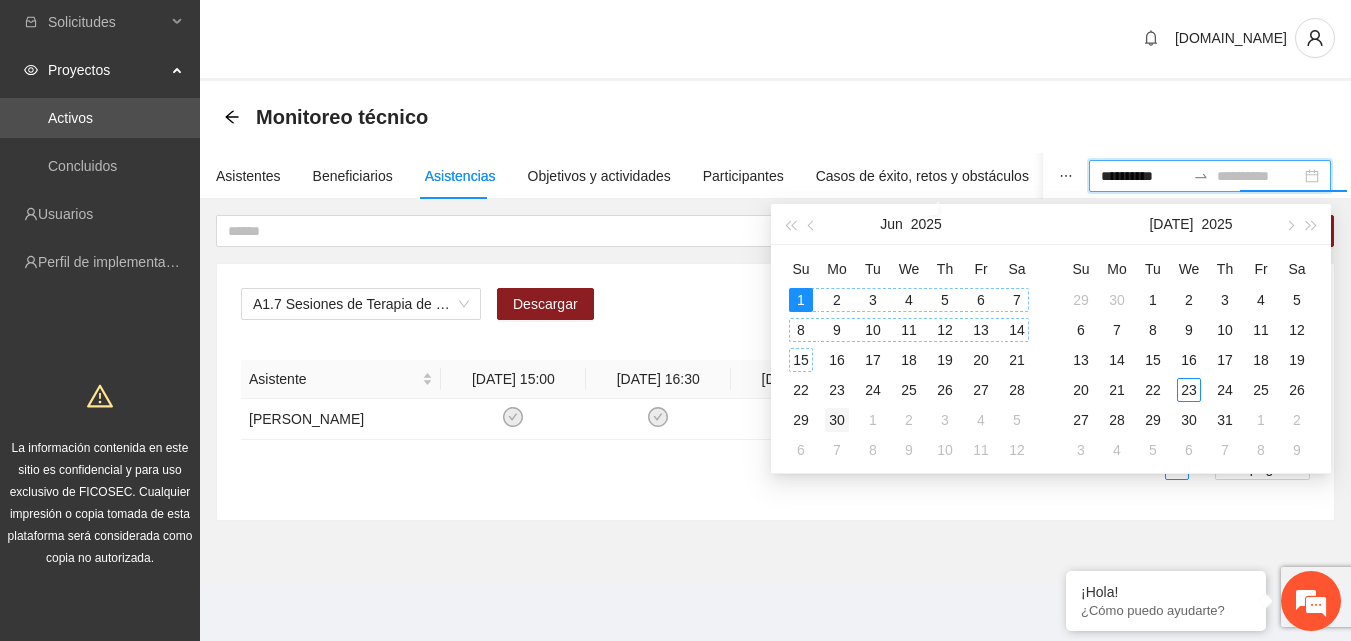 type on "**********" 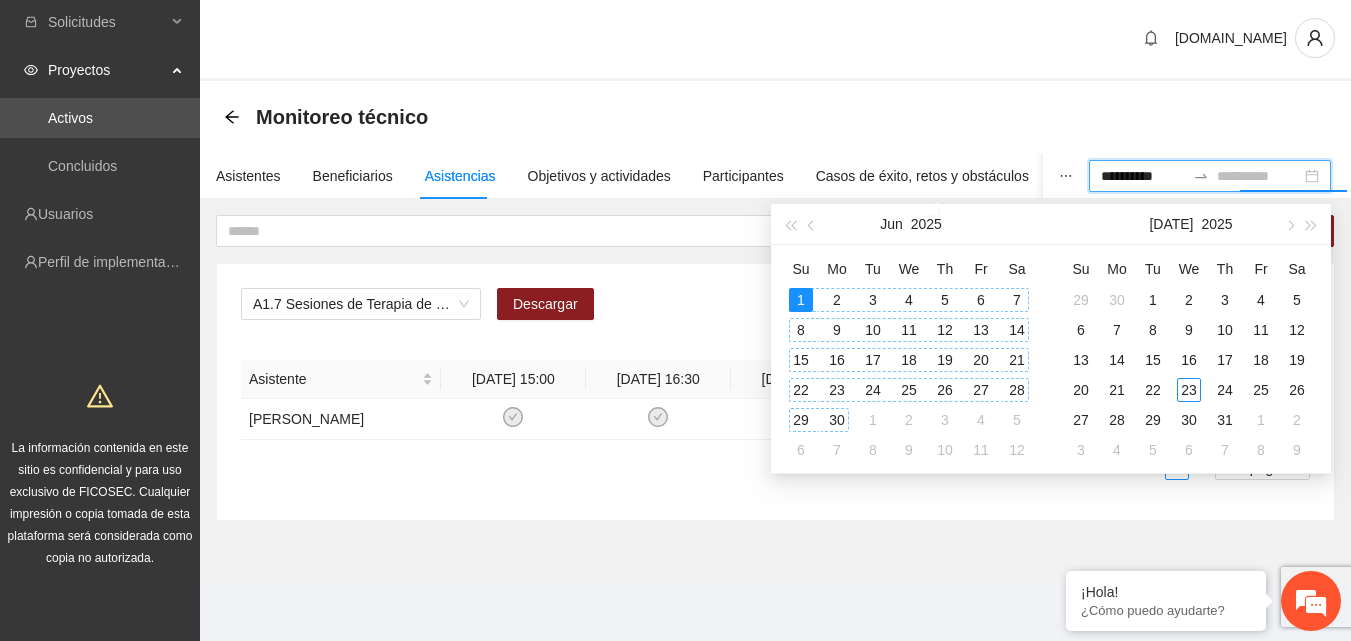click on "30" at bounding box center [837, 420] 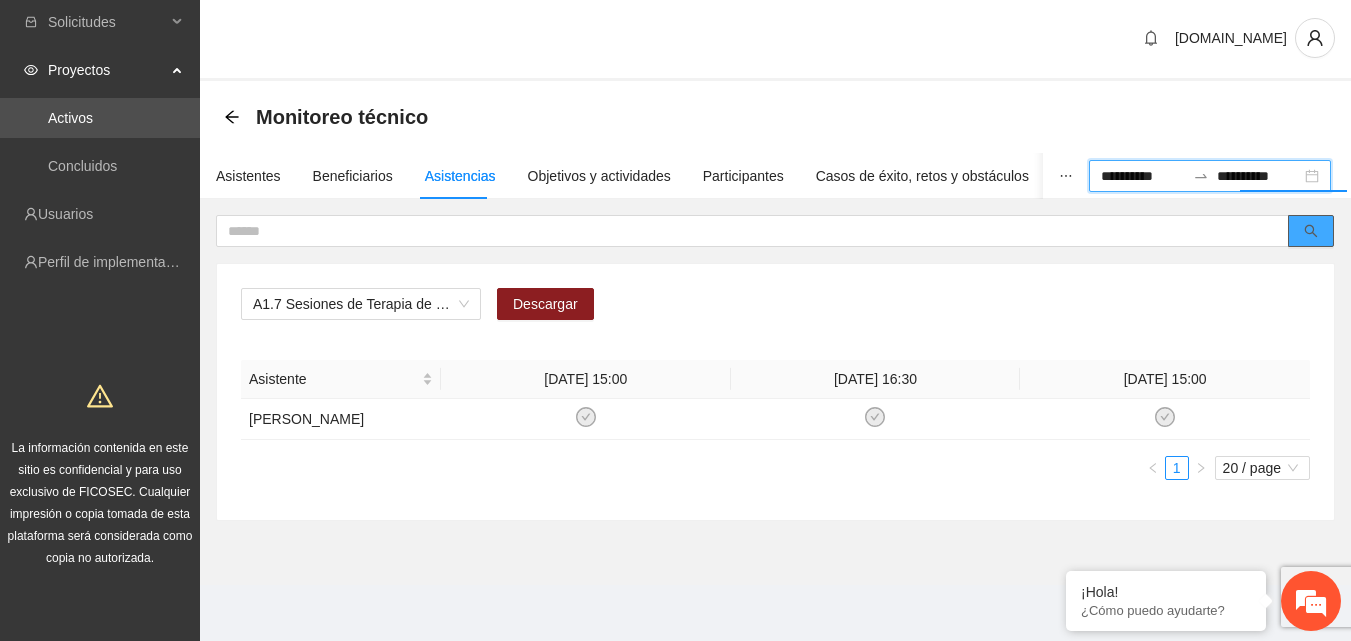 click 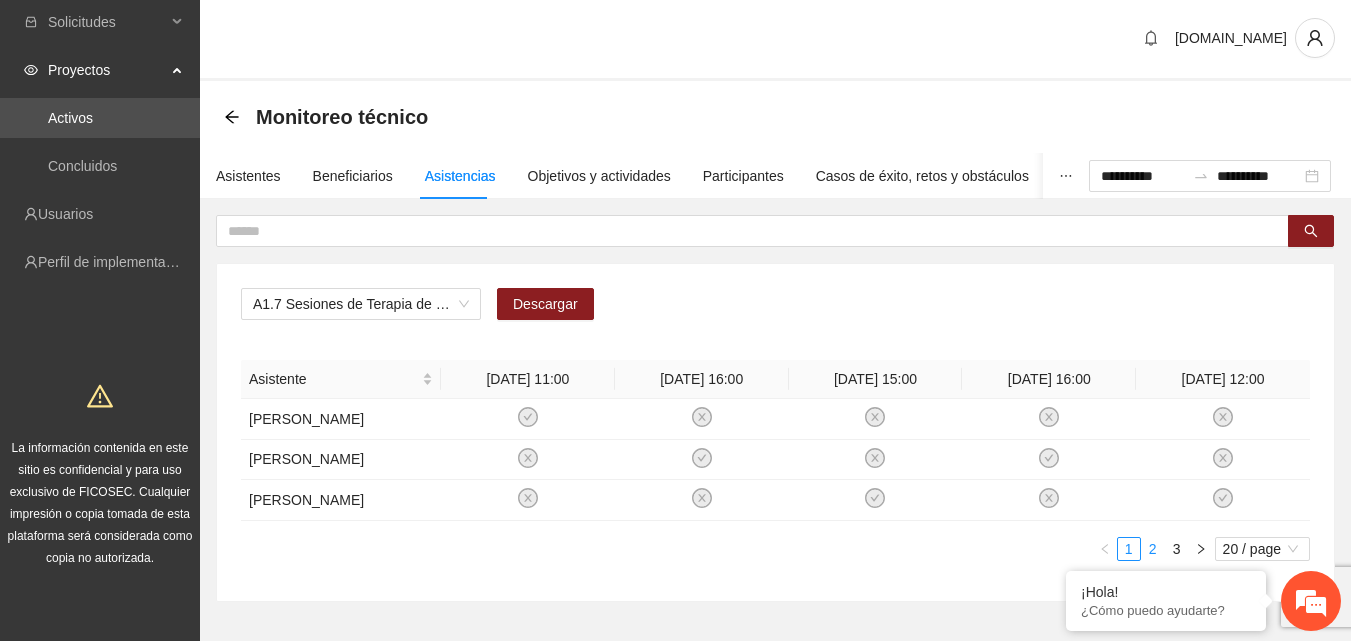 click on "2" at bounding box center [1153, 549] 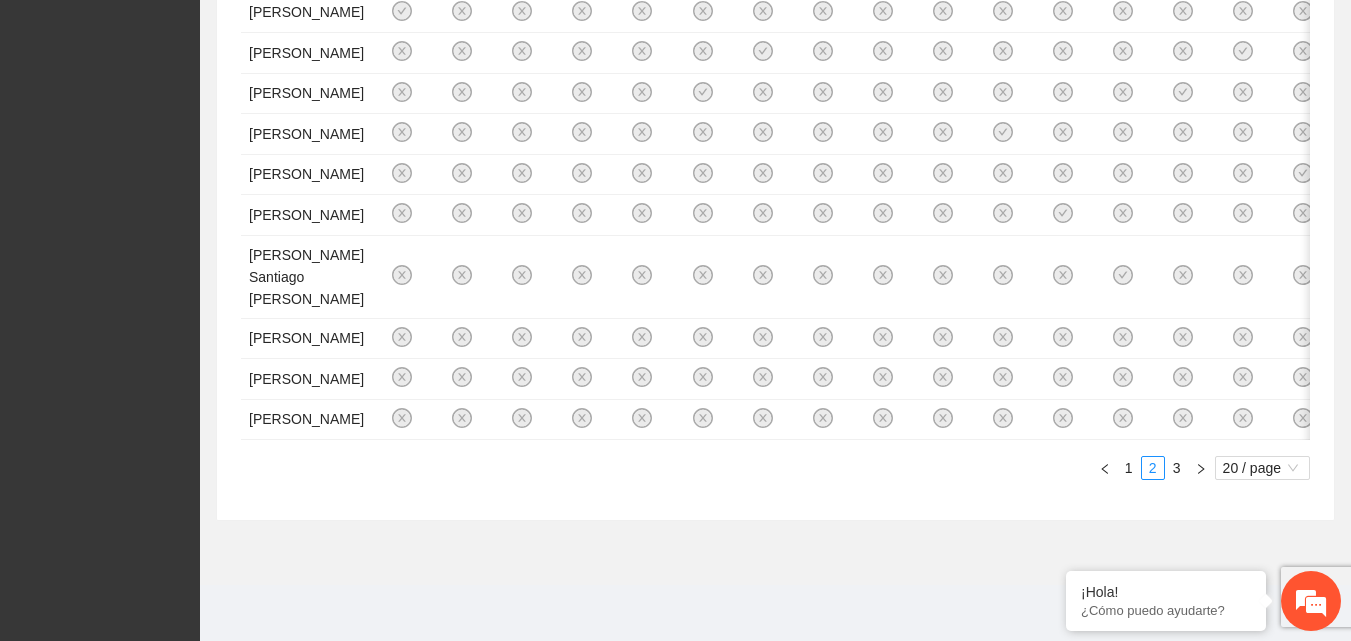 scroll, scrollTop: 1441, scrollLeft: 0, axis: vertical 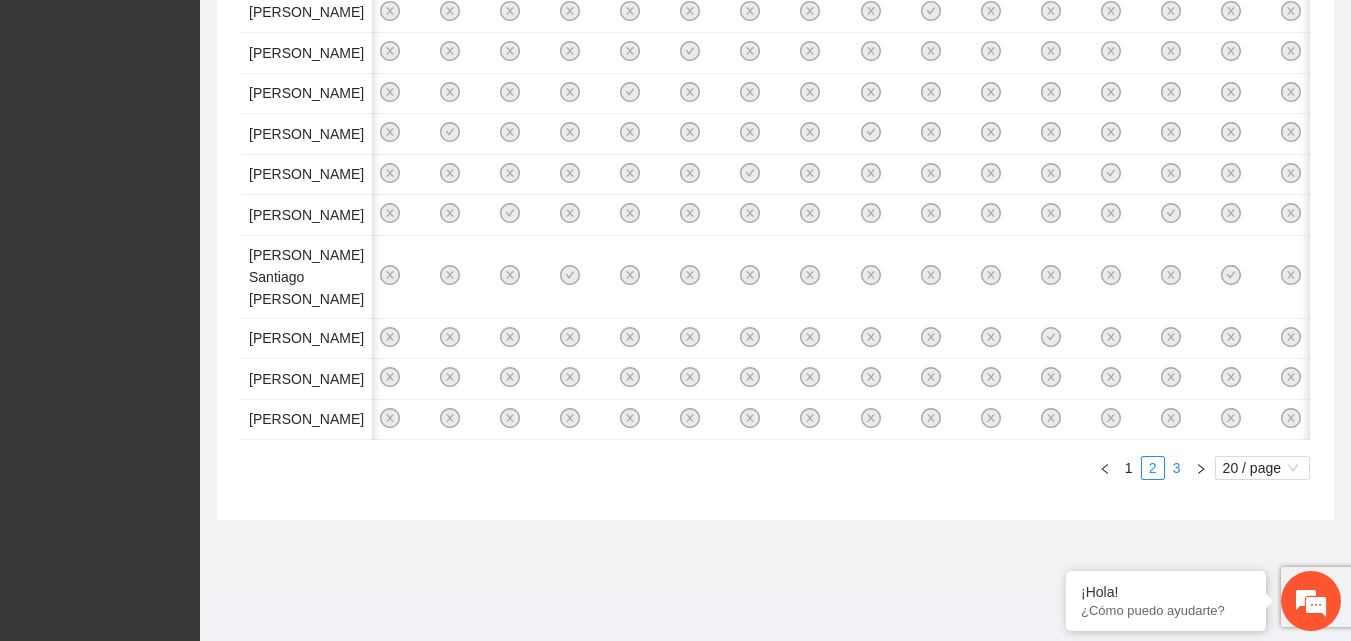 click on "3" at bounding box center [1177, 468] 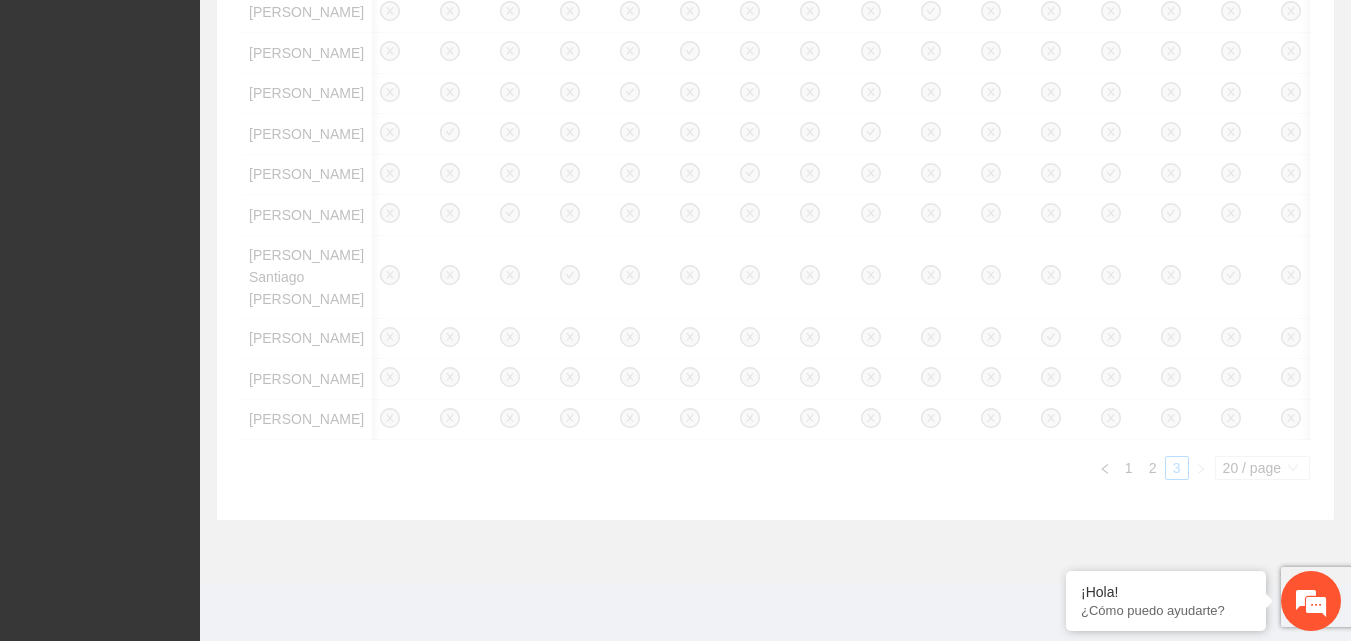 scroll, scrollTop: 0, scrollLeft: 0, axis: both 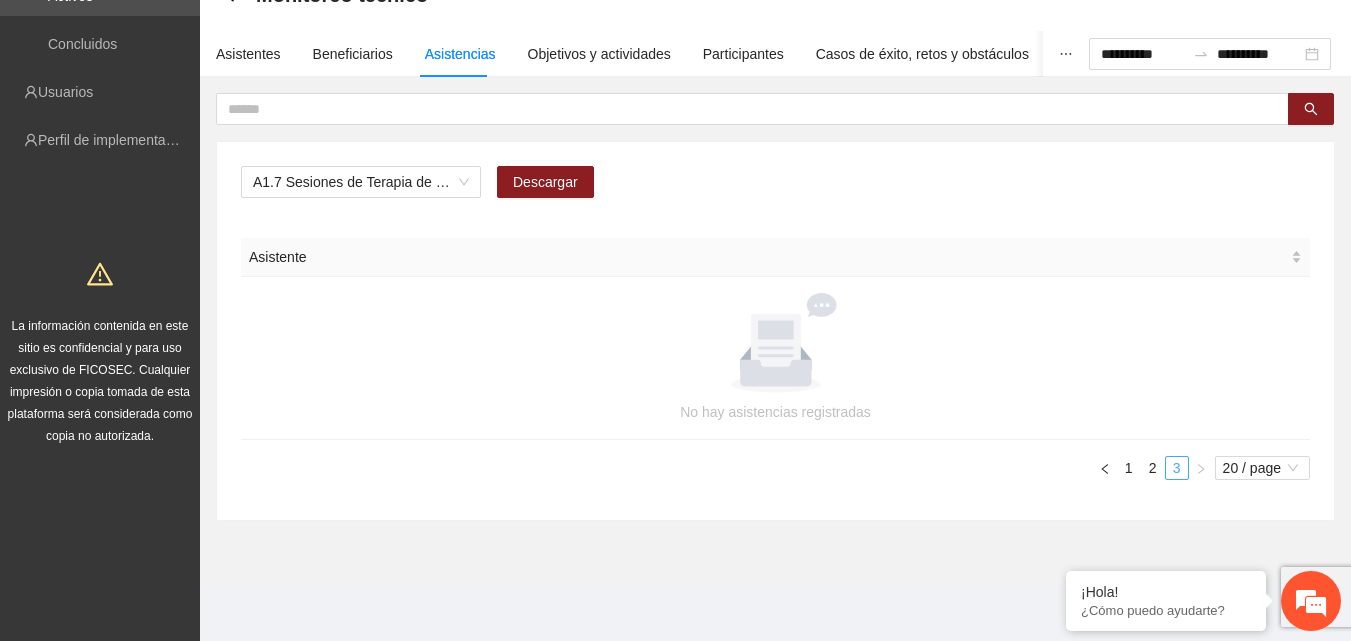 click on "3" at bounding box center (1177, 468) 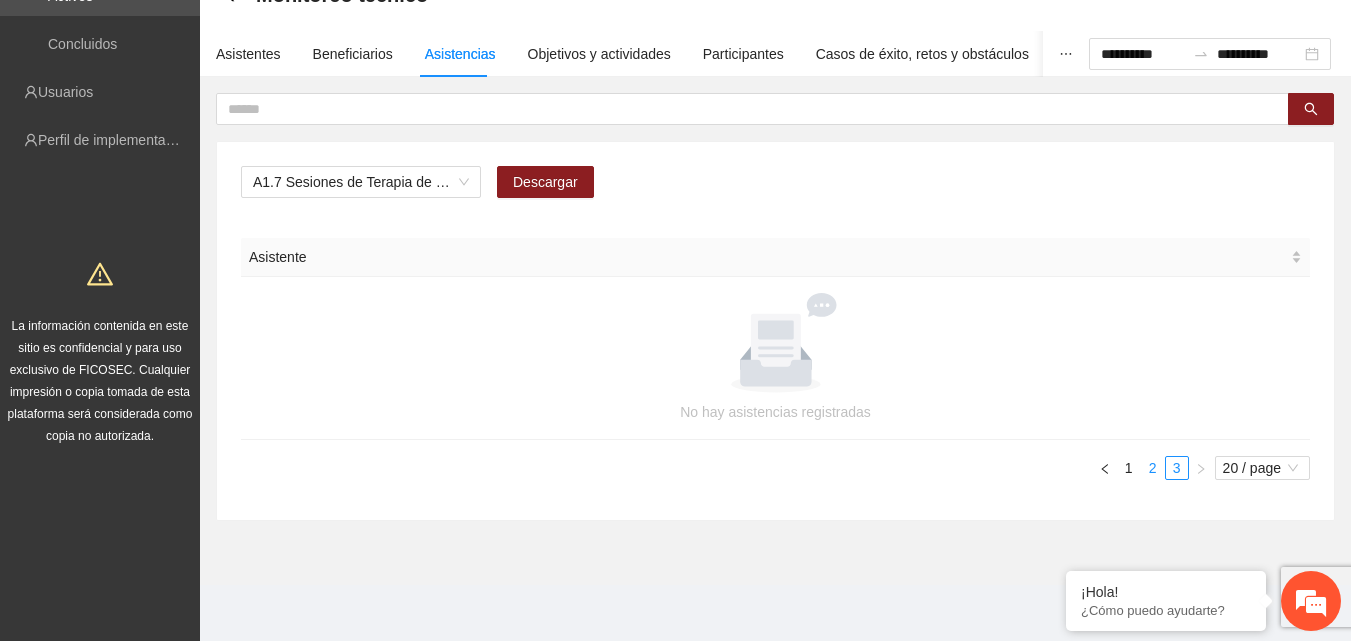 click on "2" at bounding box center [1153, 468] 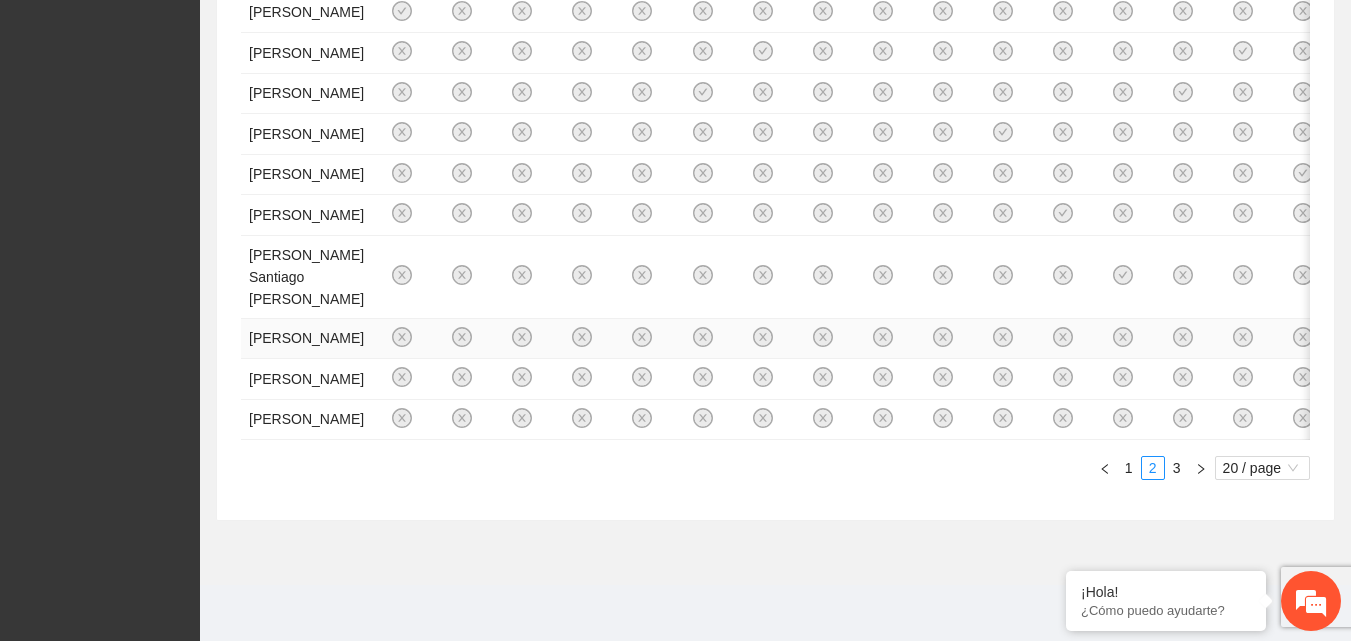 scroll, scrollTop: 1424, scrollLeft: 0, axis: vertical 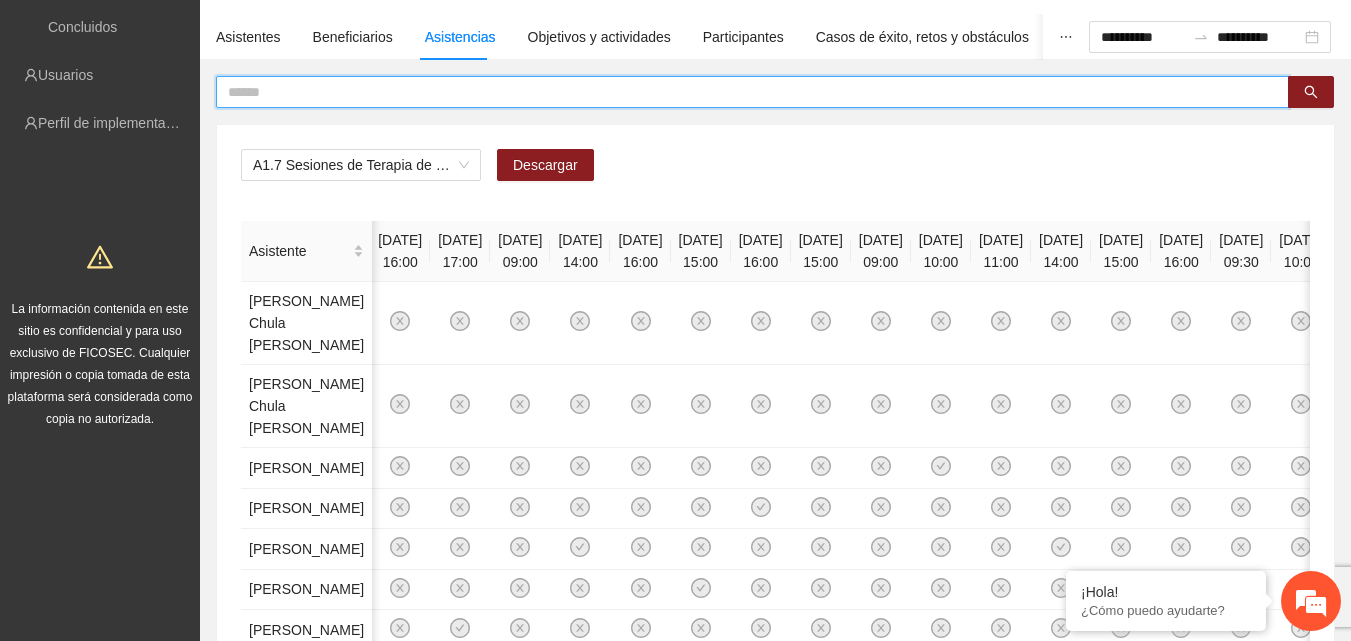 click at bounding box center [744, 92] 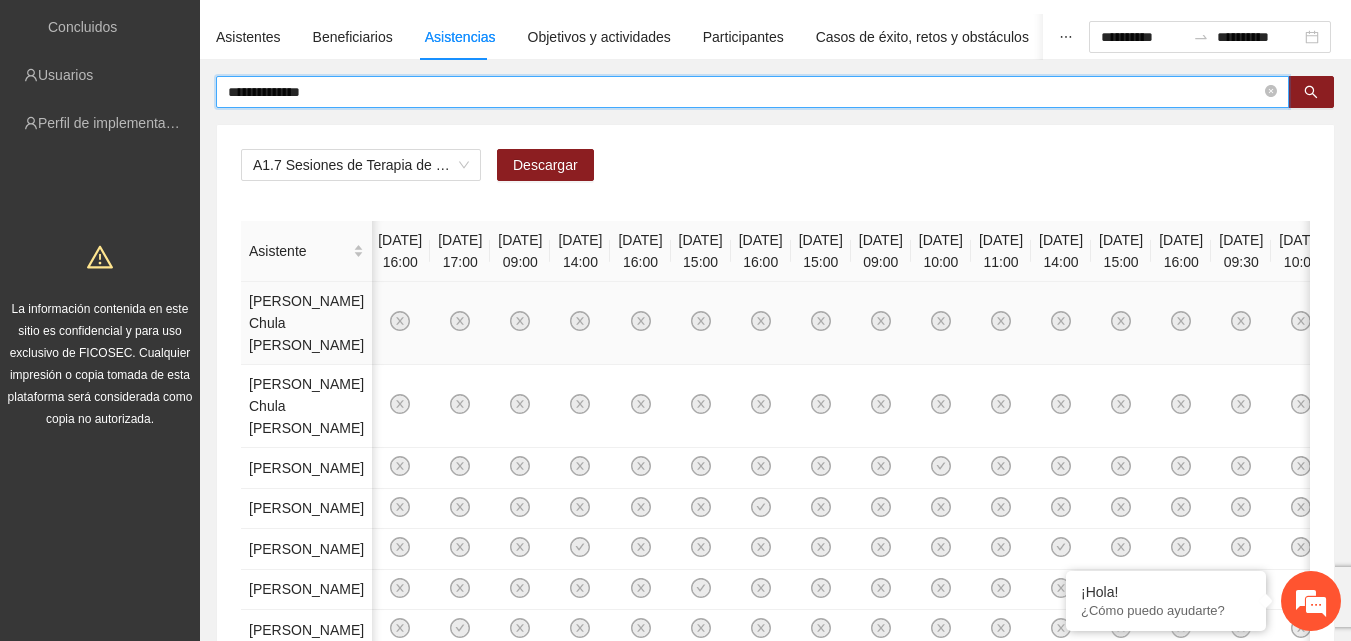 type on "**********" 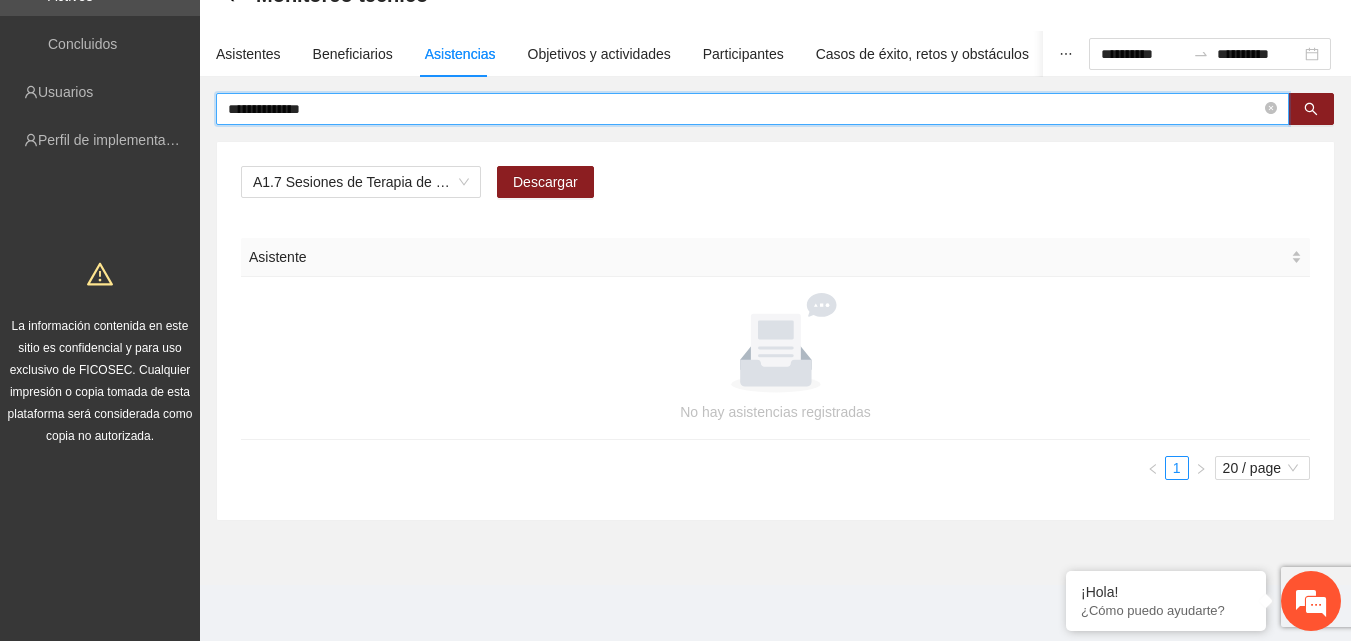 scroll, scrollTop: 124, scrollLeft: 0, axis: vertical 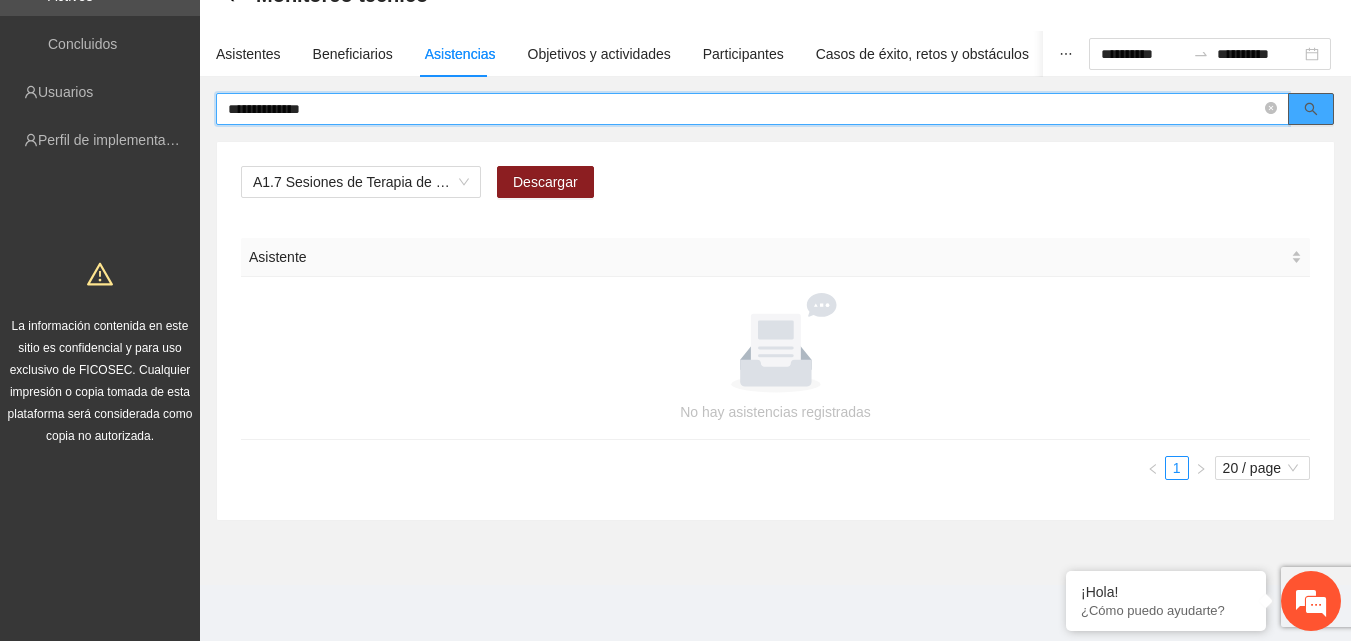 click 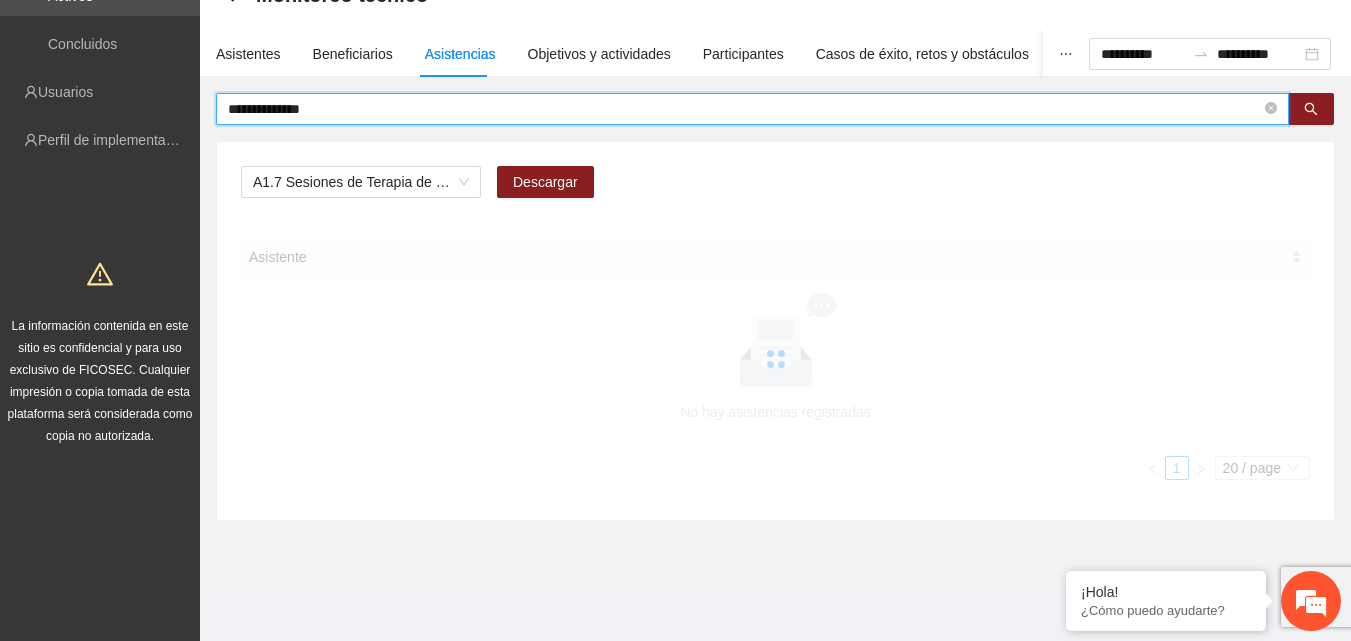 scroll, scrollTop: 63, scrollLeft: 0, axis: vertical 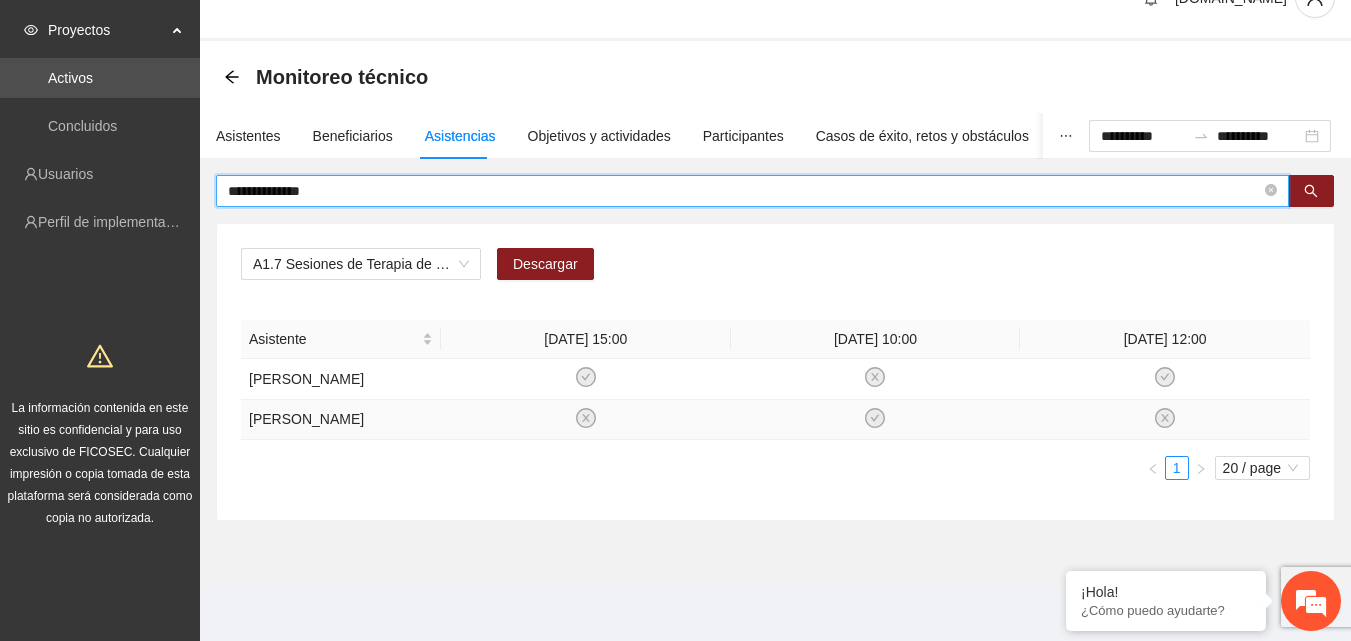 click 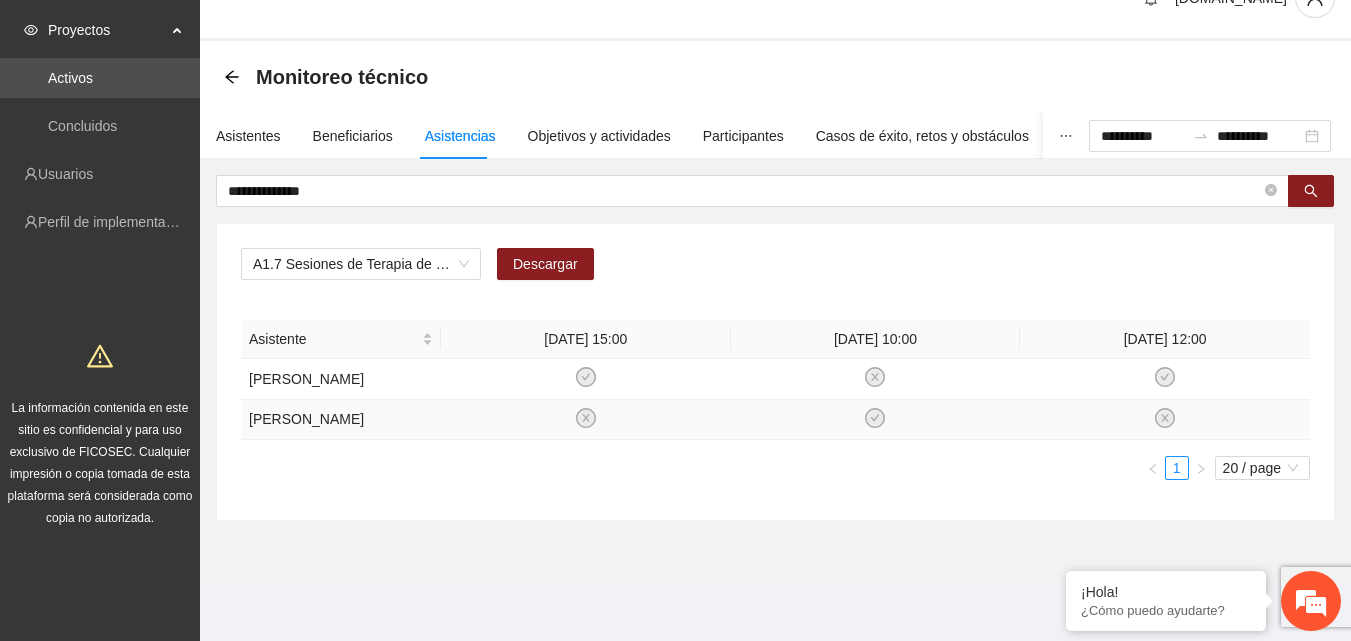 click 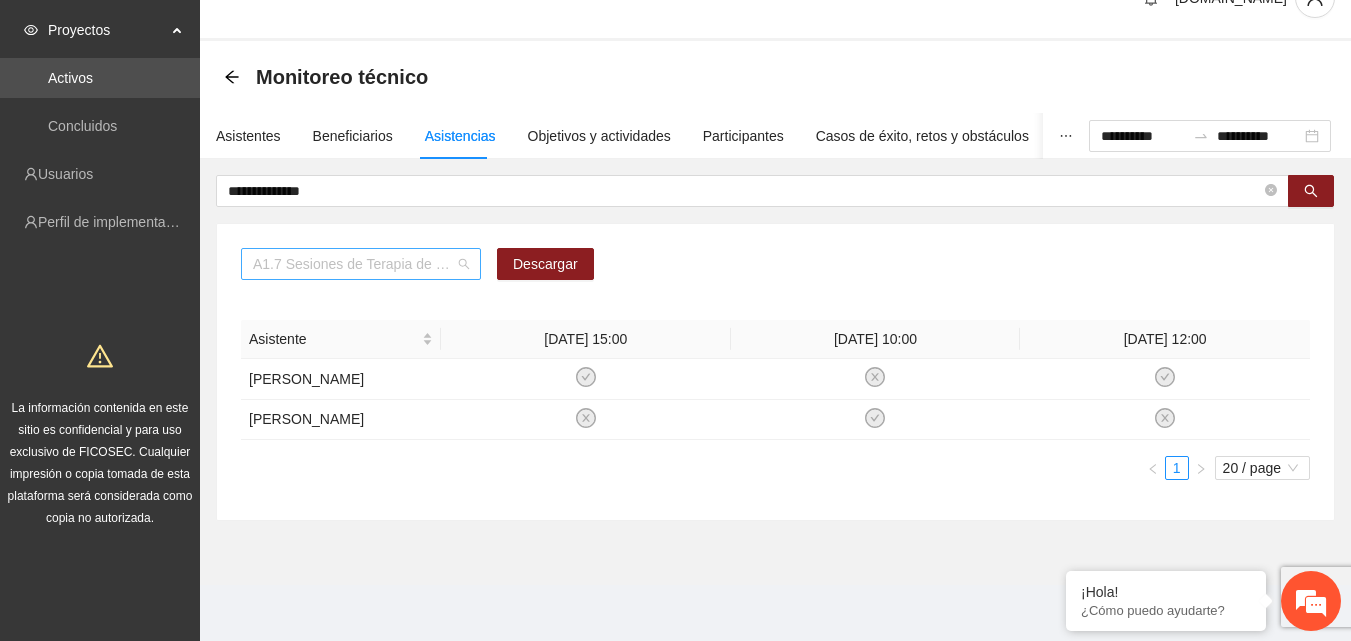click on "A1.7 Sesiones de Terapia de Juego para niños y niñas" at bounding box center [361, 264] 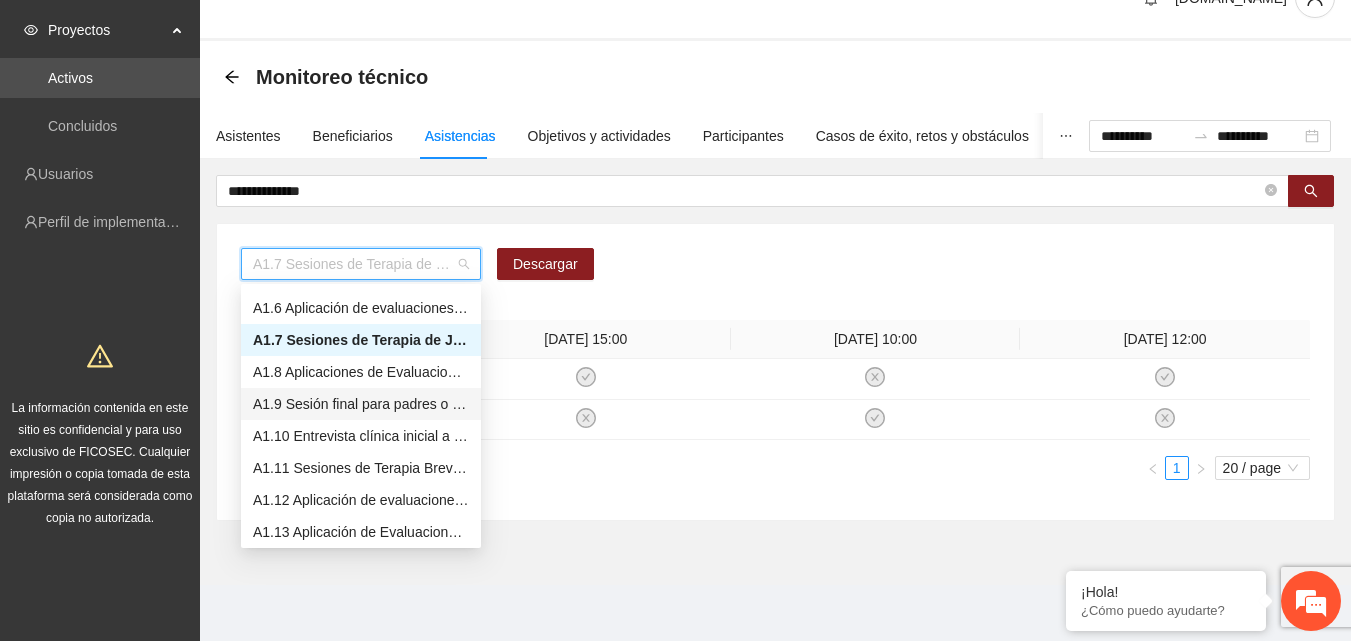 scroll, scrollTop: 256, scrollLeft: 0, axis: vertical 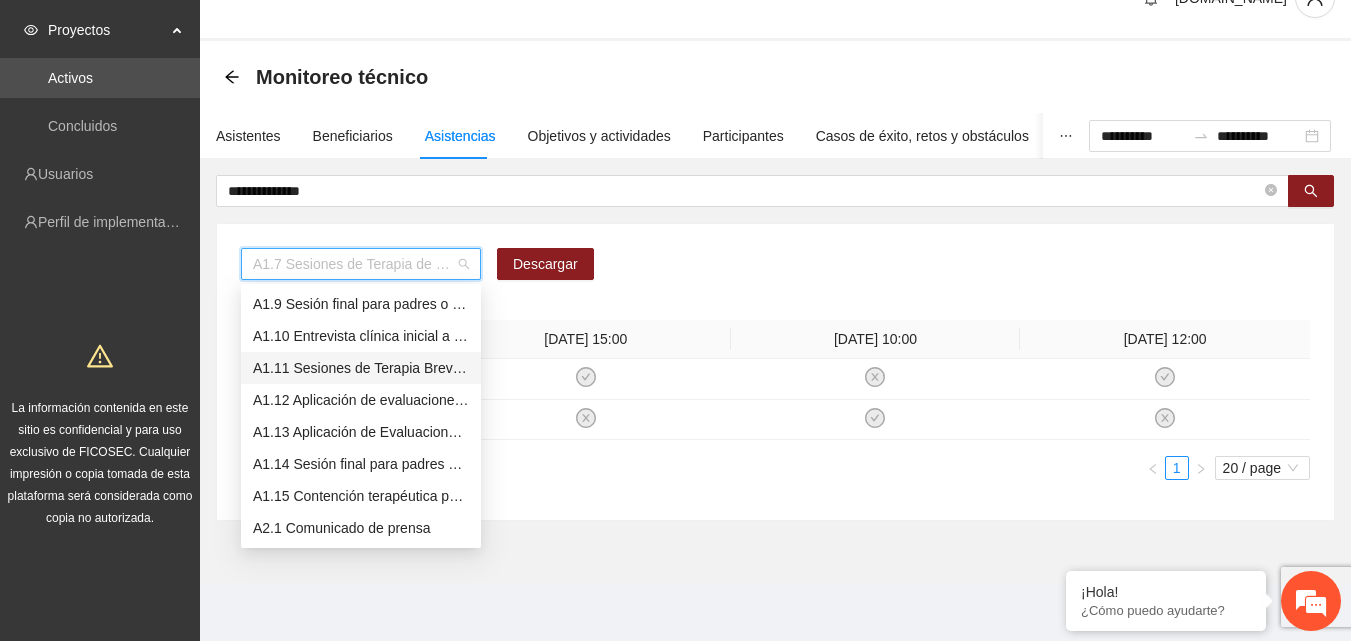 click on "A1.11 Sesiones de Terapia Breve Centrada en Soluciones para Adolescentes" at bounding box center (361, 368) 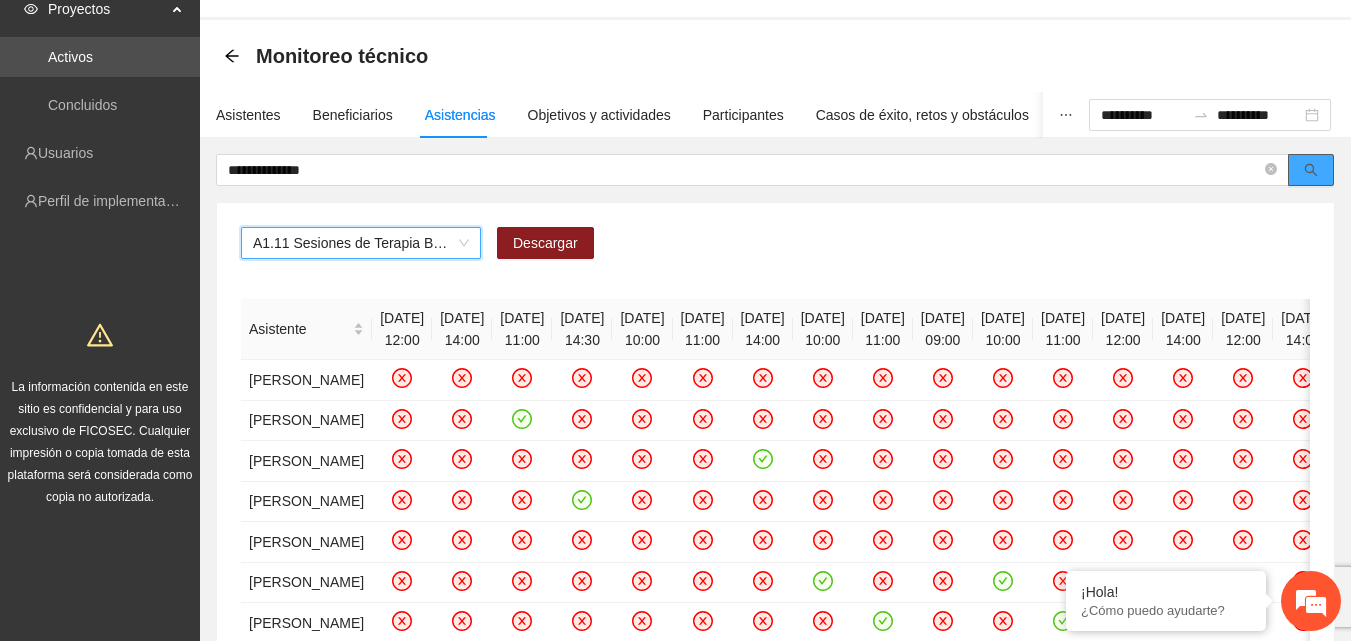 click 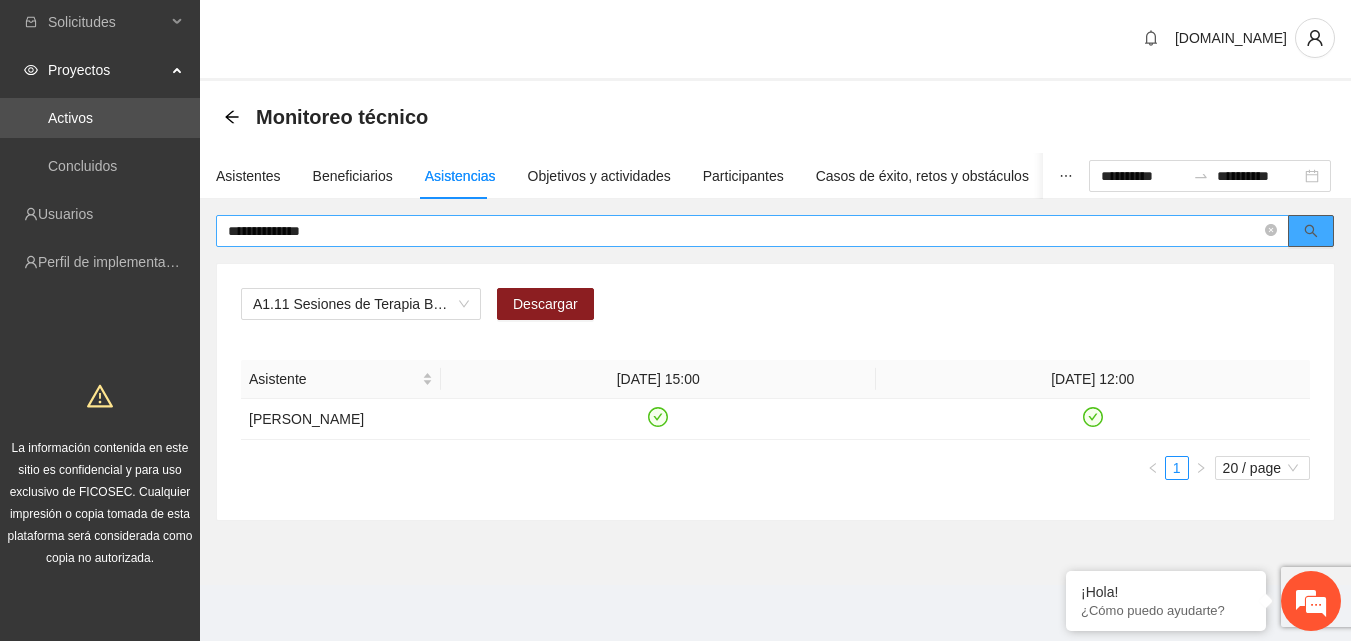 scroll, scrollTop: 22, scrollLeft: 0, axis: vertical 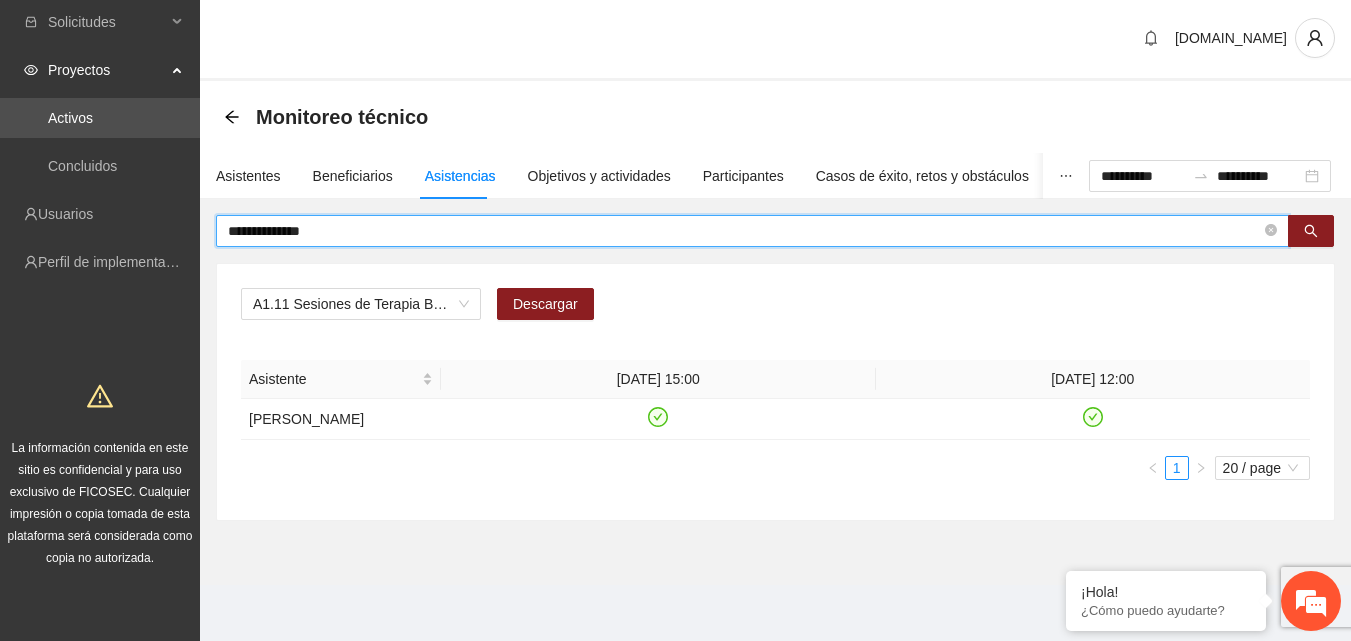 click on "**********" at bounding box center (744, 231) 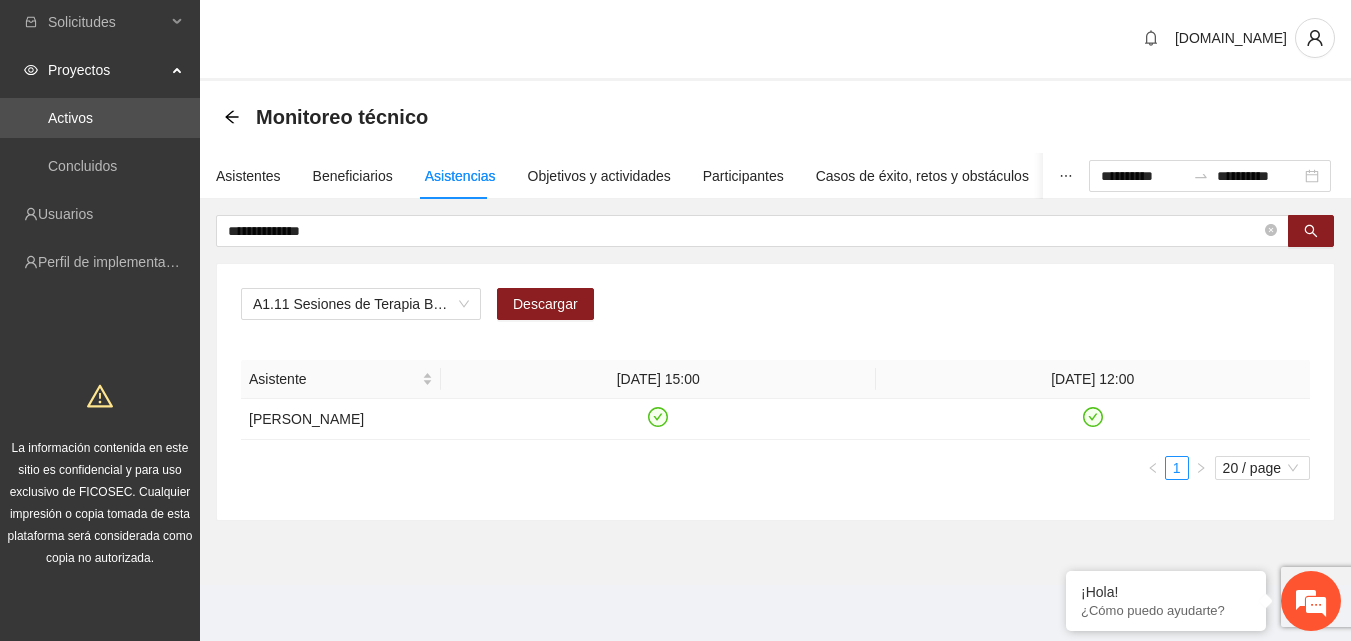 click on "Monitoreo técnico" at bounding box center (775, 117) 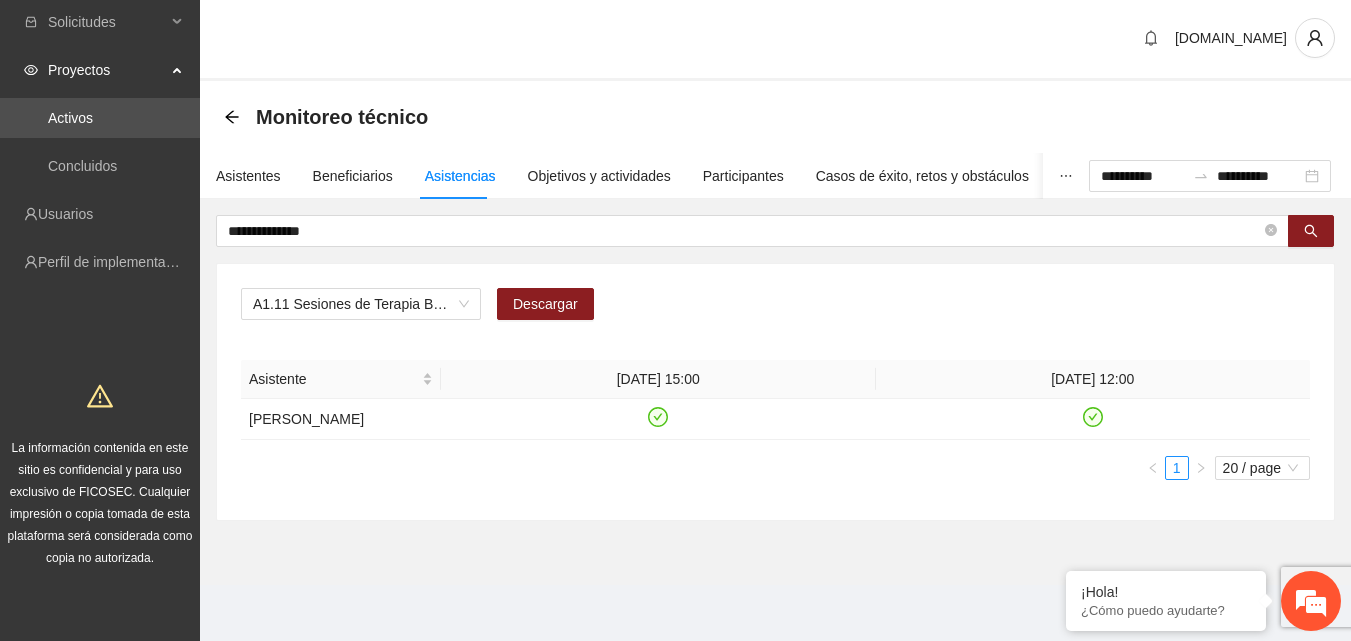 click on "**********" at bounding box center [775, 333] 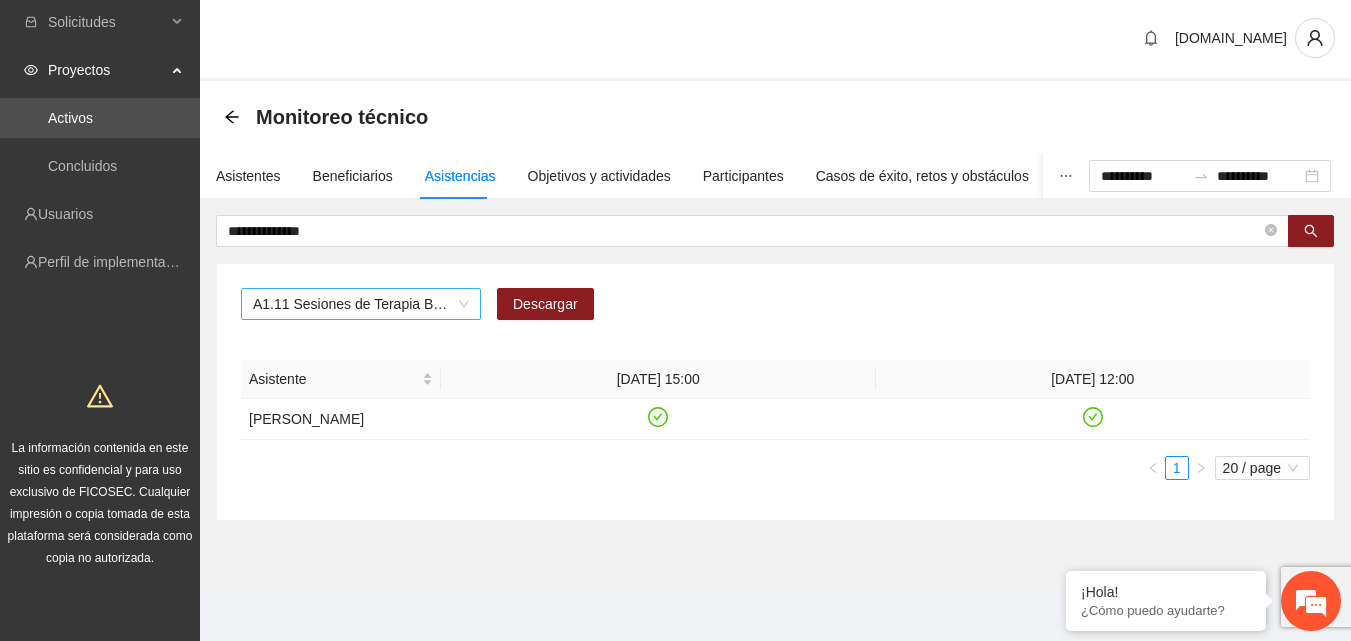 click on "A1.11 Sesiones de Terapia Breve Centrada en Soluciones para Adolescentes" at bounding box center [361, 304] 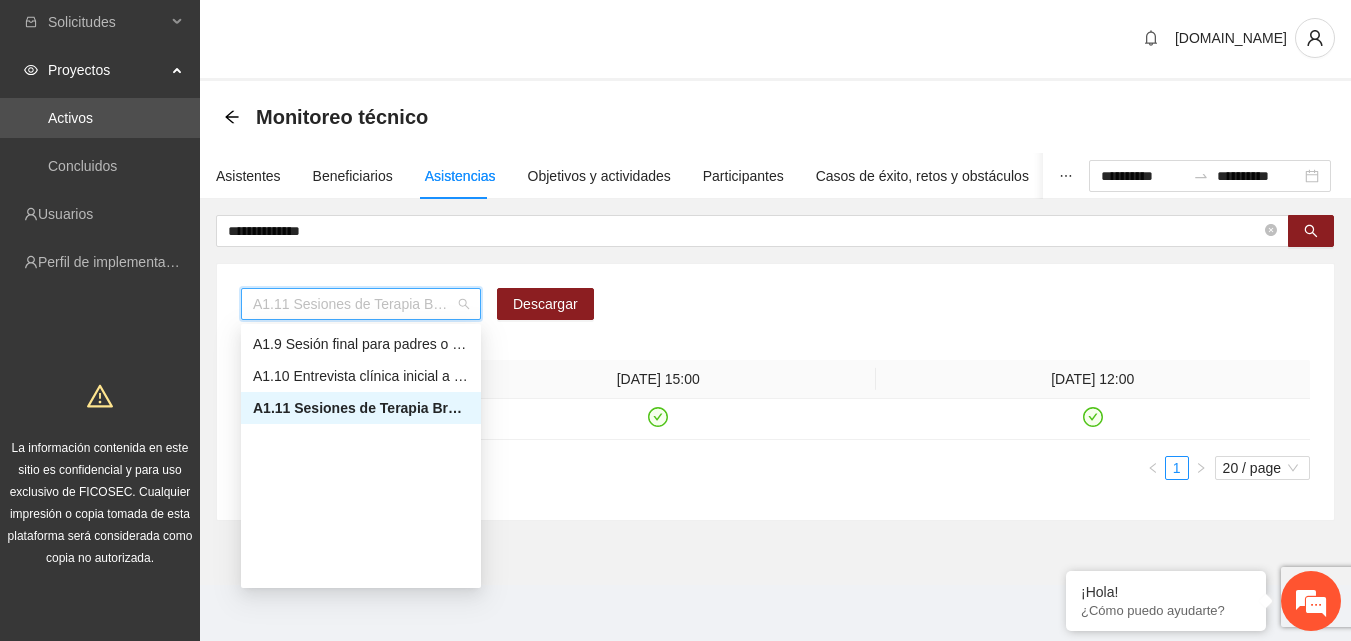 scroll, scrollTop: 56, scrollLeft: 0, axis: vertical 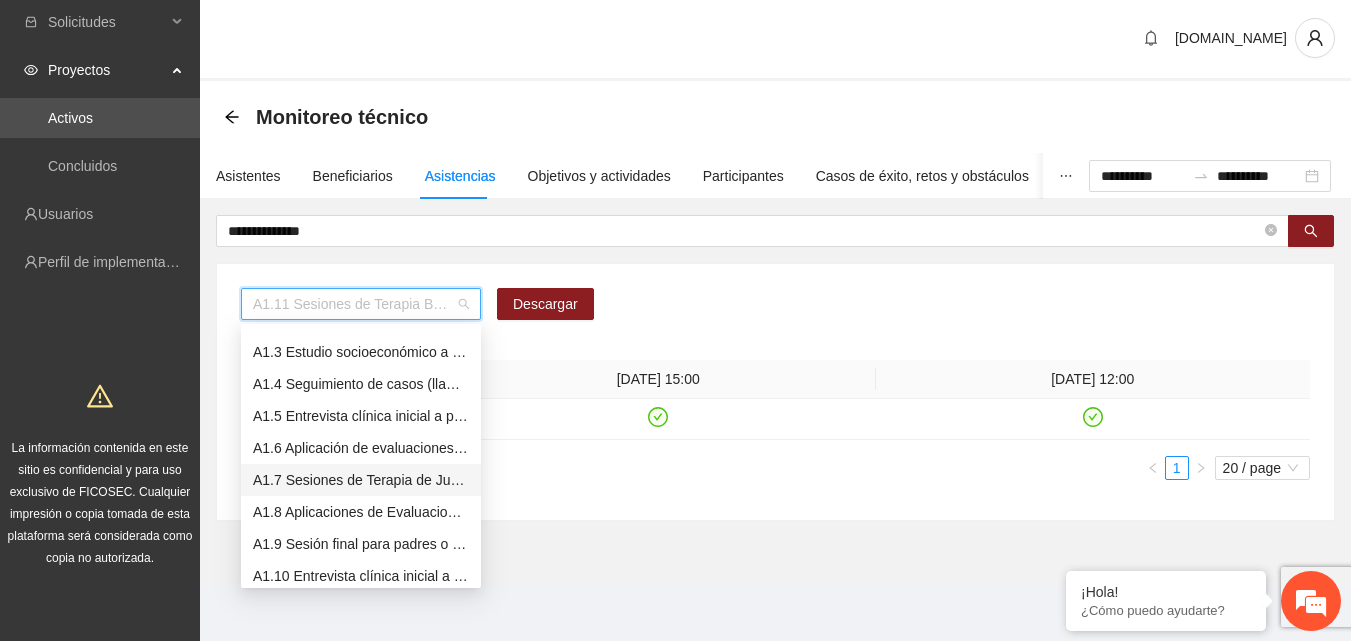 click on "A1.7 Sesiones de Terapia de Juego para niños y niñas" at bounding box center (361, 480) 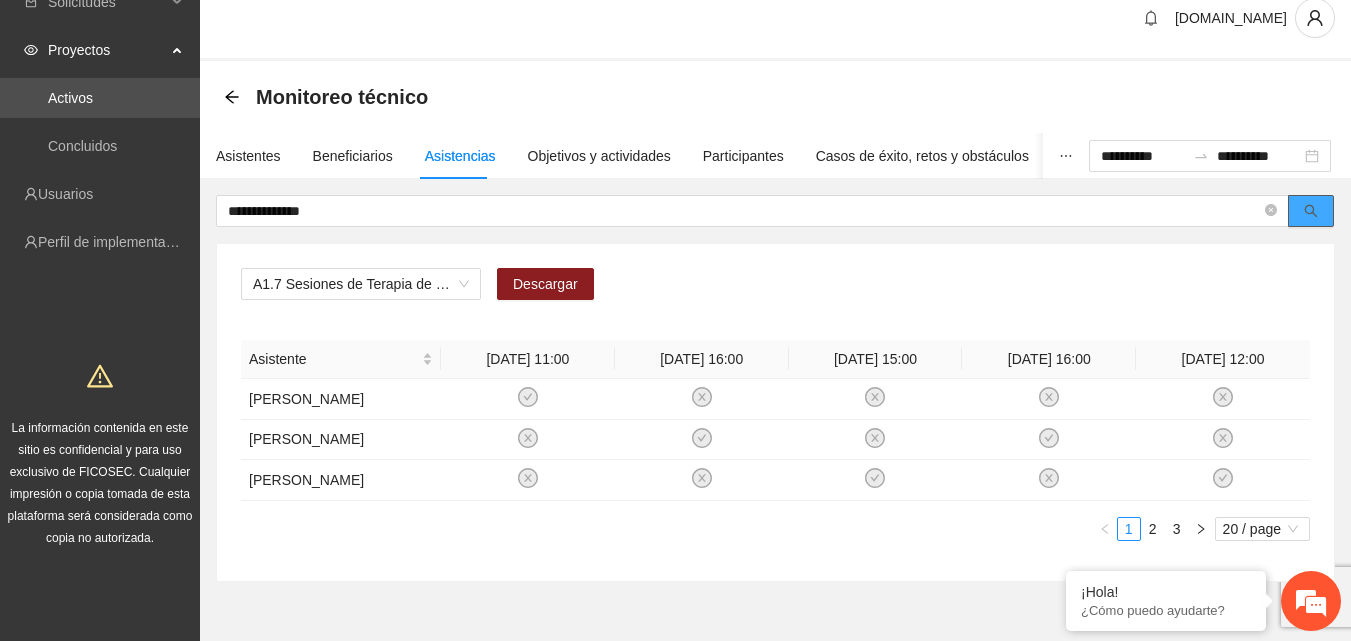click 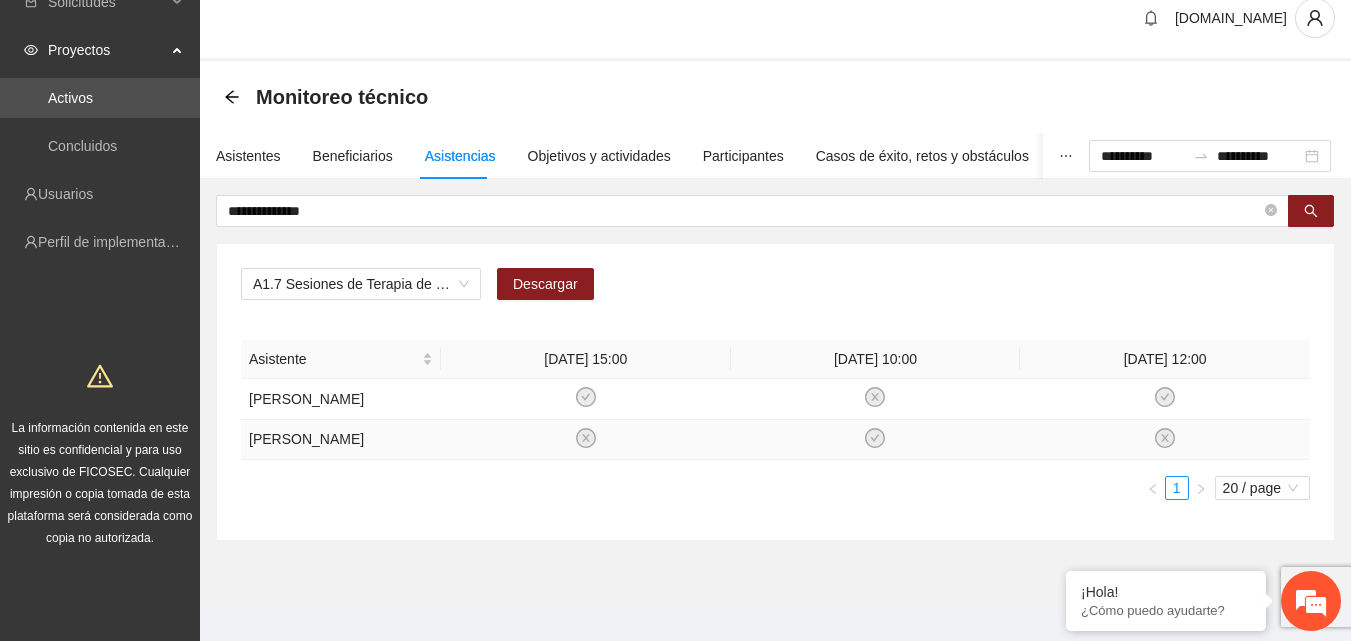 click 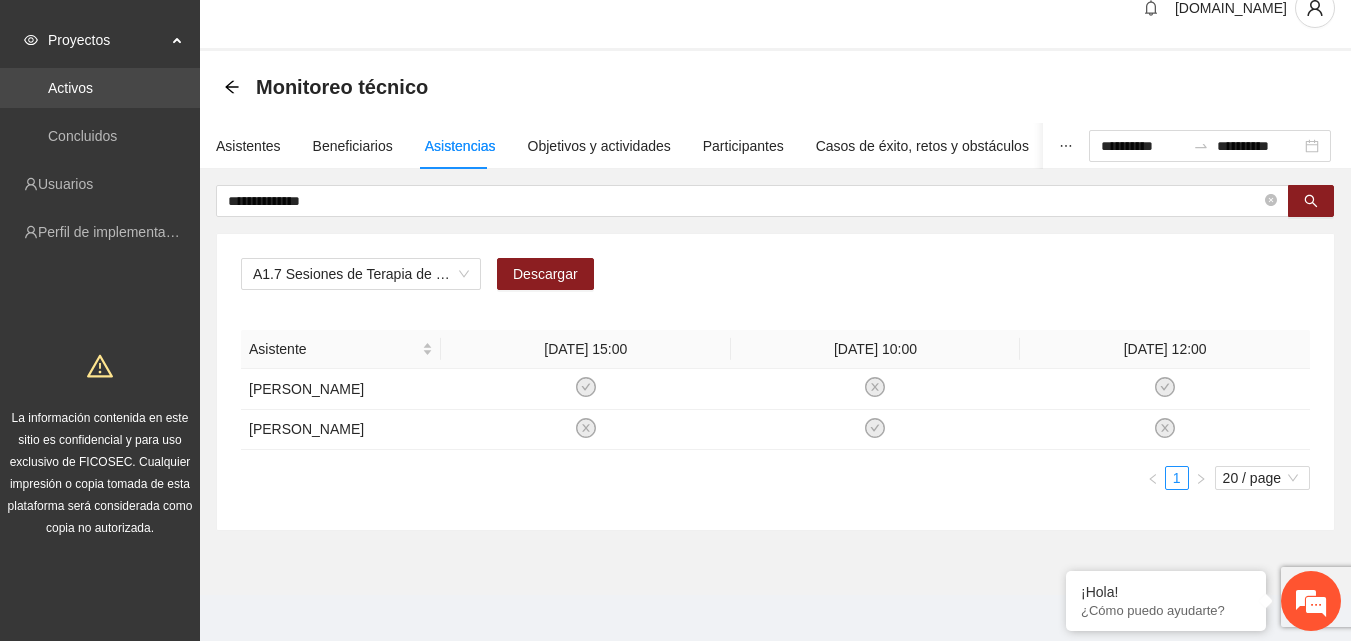 scroll, scrollTop: 0, scrollLeft: 0, axis: both 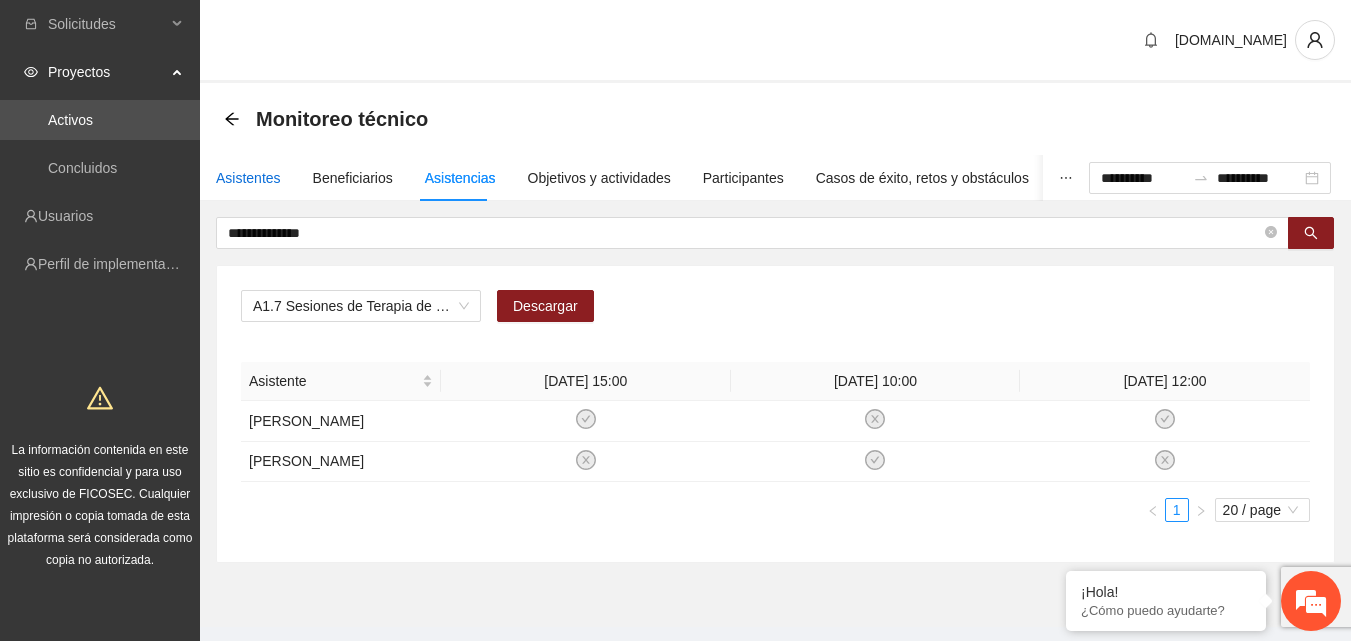 click on "Asistentes" at bounding box center [248, 178] 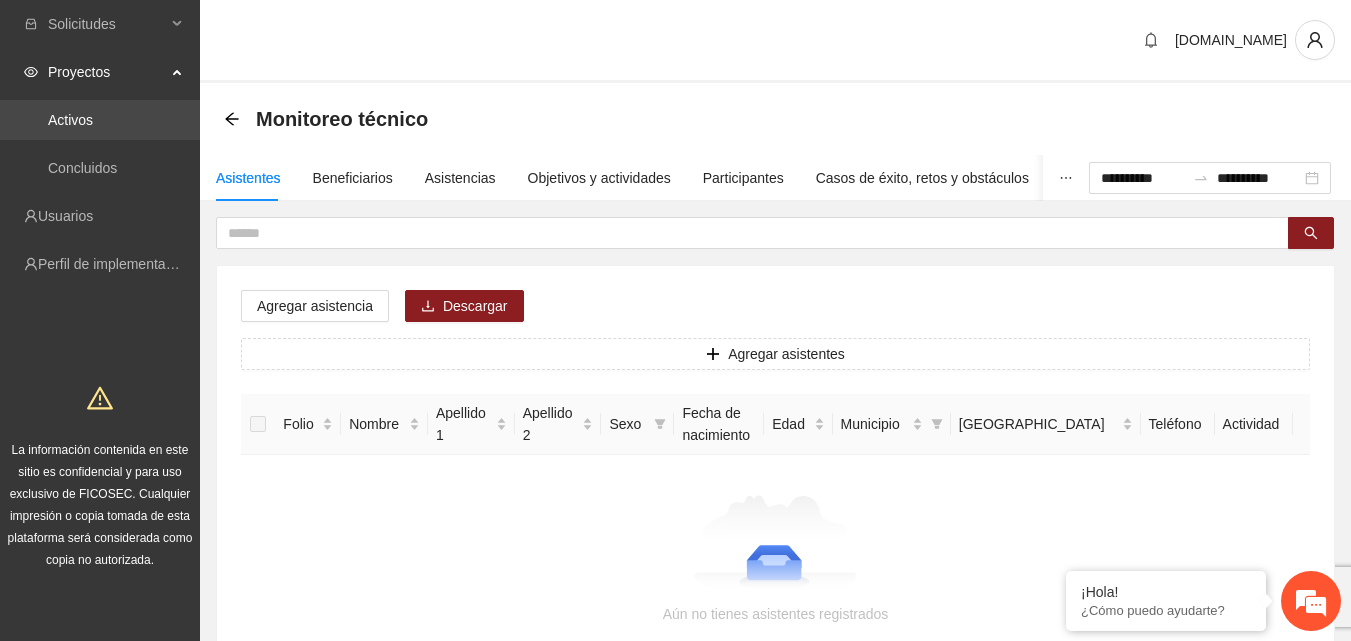 click on "Activos" at bounding box center (70, 120) 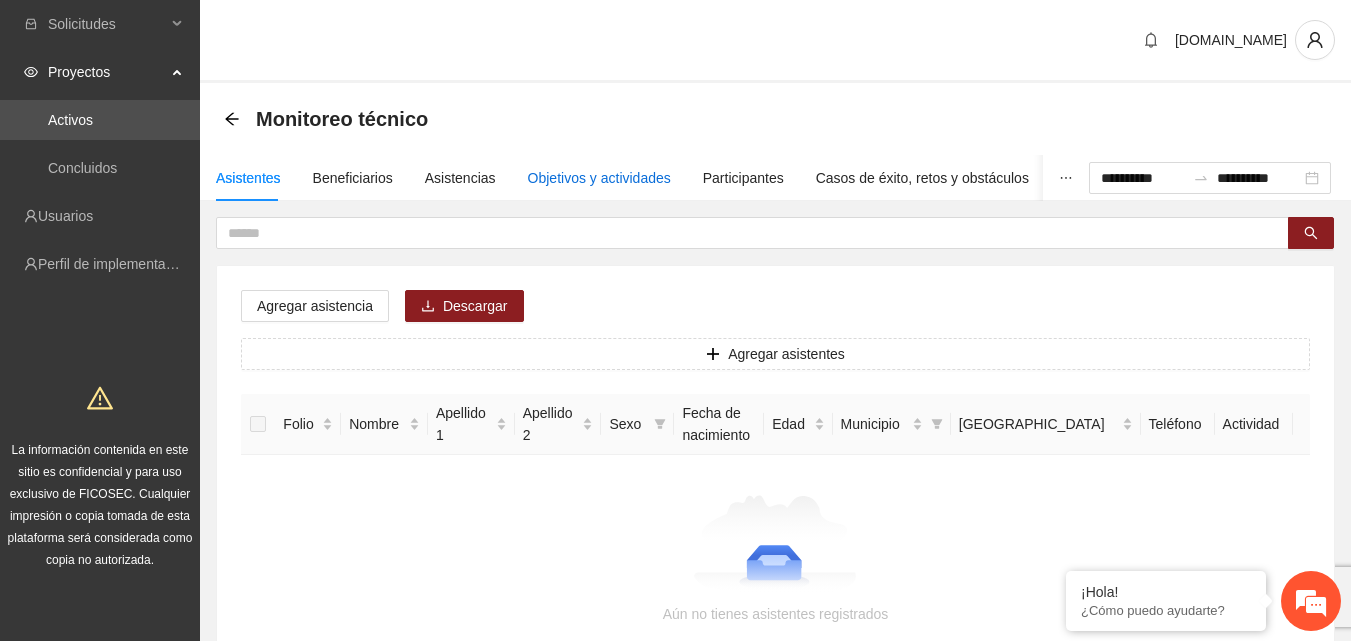 click on "Objetivos y actividades" at bounding box center (599, 178) 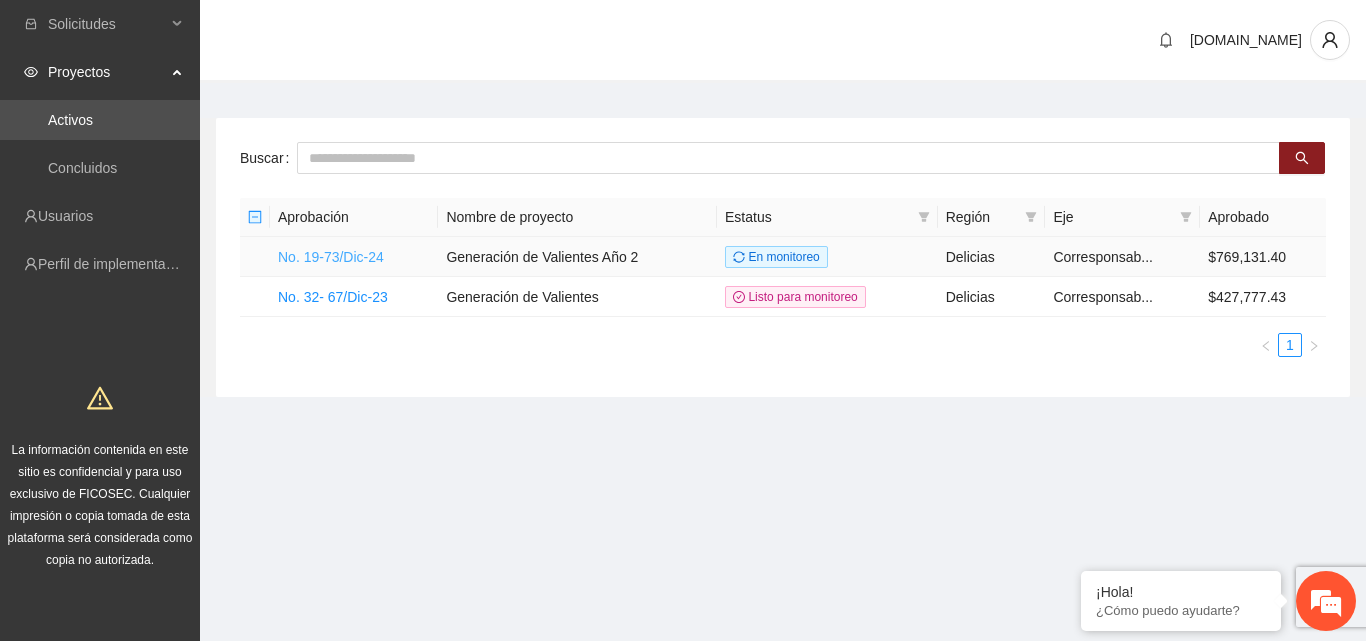 click on "No. 19-73/Dic-24" at bounding box center [331, 257] 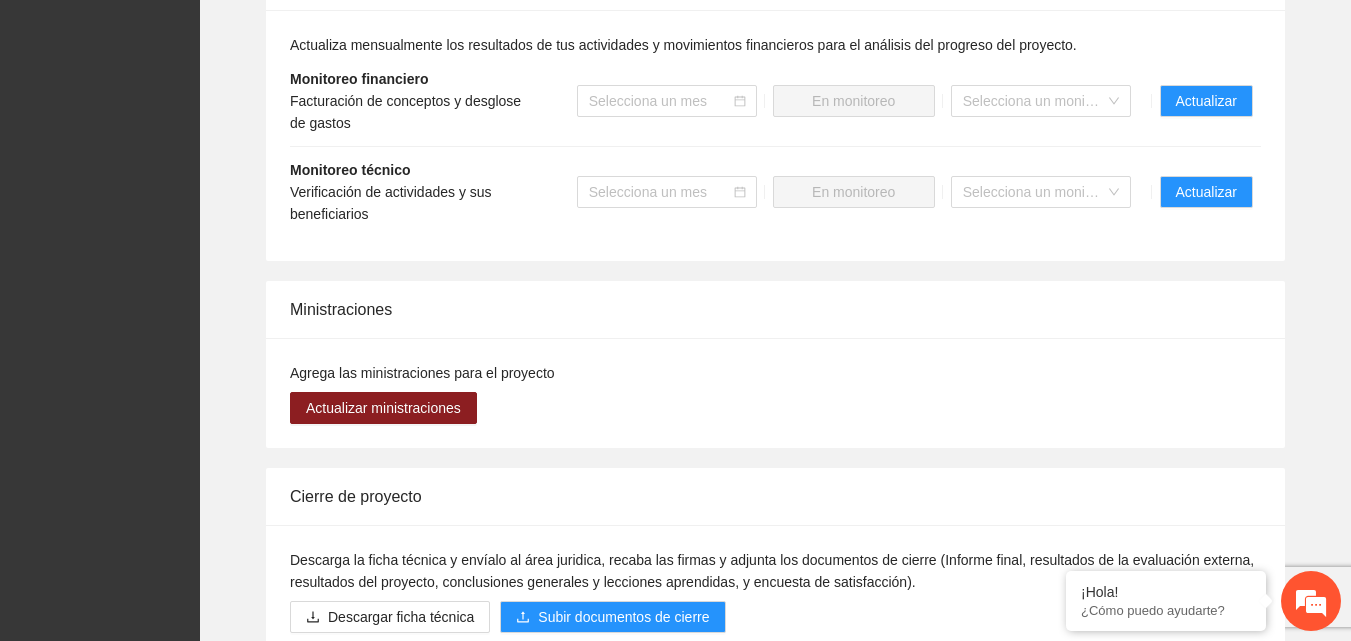scroll, scrollTop: 2000, scrollLeft: 0, axis: vertical 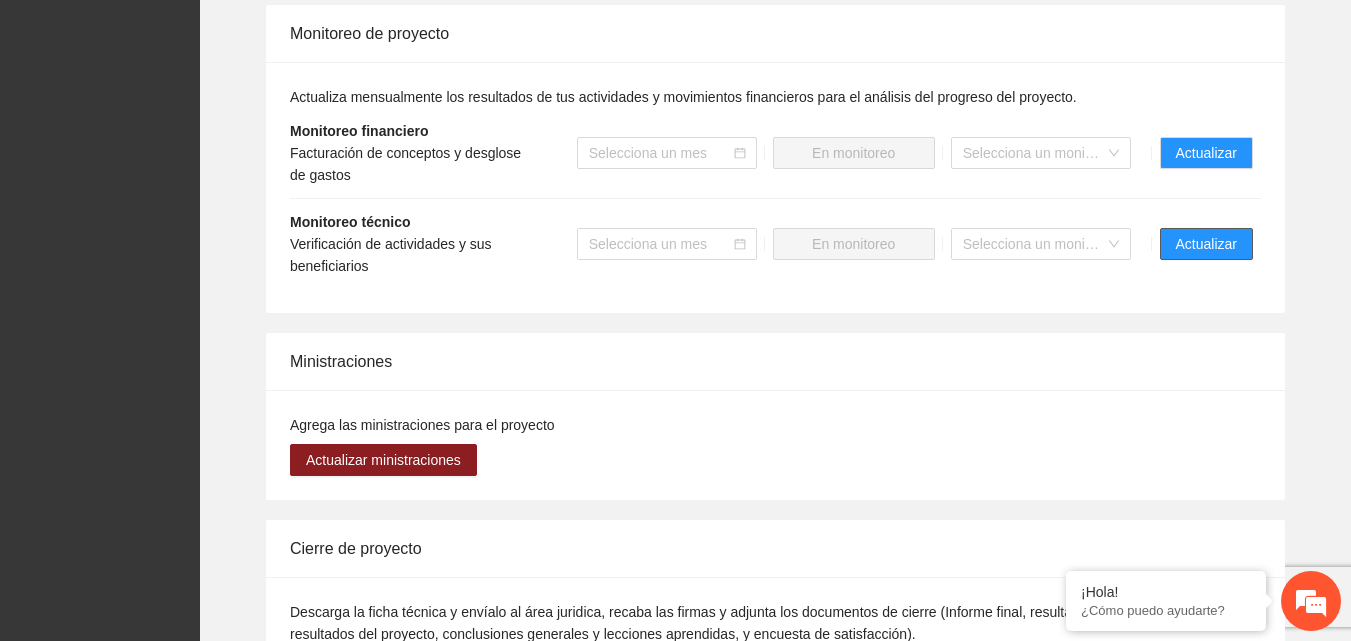 click on "Actualizar" at bounding box center [1206, 244] 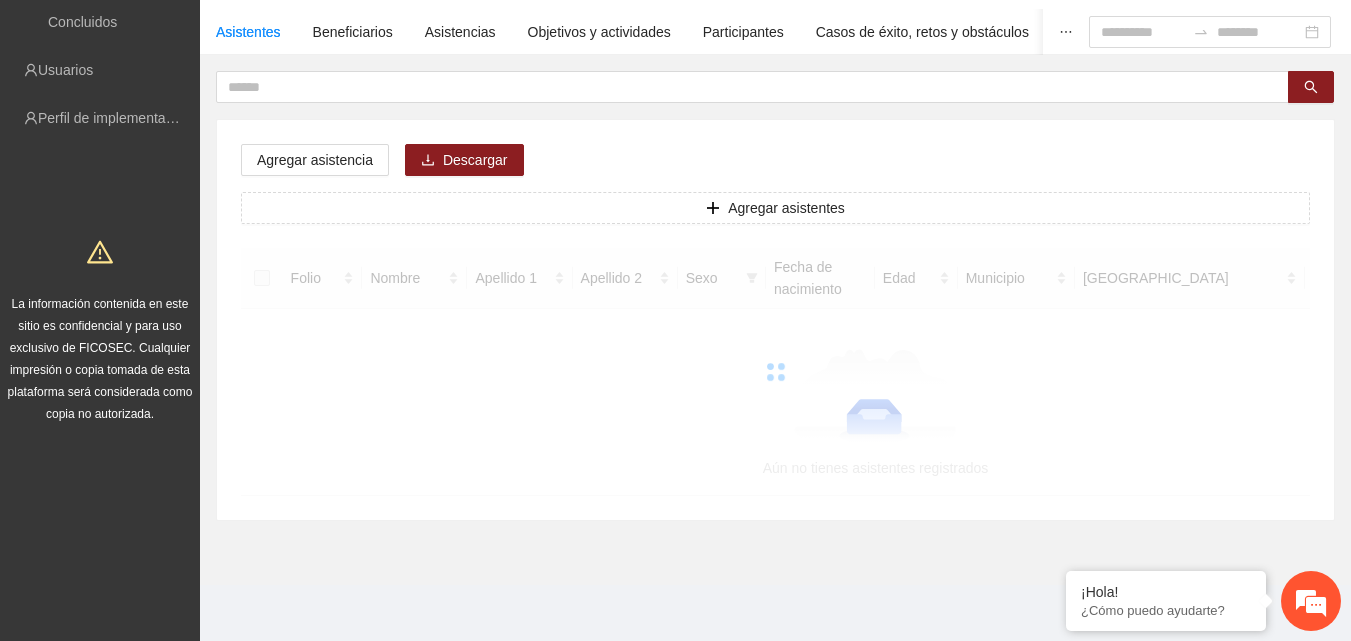 scroll, scrollTop: 0, scrollLeft: 0, axis: both 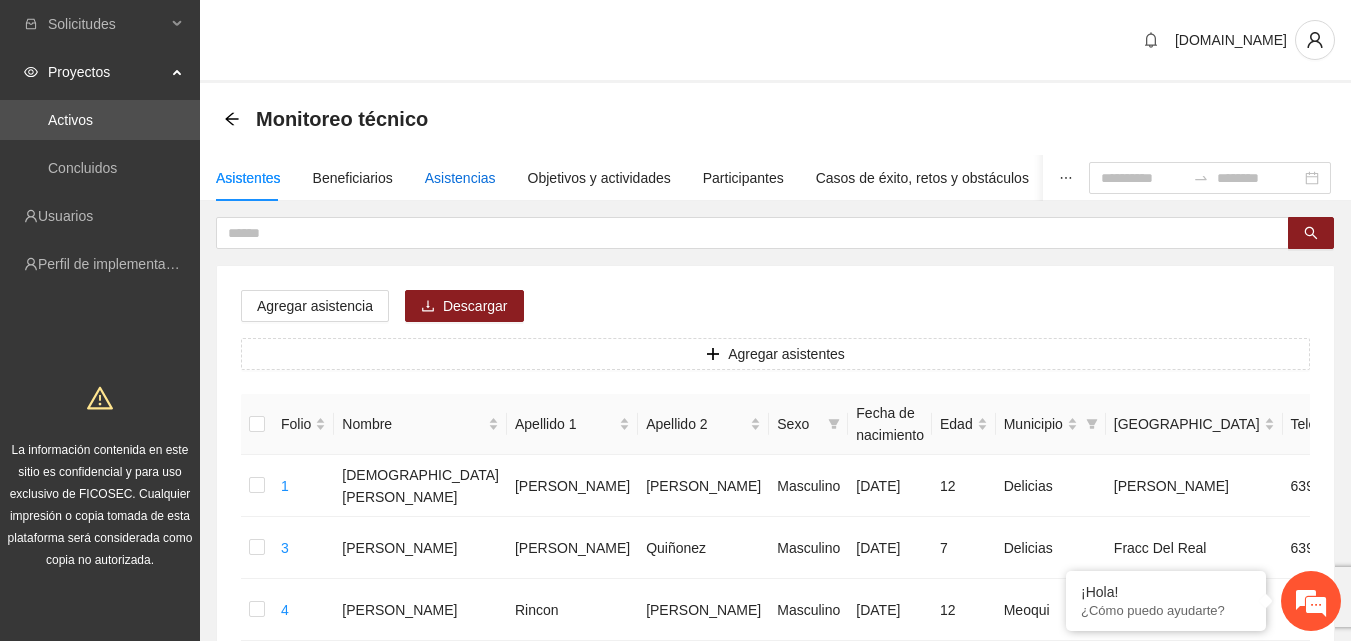 click on "Asistencias" at bounding box center (460, 178) 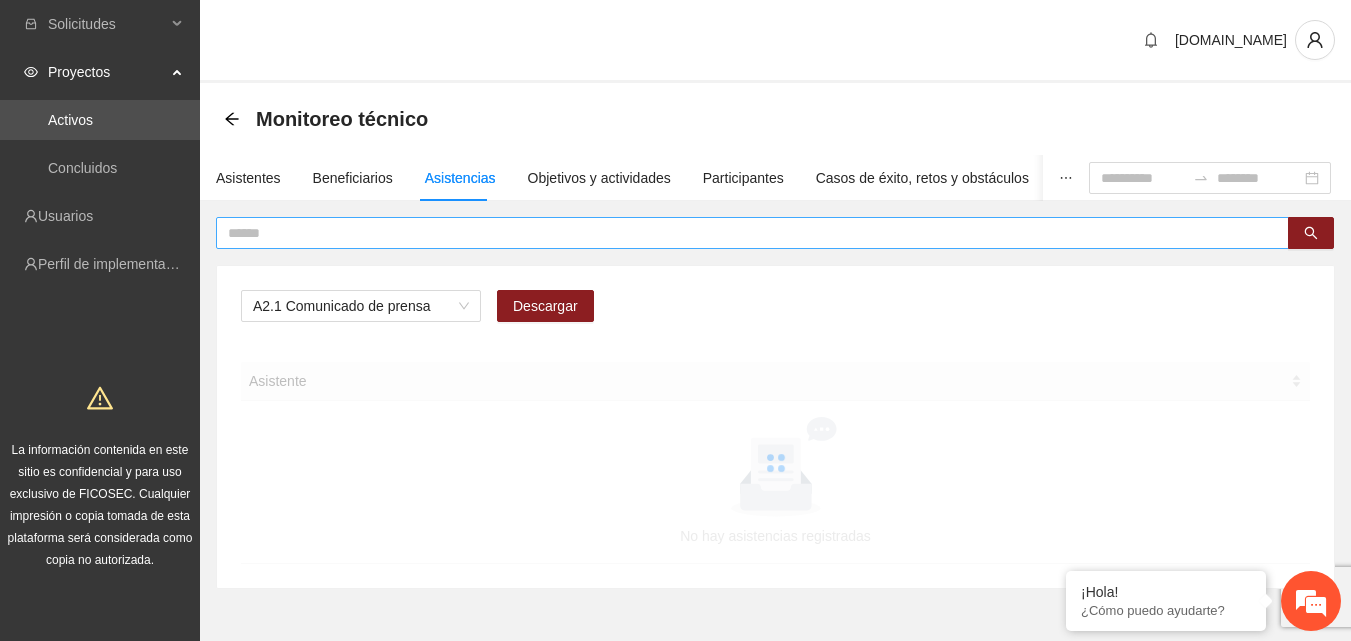 click at bounding box center (744, 233) 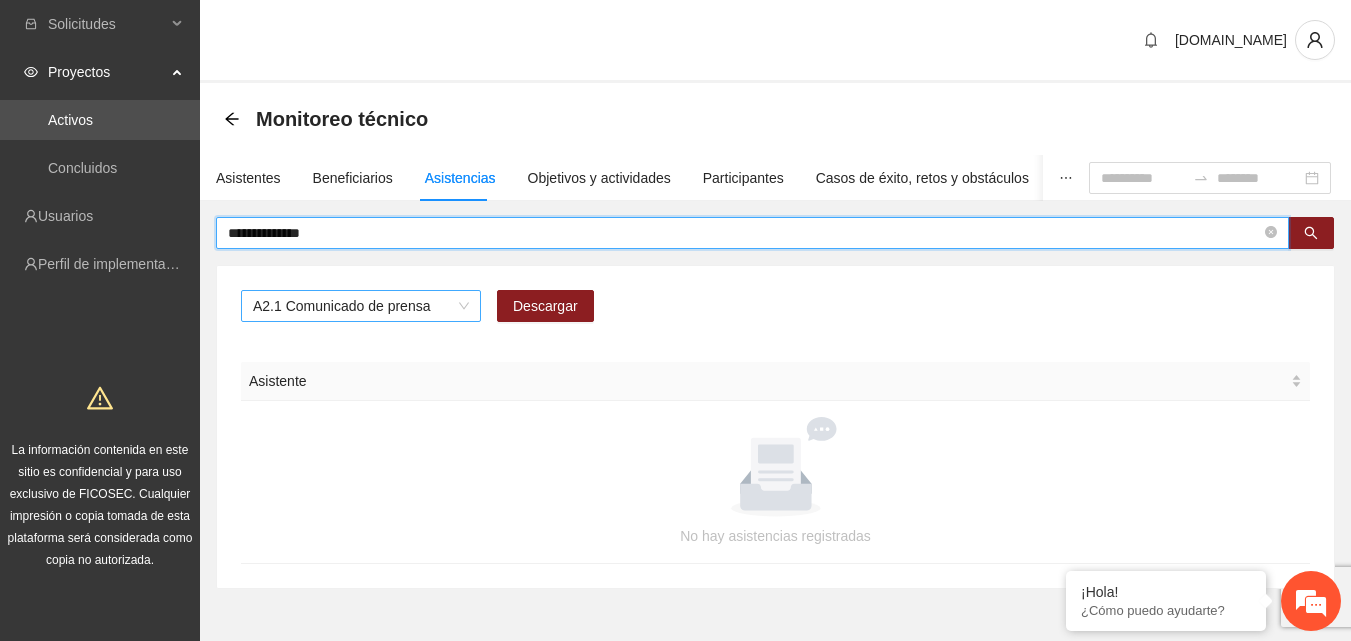 click on "A2.1 Comunicado de prensa" at bounding box center (361, 306) 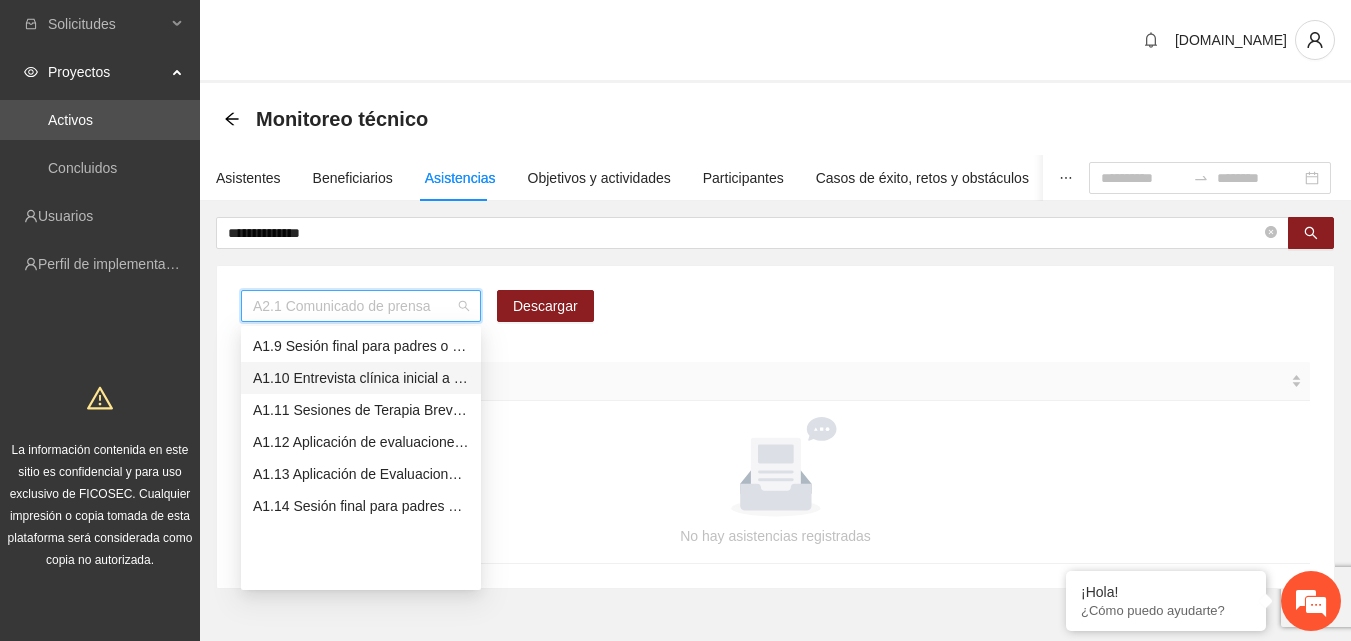 scroll, scrollTop: 156, scrollLeft: 0, axis: vertical 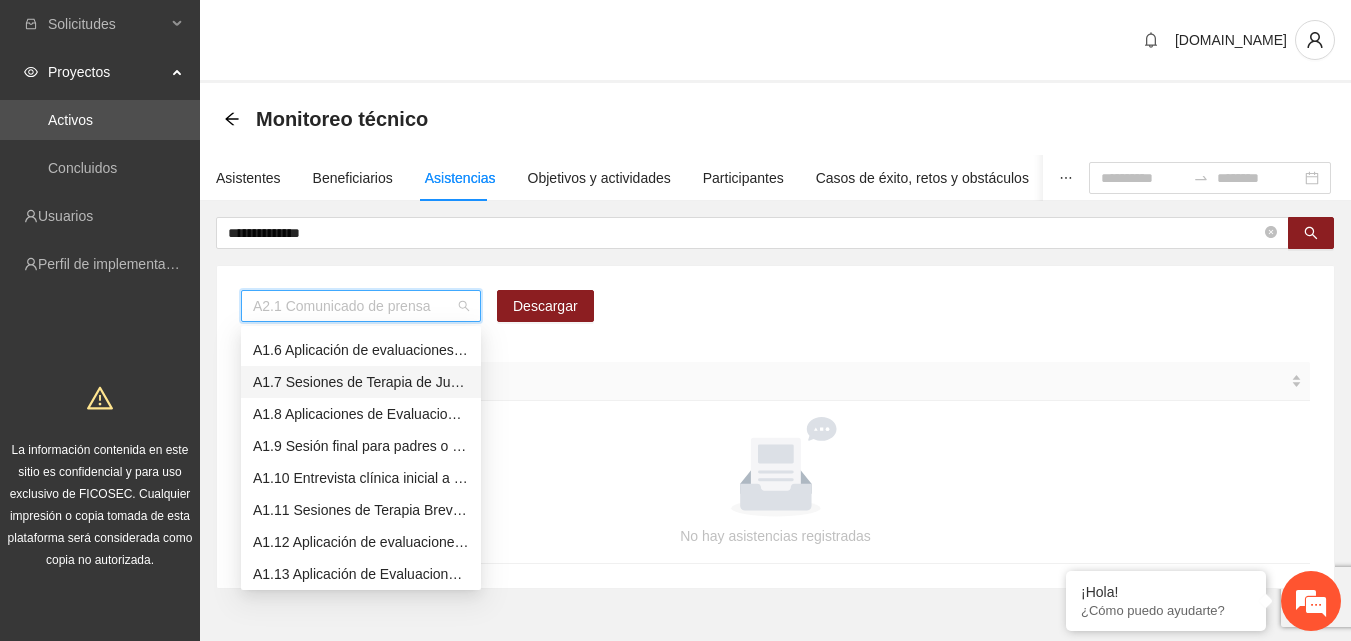 click on "A1.7 Sesiones de Terapia de Juego para niños y niñas" at bounding box center [361, 382] 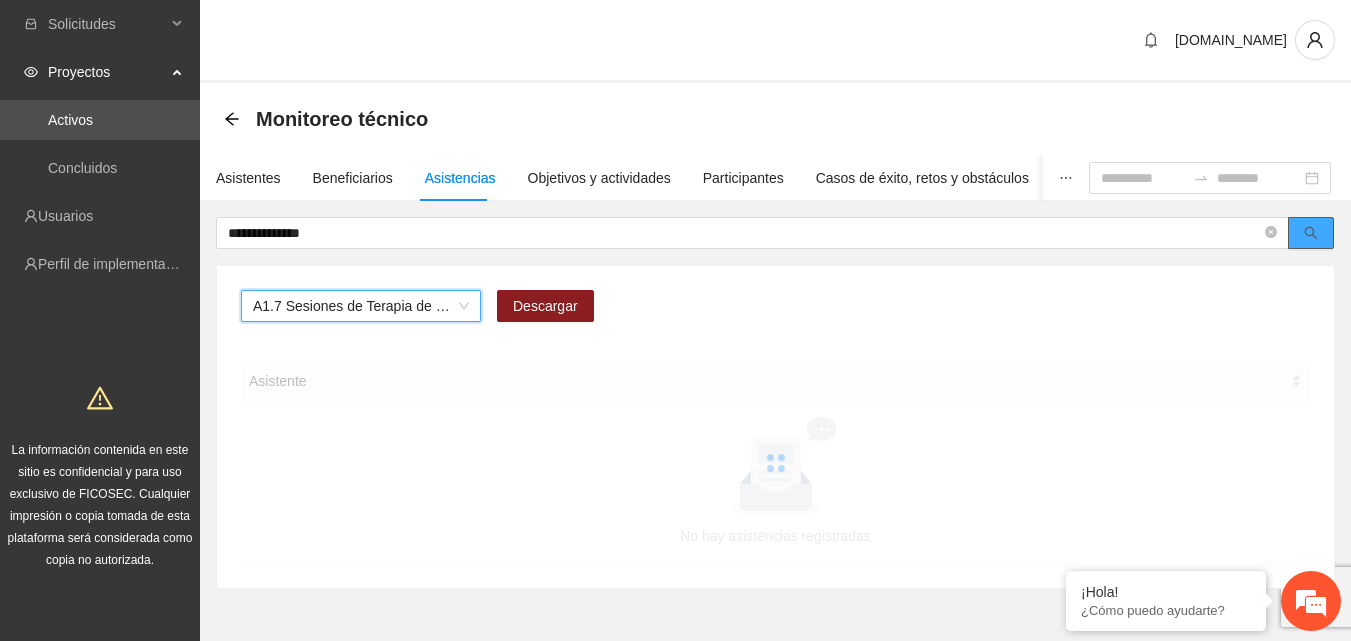 click at bounding box center (1311, 233) 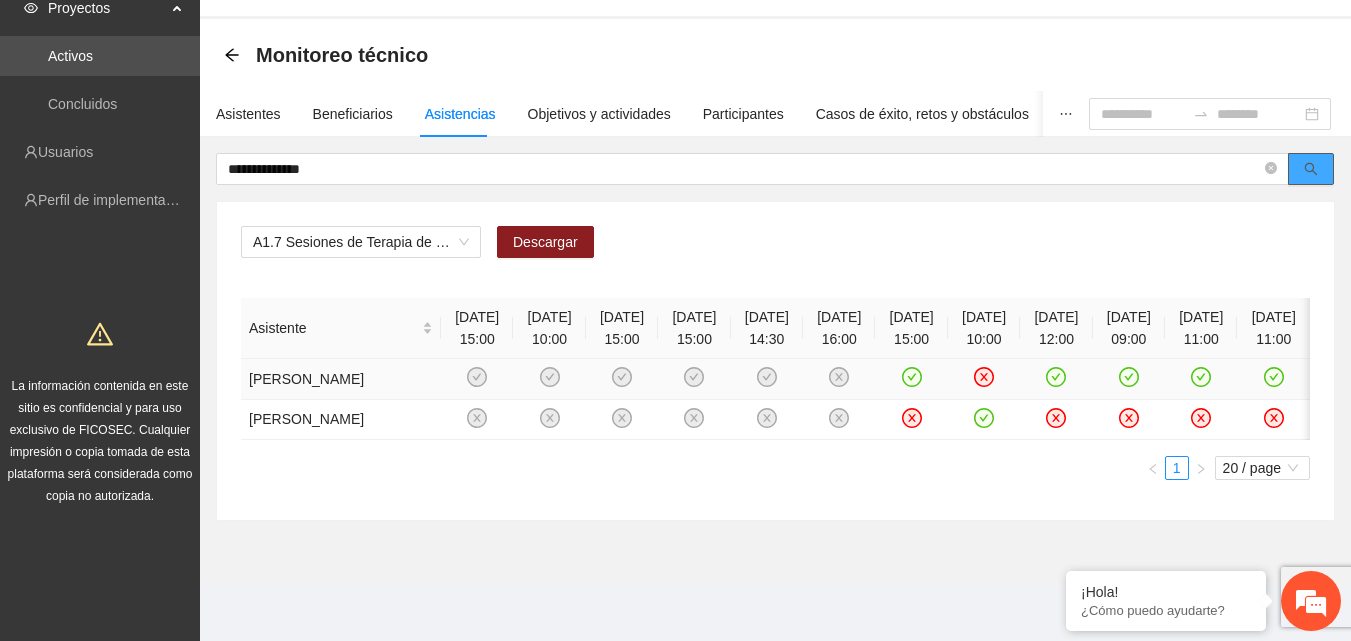 scroll, scrollTop: 200, scrollLeft: 0, axis: vertical 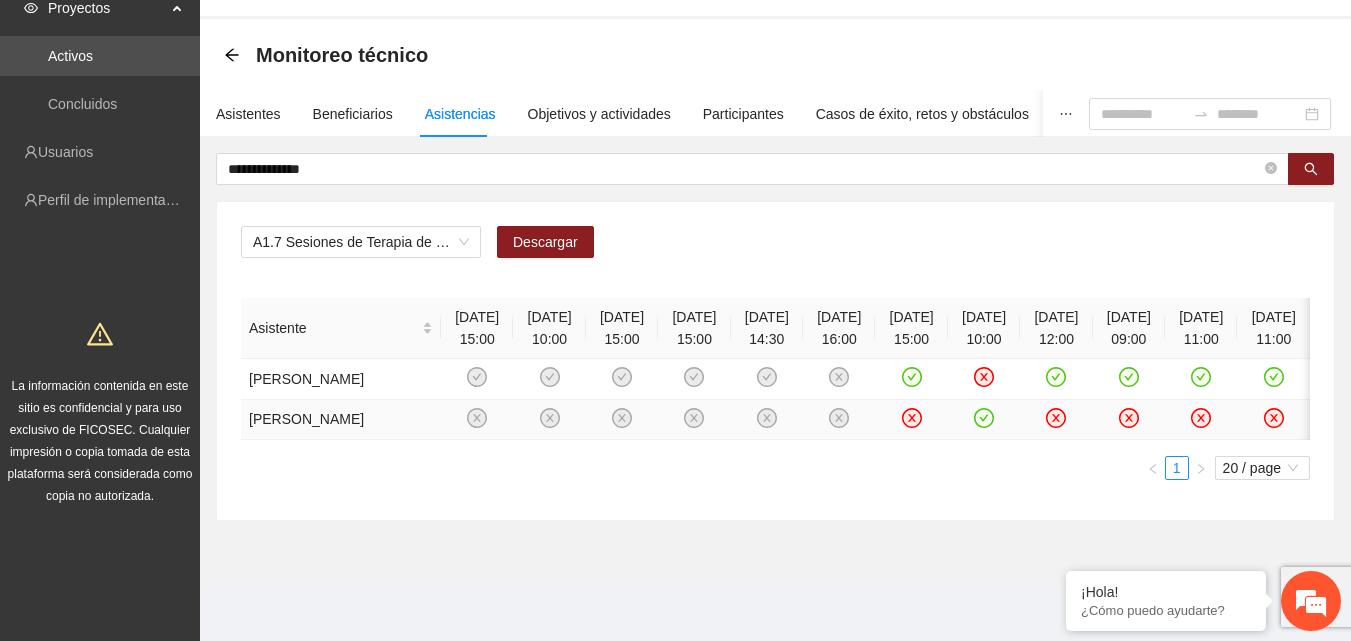 click 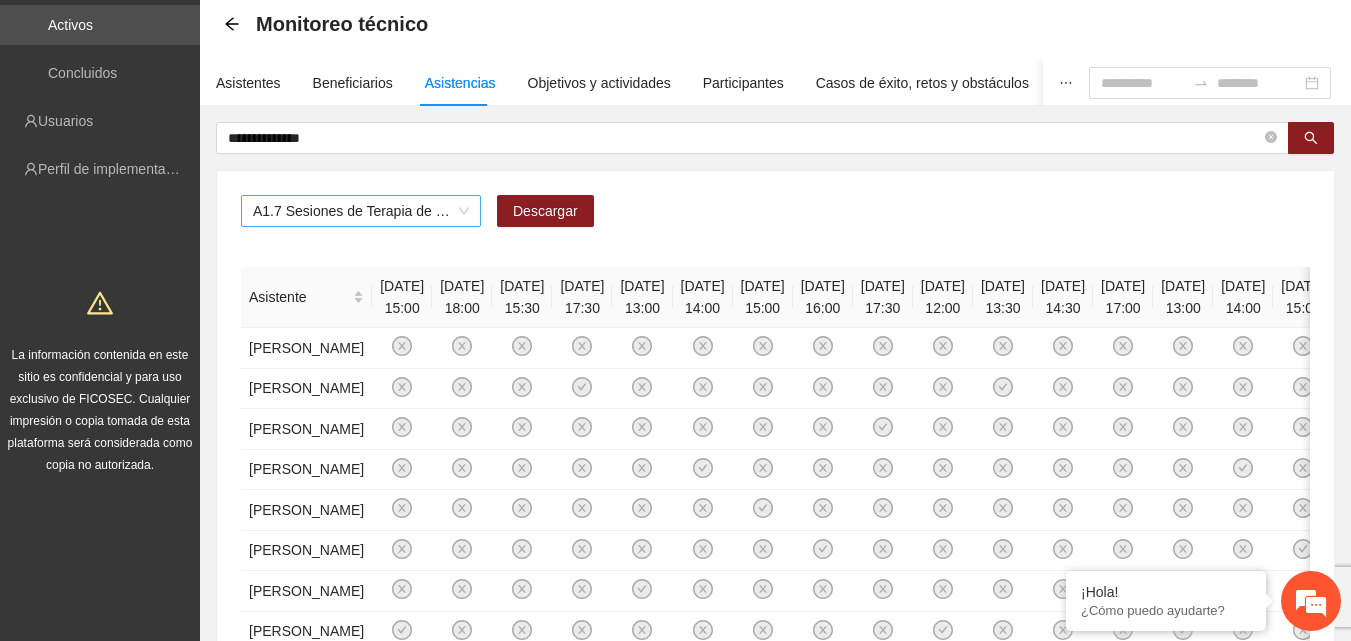 scroll, scrollTop: 0, scrollLeft: 0, axis: both 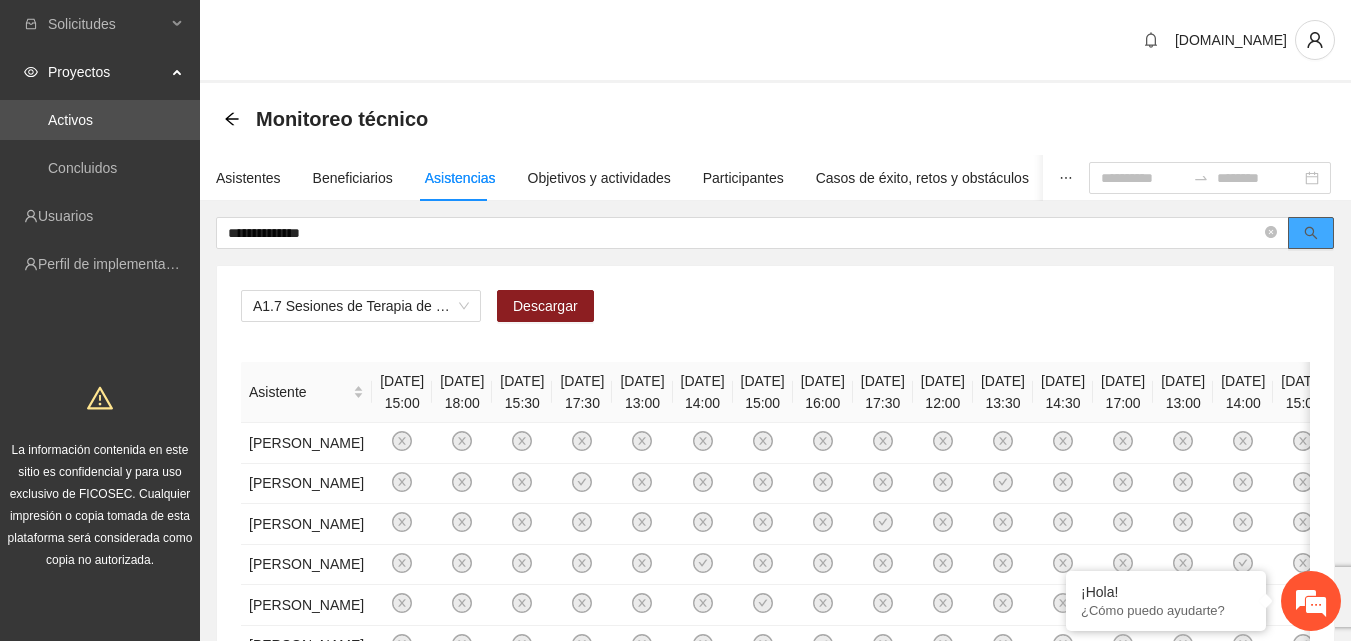click at bounding box center (1311, 234) 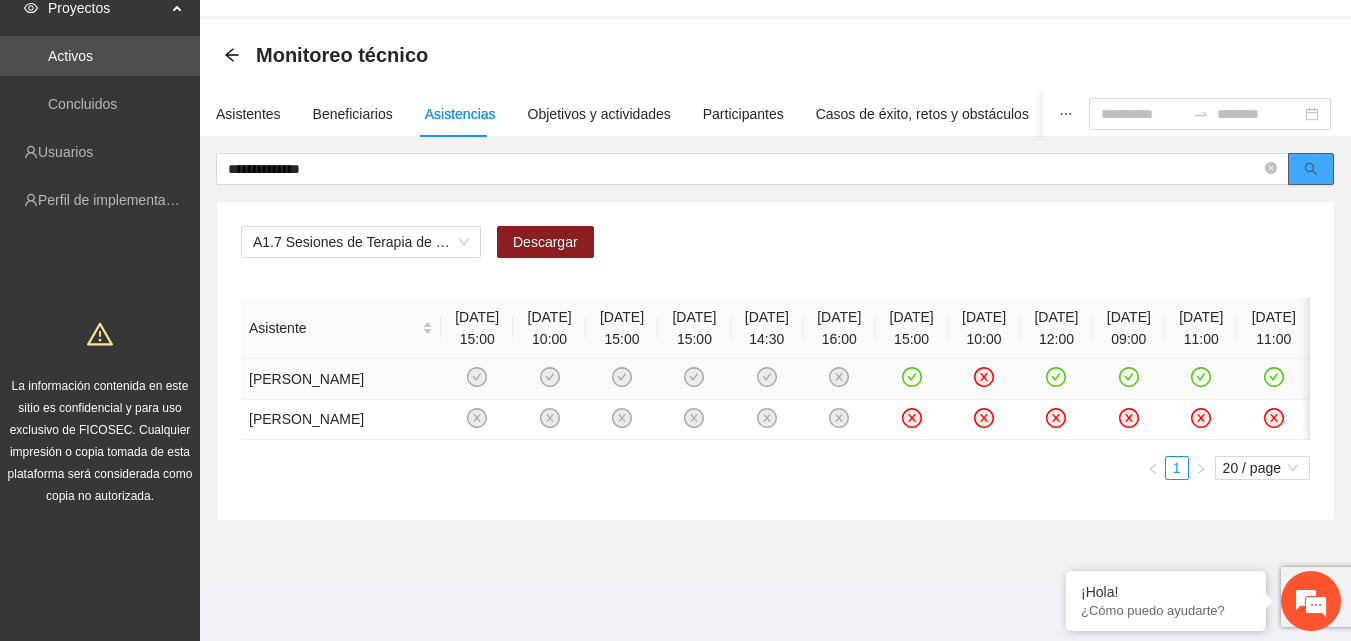 scroll, scrollTop: 200, scrollLeft: 0, axis: vertical 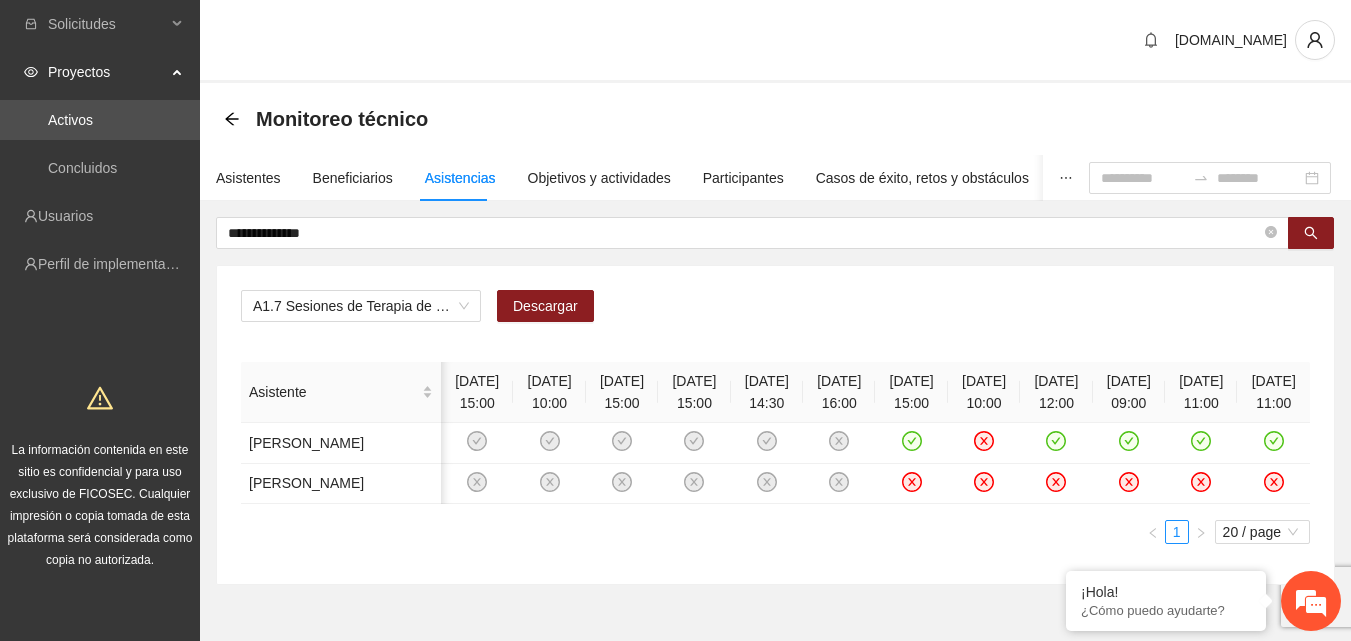 drag, startPoint x: 543, startPoint y: 90, endPoint x: 522, endPoint y: 83, distance: 22.135944 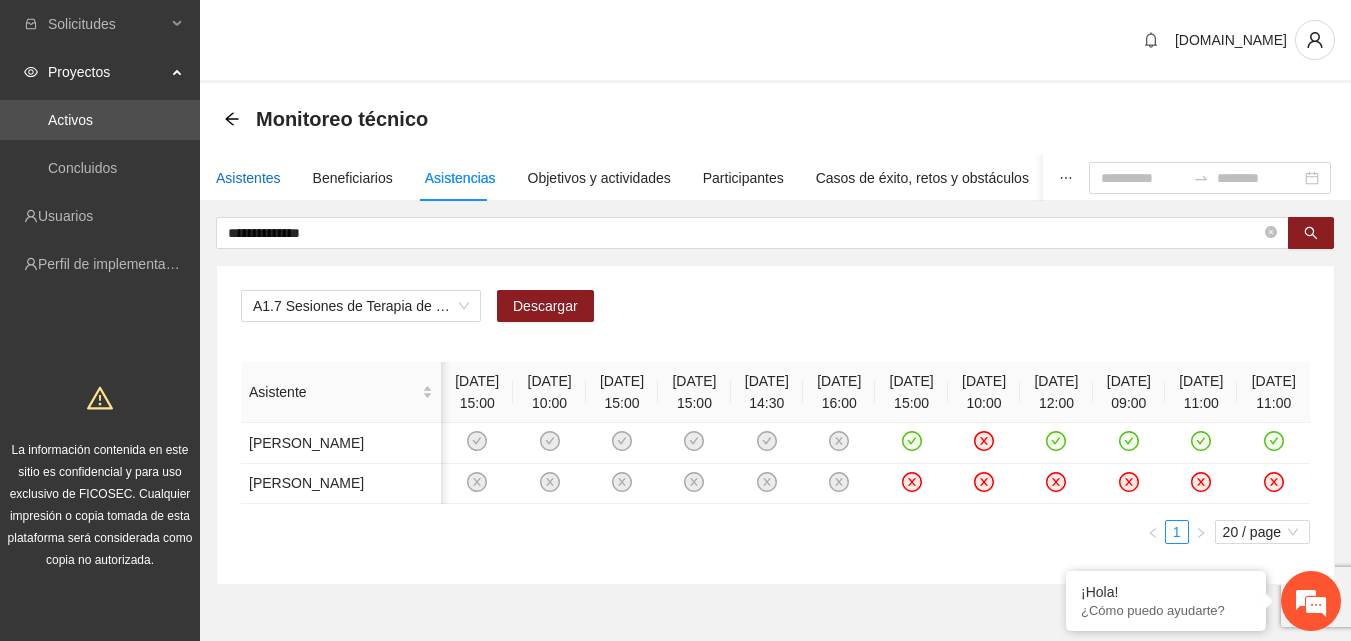 click on "Asistentes" at bounding box center (248, 178) 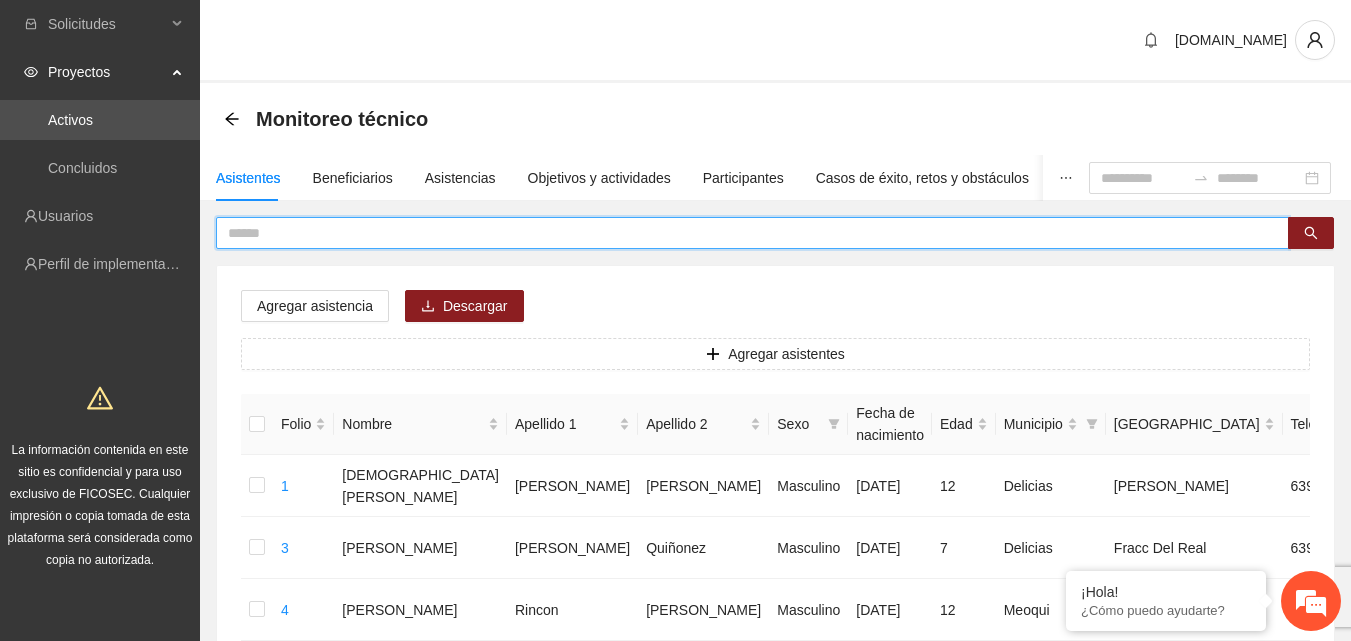 click at bounding box center [744, 233] 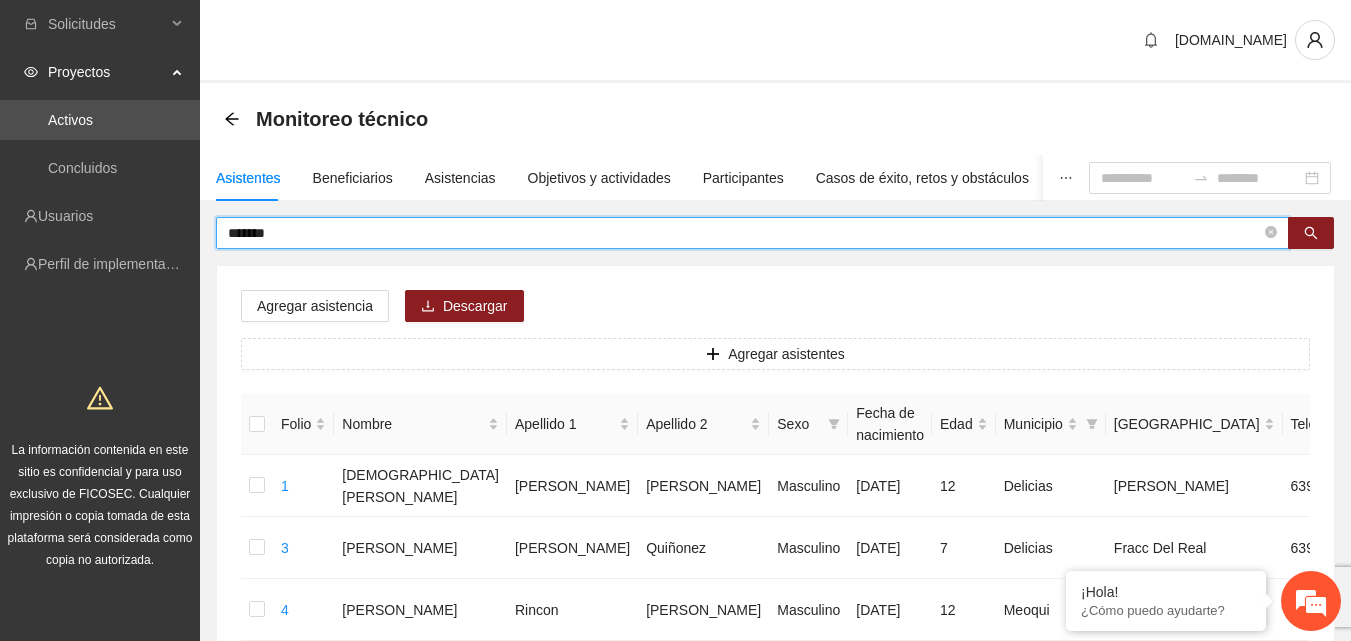 type on "*******" 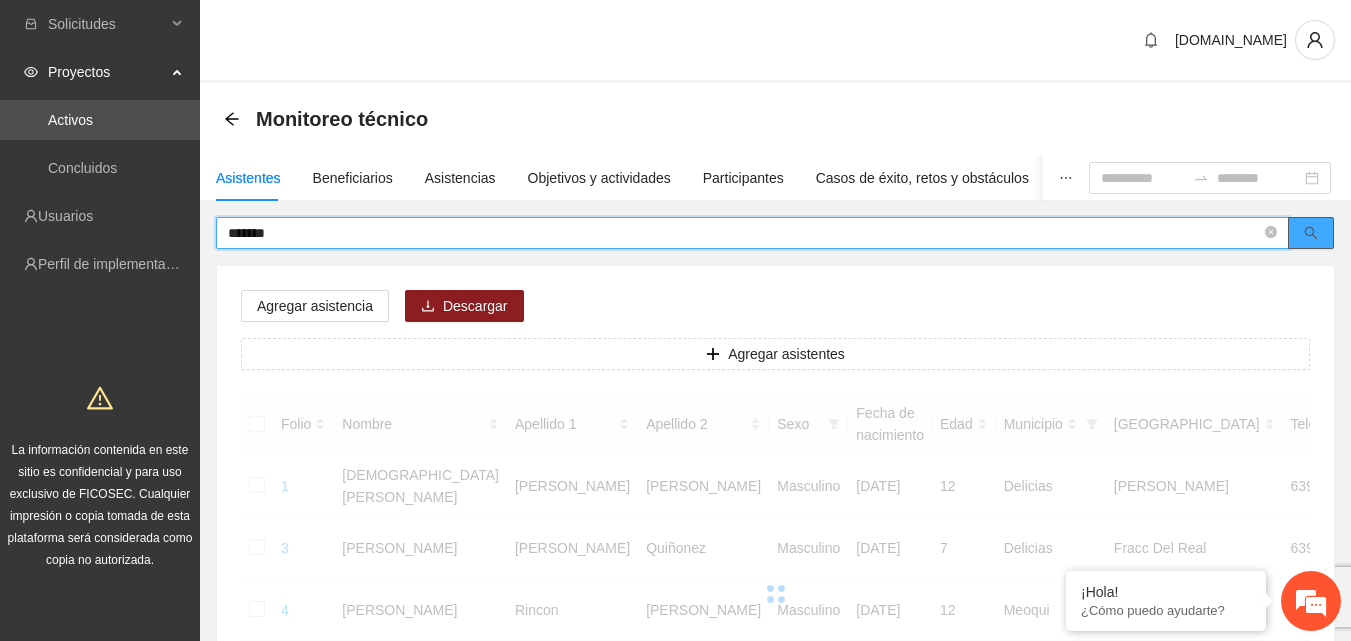 click 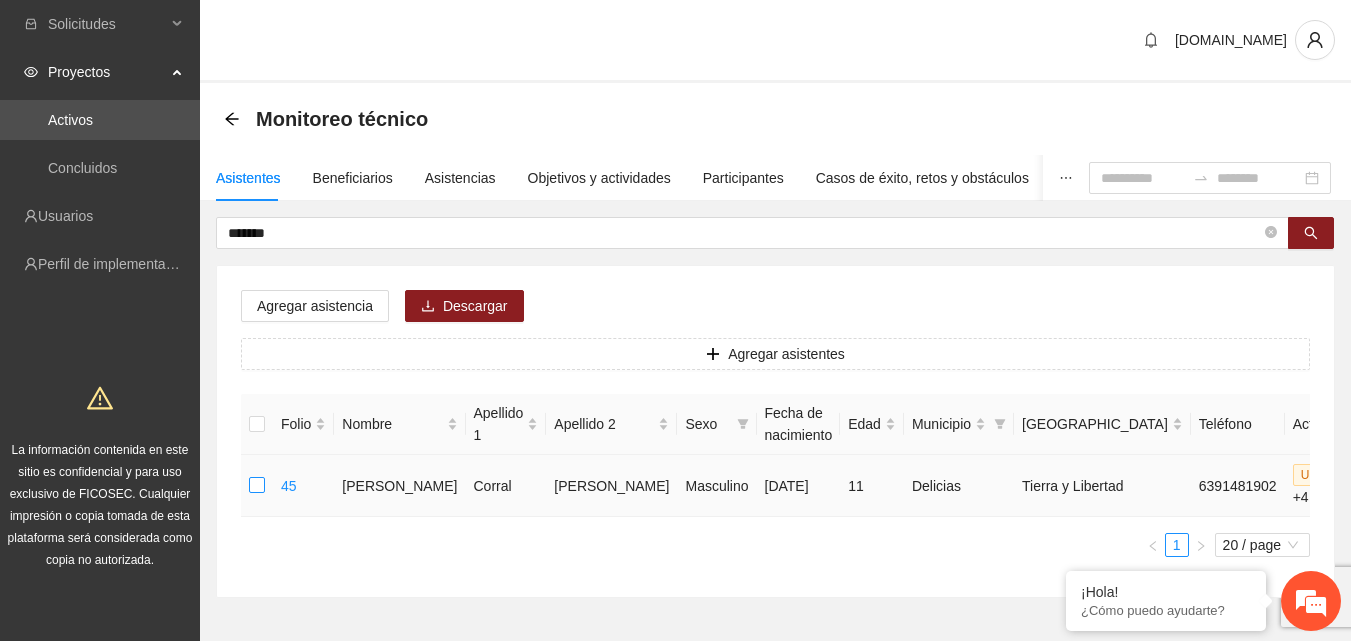click at bounding box center (257, 486) 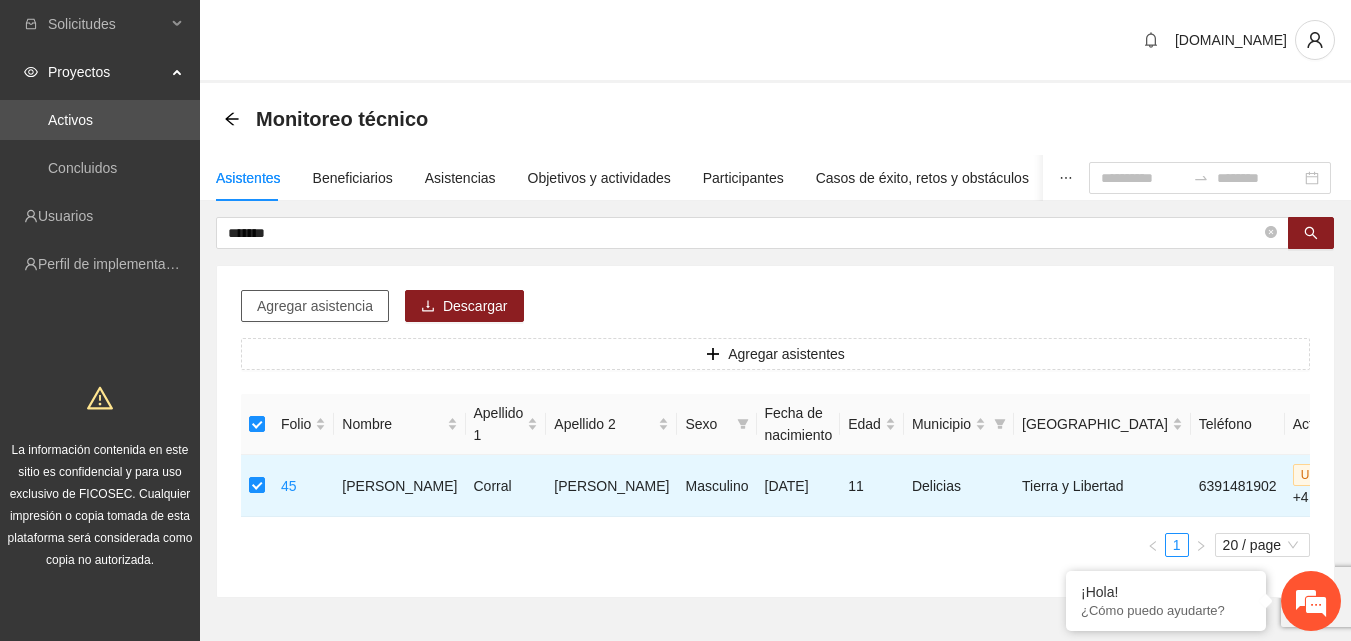 click on "Agregar asistencia" at bounding box center [315, 306] 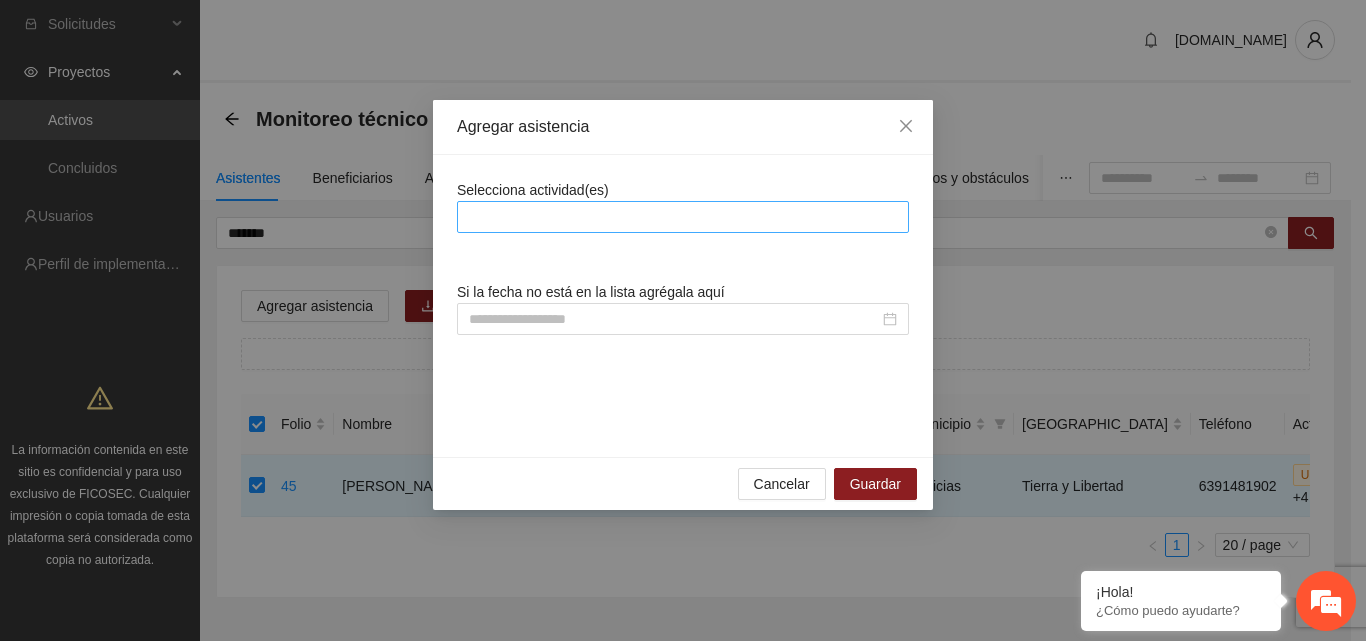 click at bounding box center (683, 217) 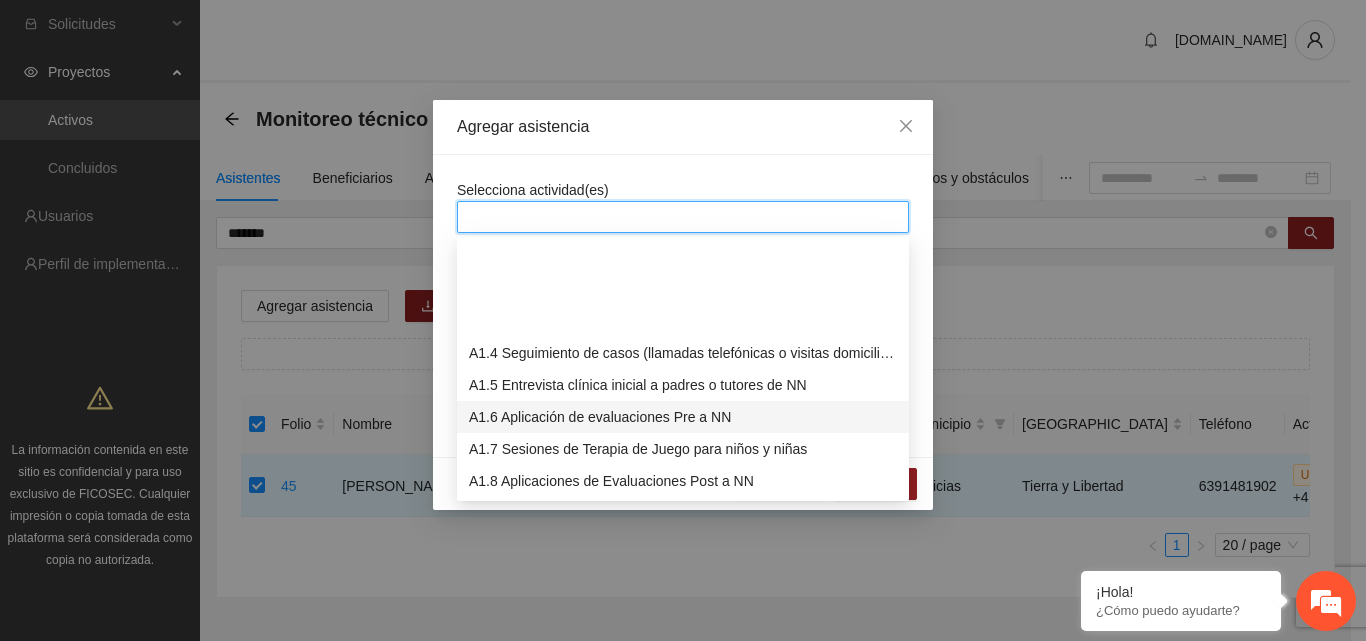 scroll, scrollTop: 200, scrollLeft: 0, axis: vertical 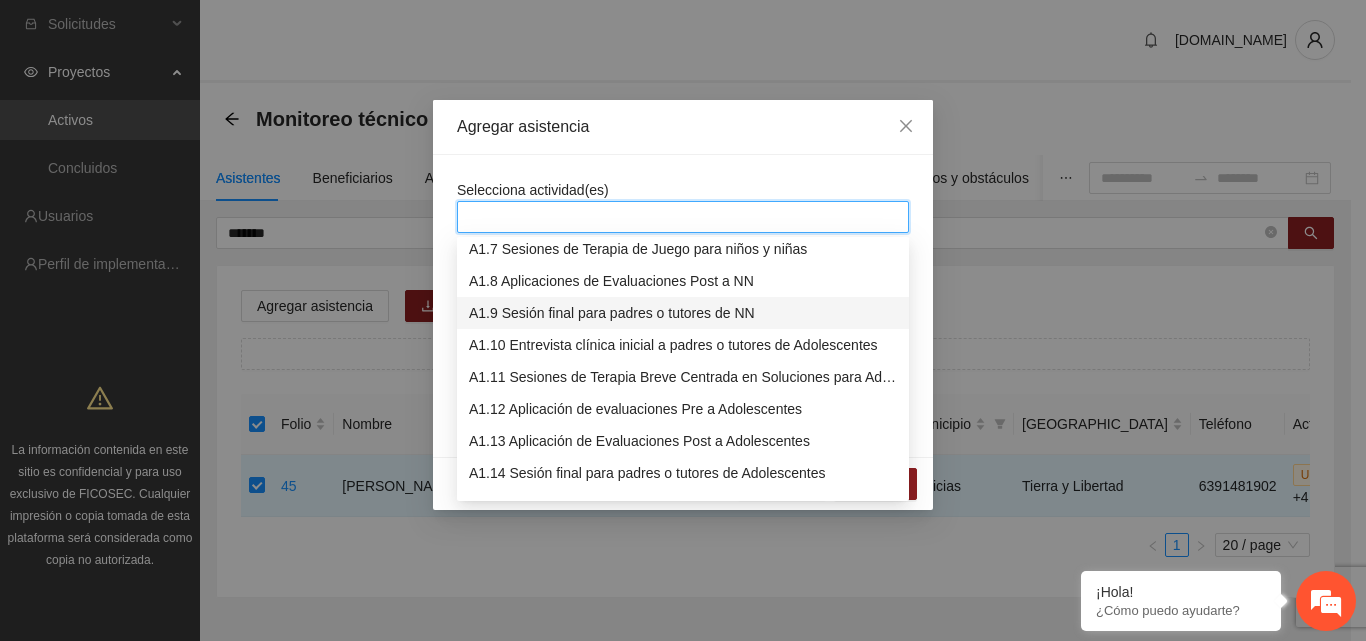 click on "A1.9 Sesión final para padres o tutores de NN" at bounding box center (683, 313) 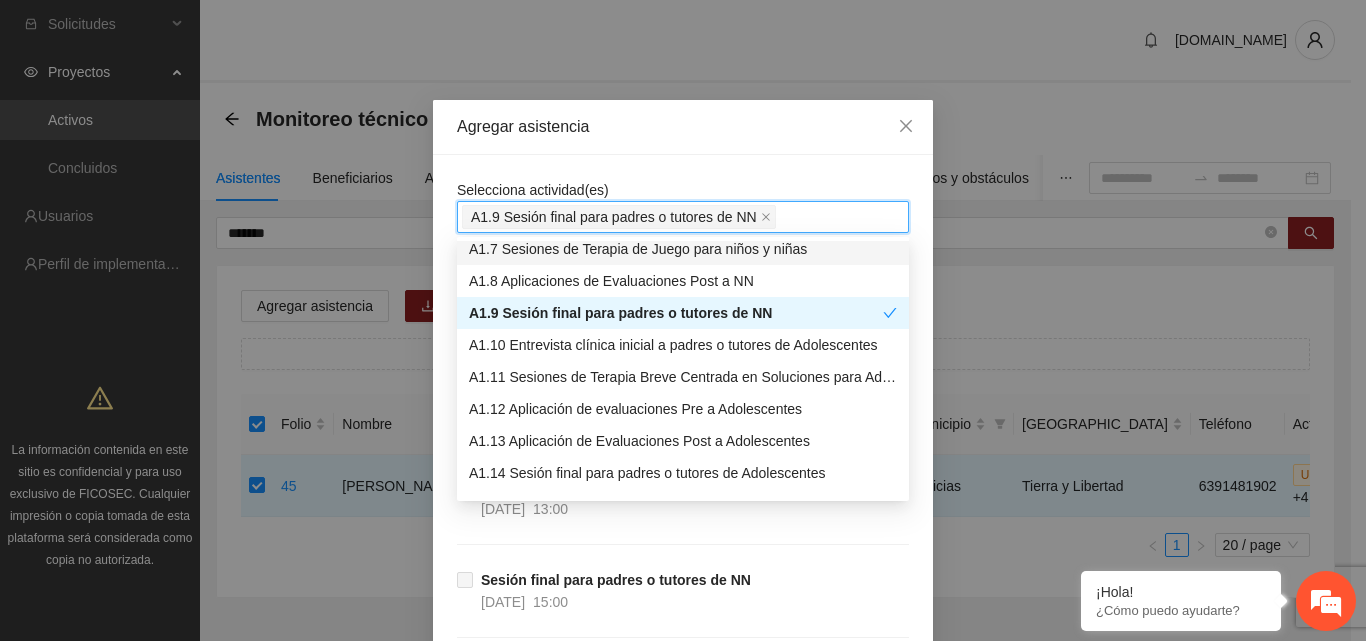 click on "Agregar asistencia" at bounding box center [683, 127] 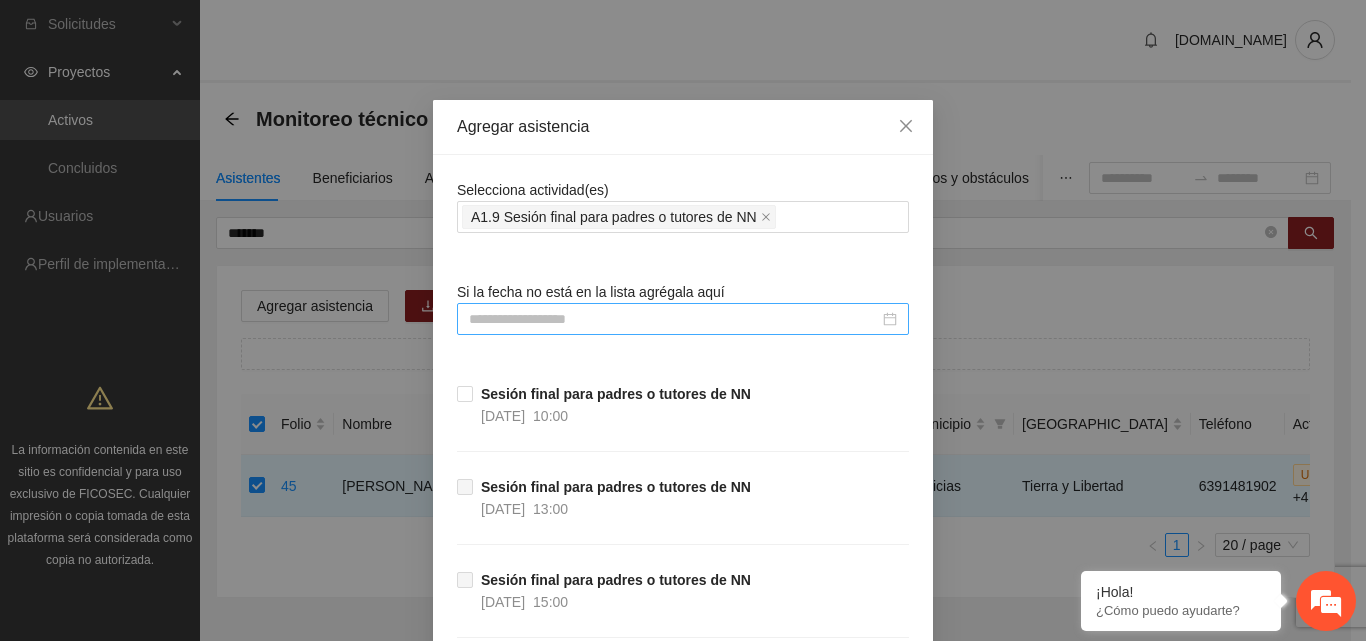 click at bounding box center [674, 319] 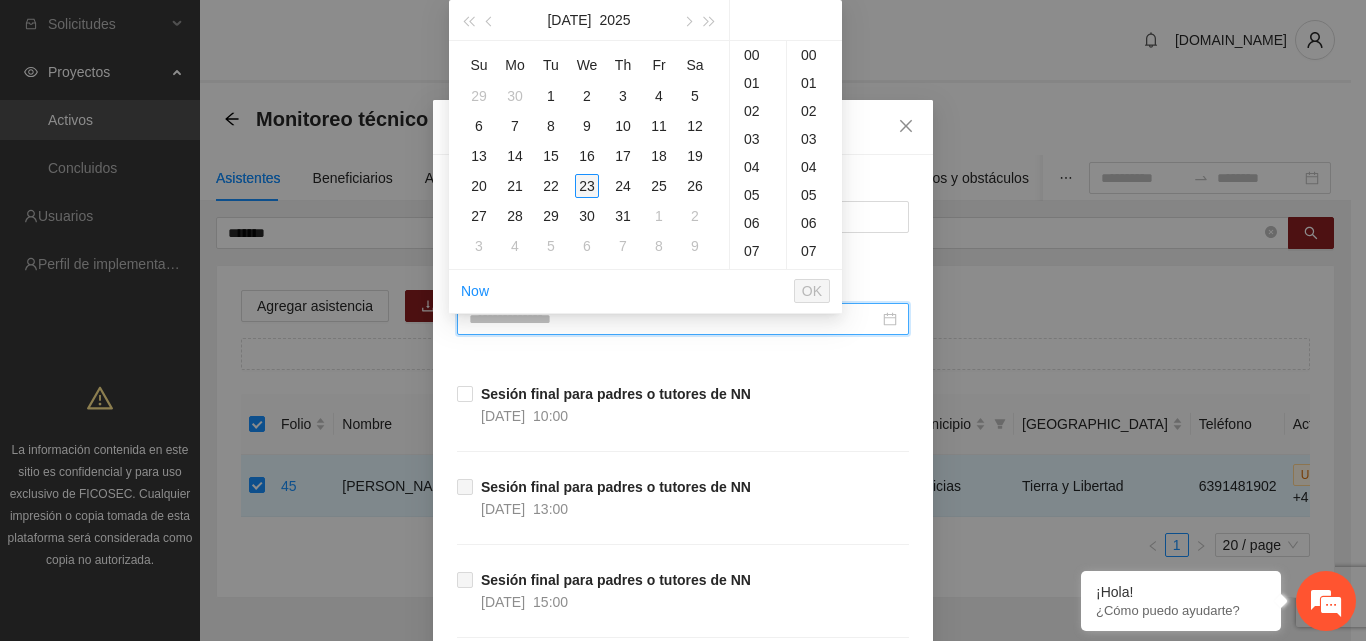 click on "23" at bounding box center (587, 186) 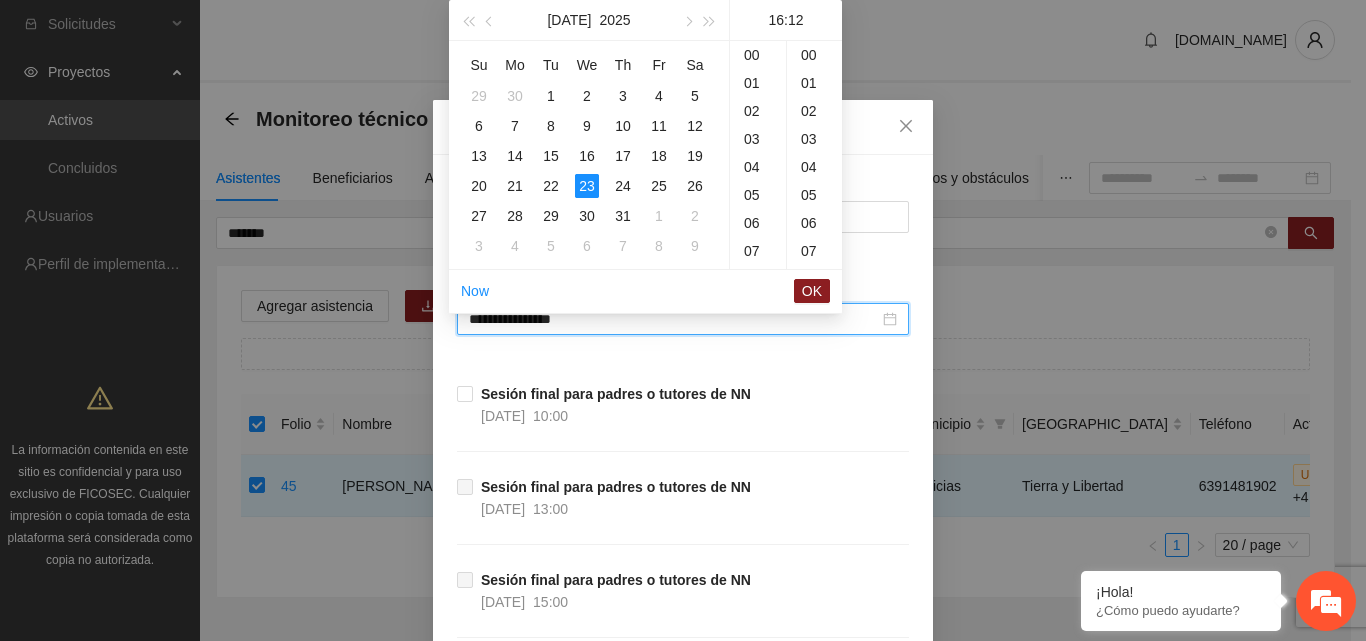 scroll, scrollTop: 448, scrollLeft: 0, axis: vertical 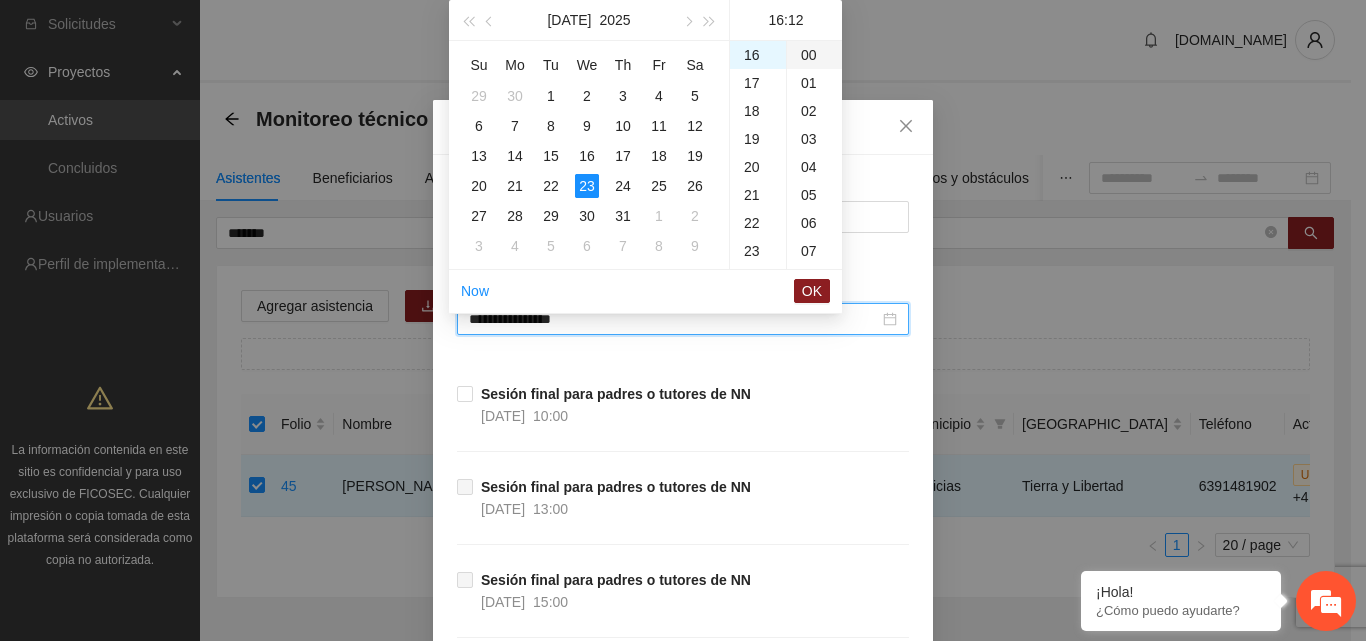 click on "00" at bounding box center [814, 55] 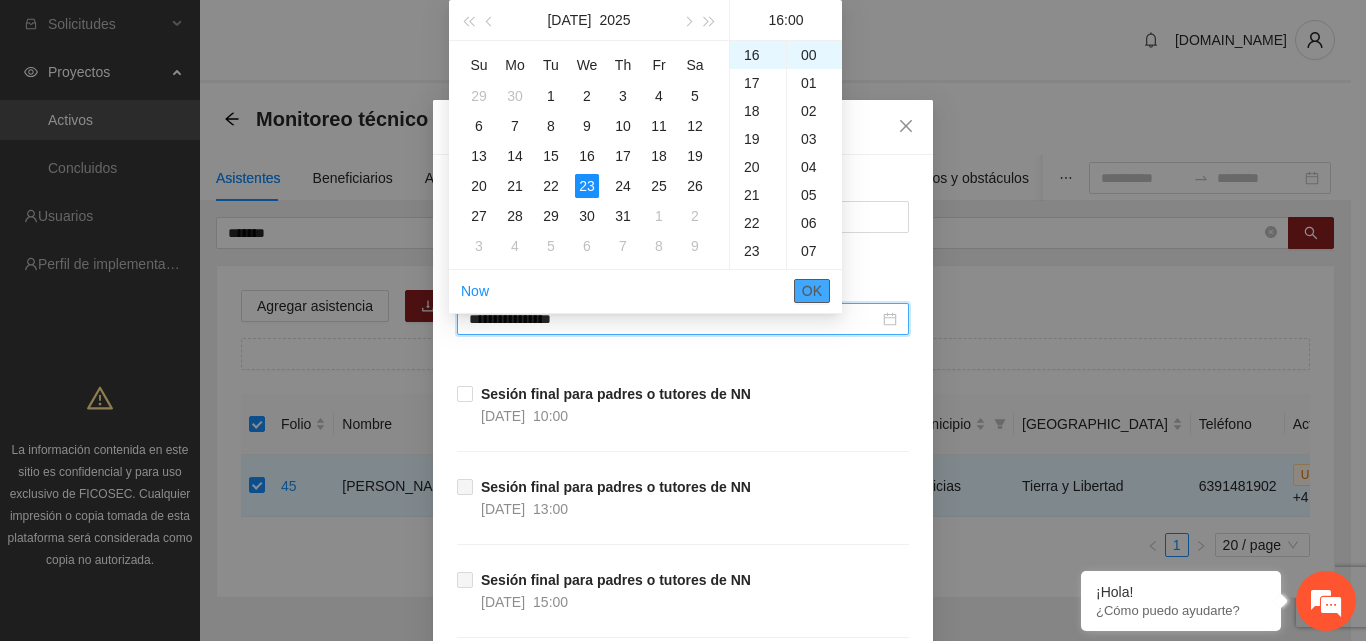 click on "OK" at bounding box center [812, 291] 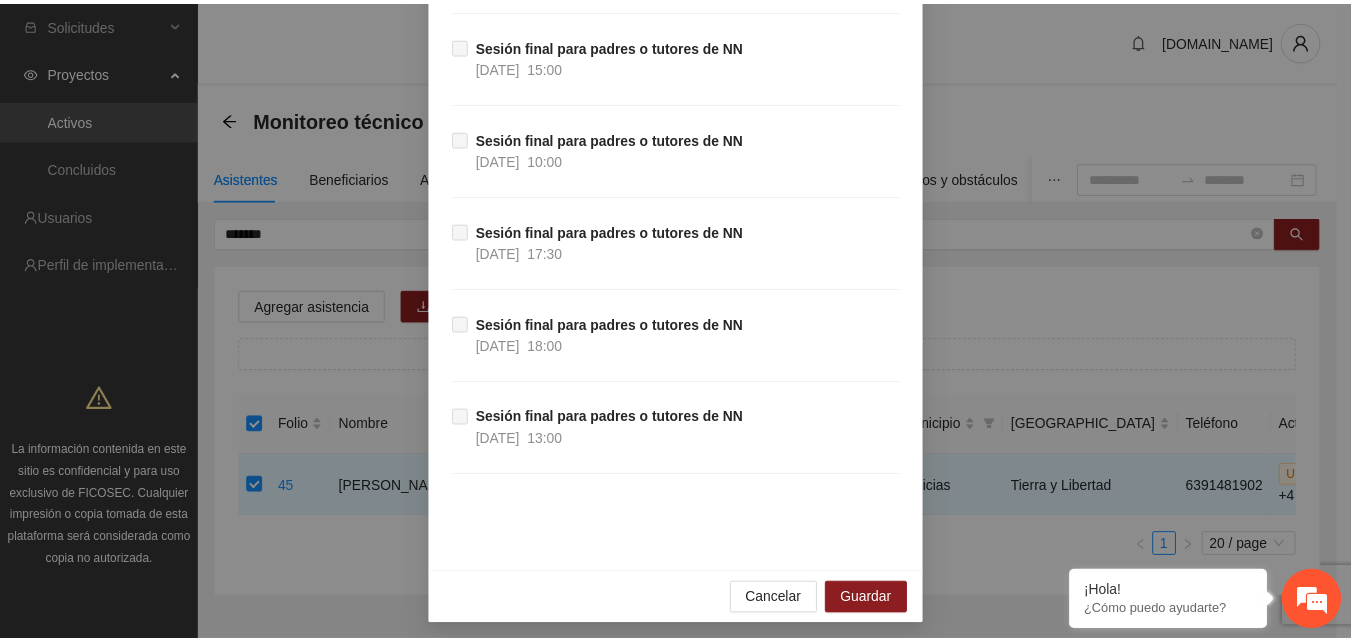 scroll, scrollTop: 543, scrollLeft: 0, axis: vertical 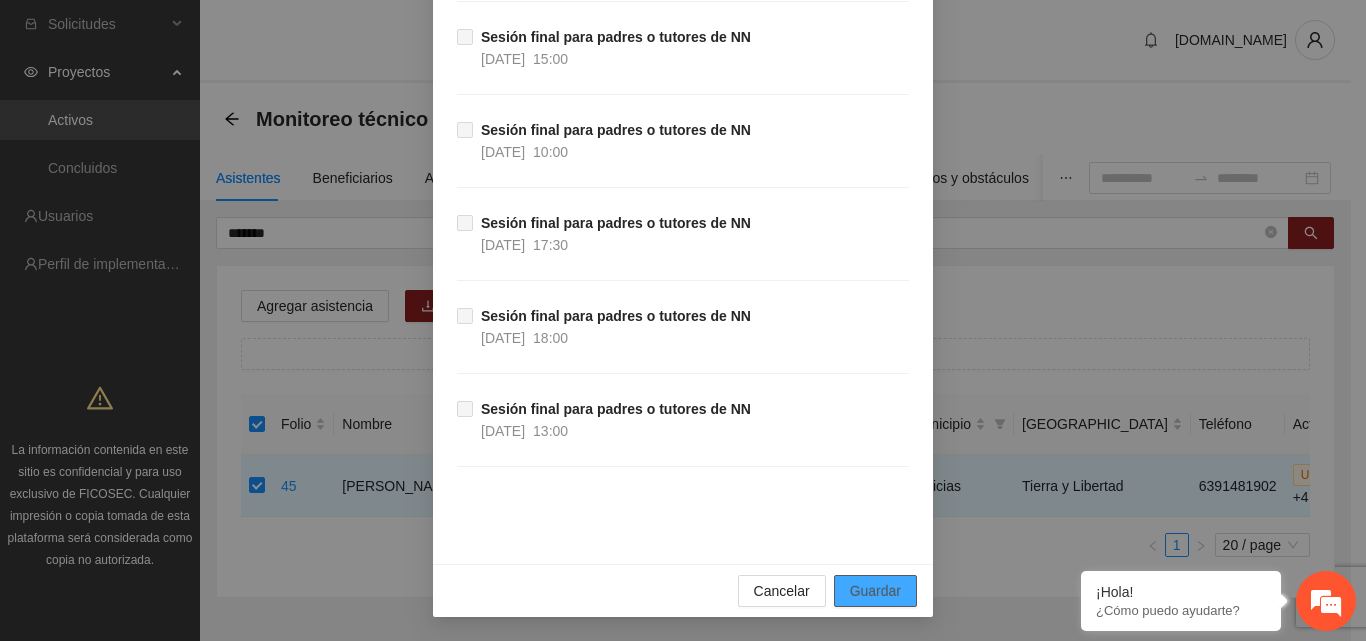 click on "Guardar" at bounding box center (875, 591) 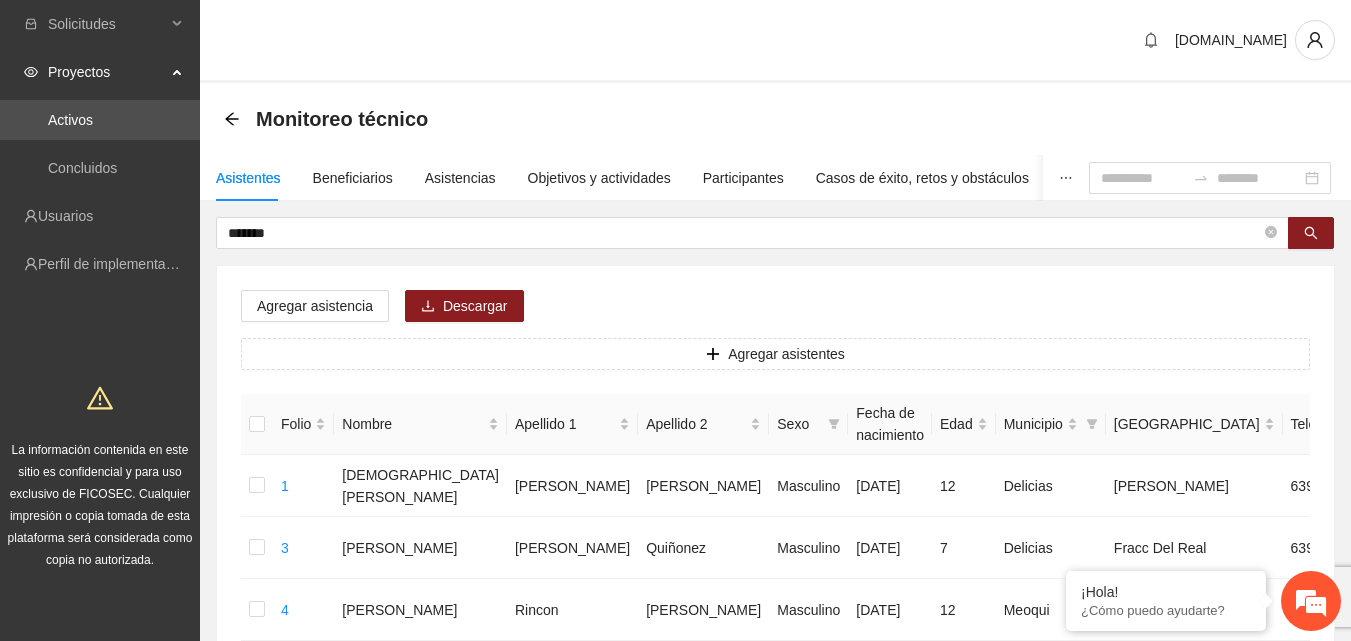click on "Monitoreo técnico" at bounding box center (775, 119) 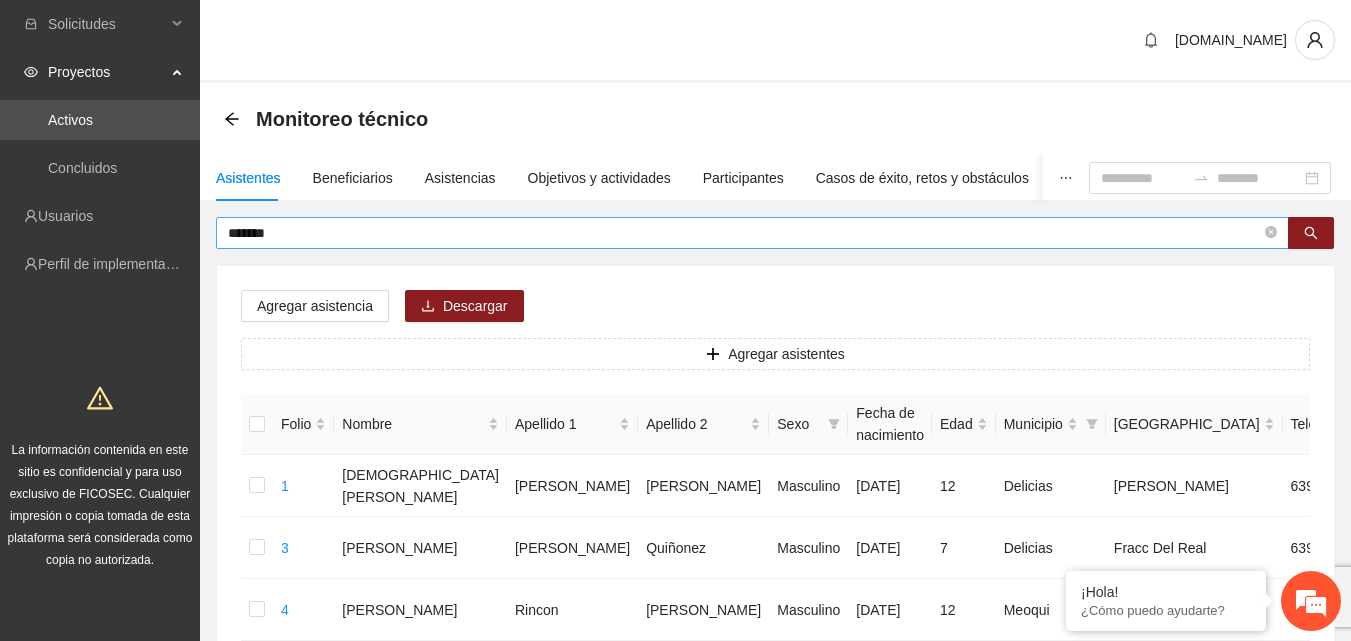 click on "*******" at bounding box center (744, 233) 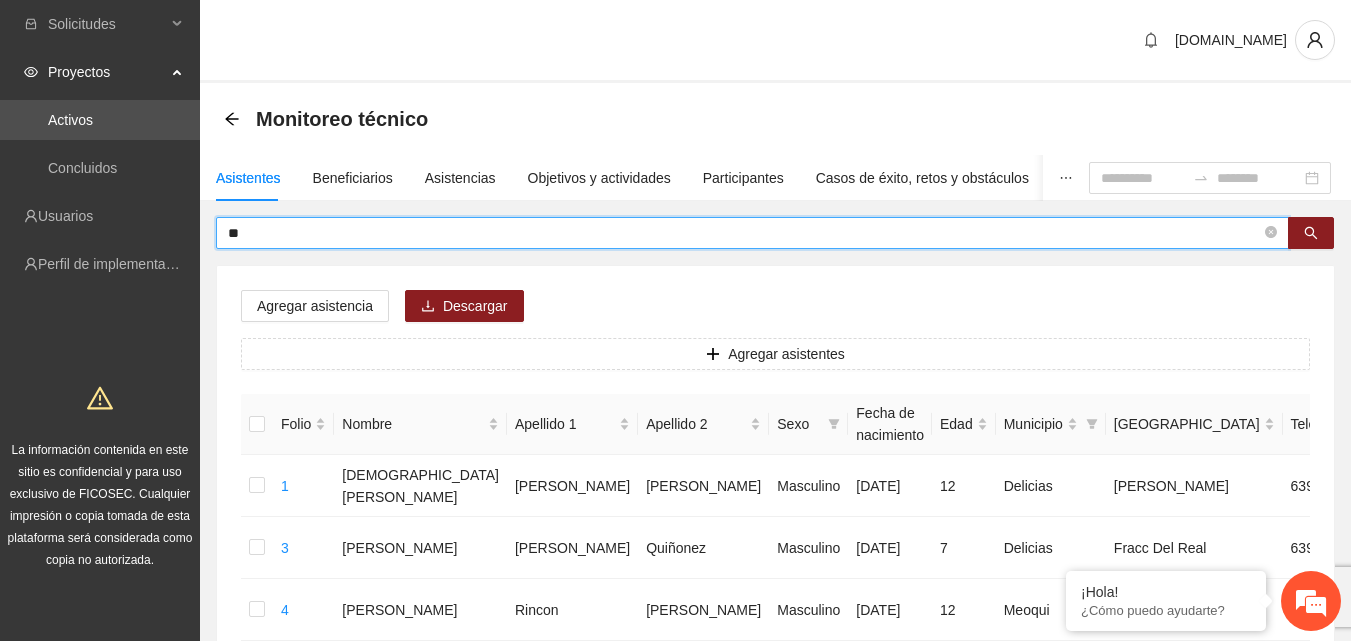 type on "*" 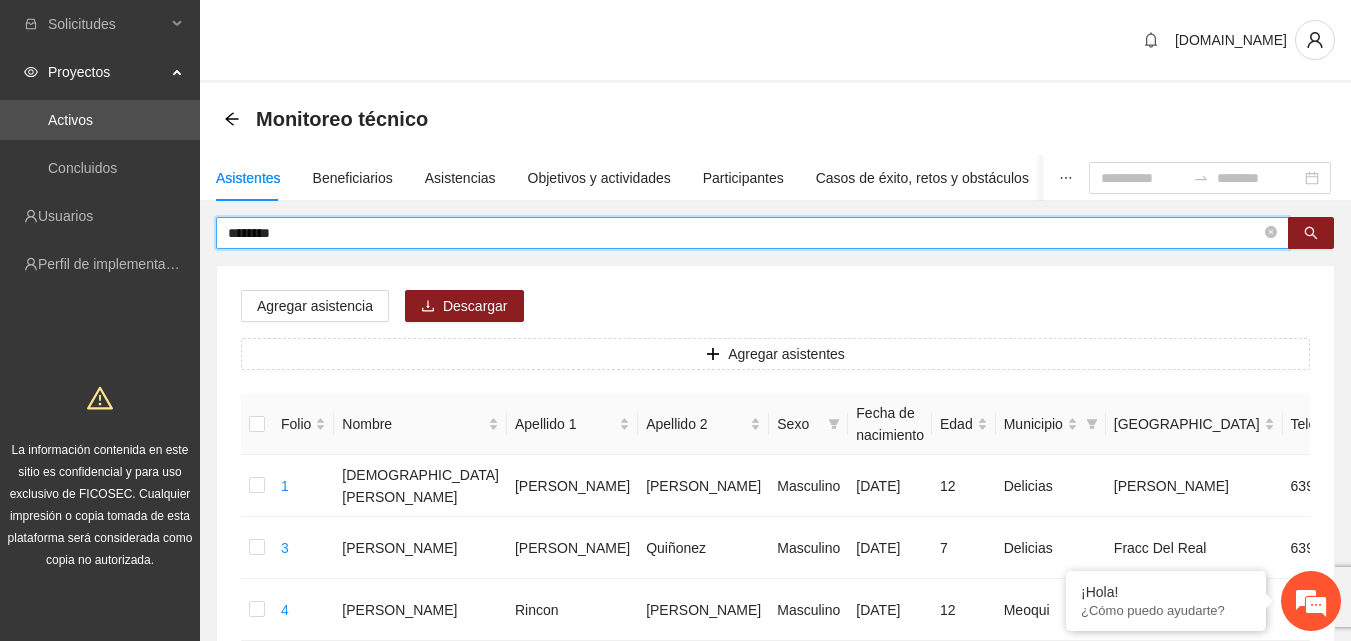 type on "********" 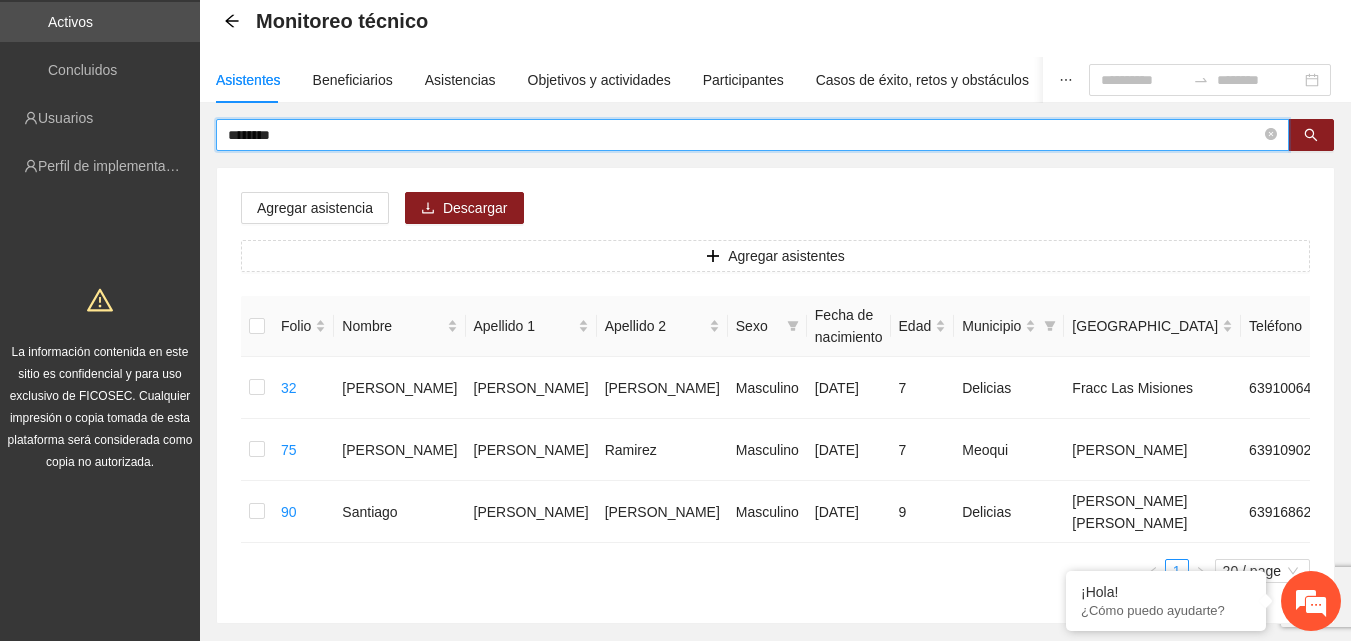 scroll, scrollTop: 0, scrollLeft: 0, axis: both 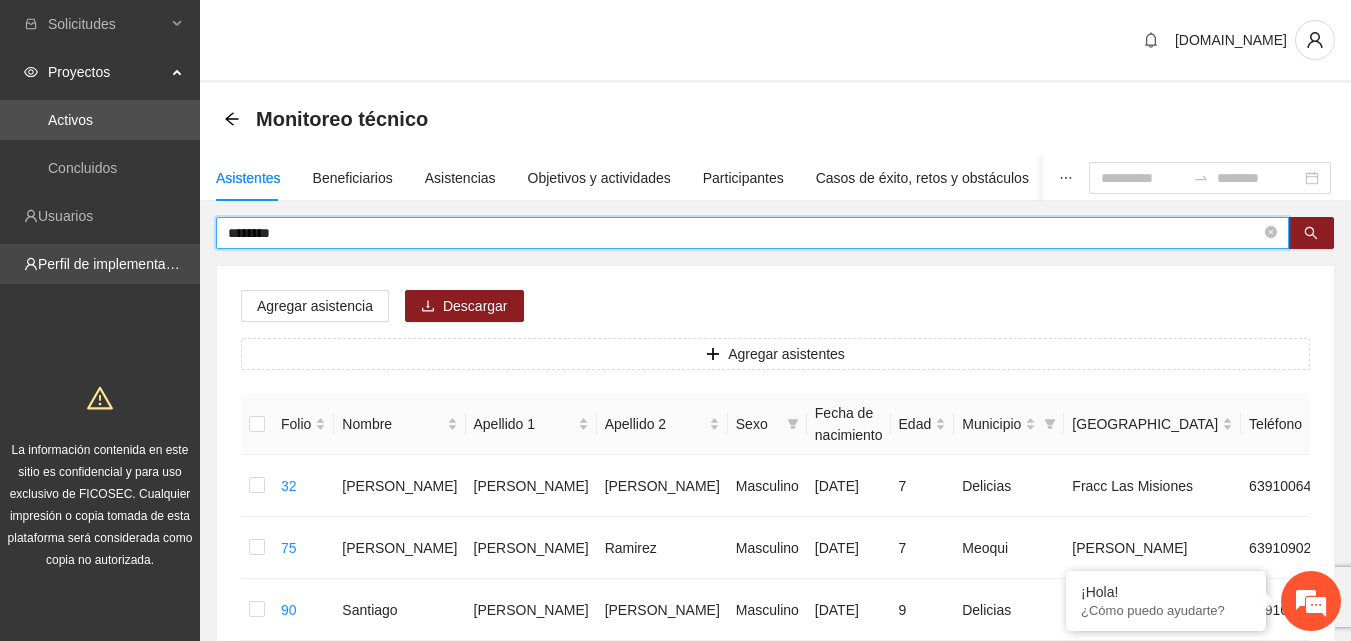 drag, startPoint x: 314, startPoint y: 233, endPoint x: 175, endPoint y: 253, distance: 140.43147 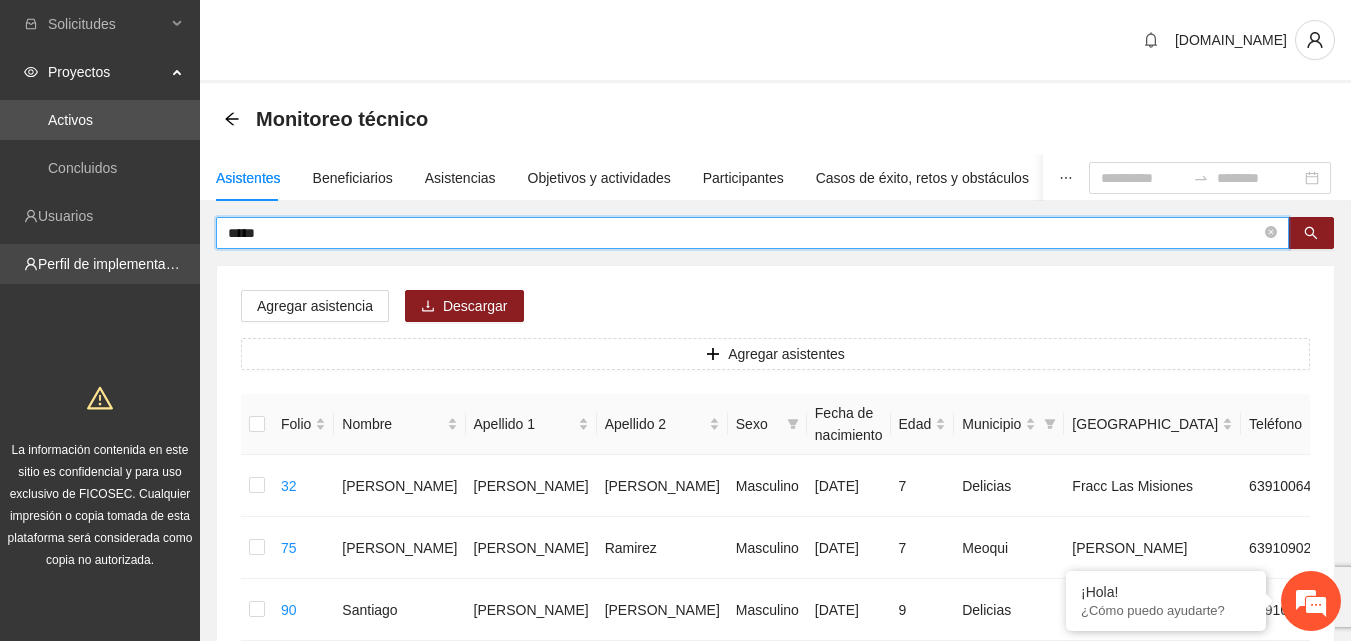 type on "*****" 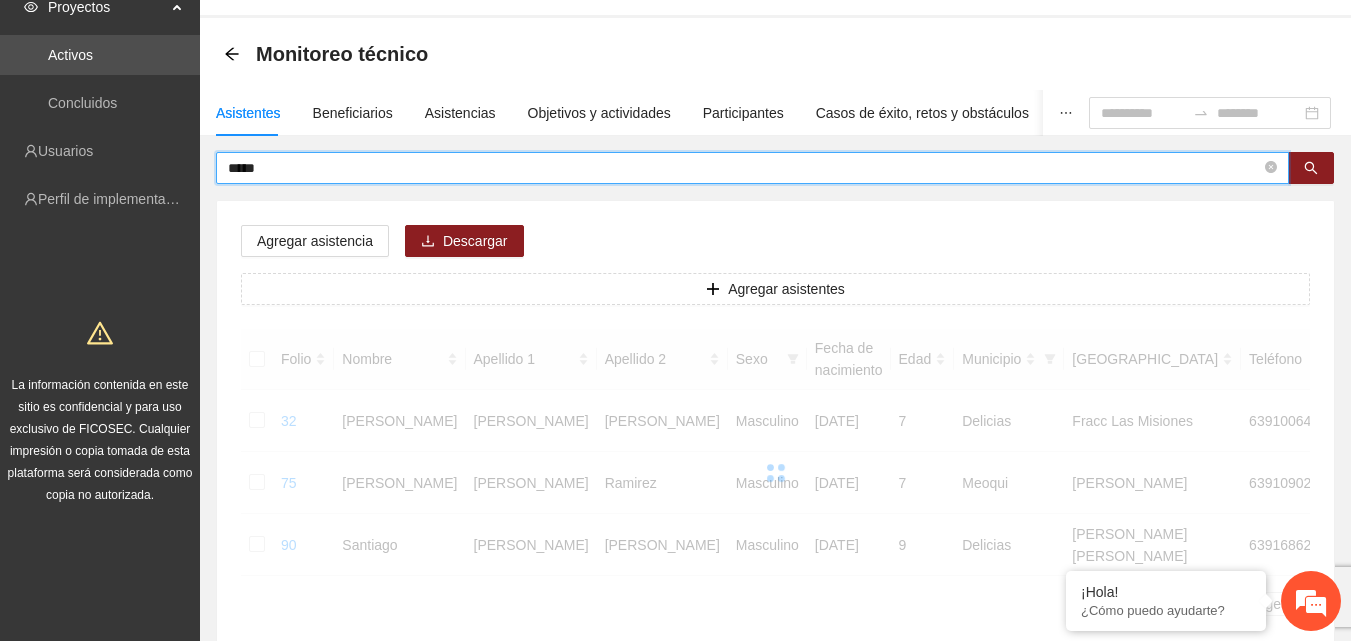 scroll, scrollTop: 100, scrollLeft: 0, axis: vertical 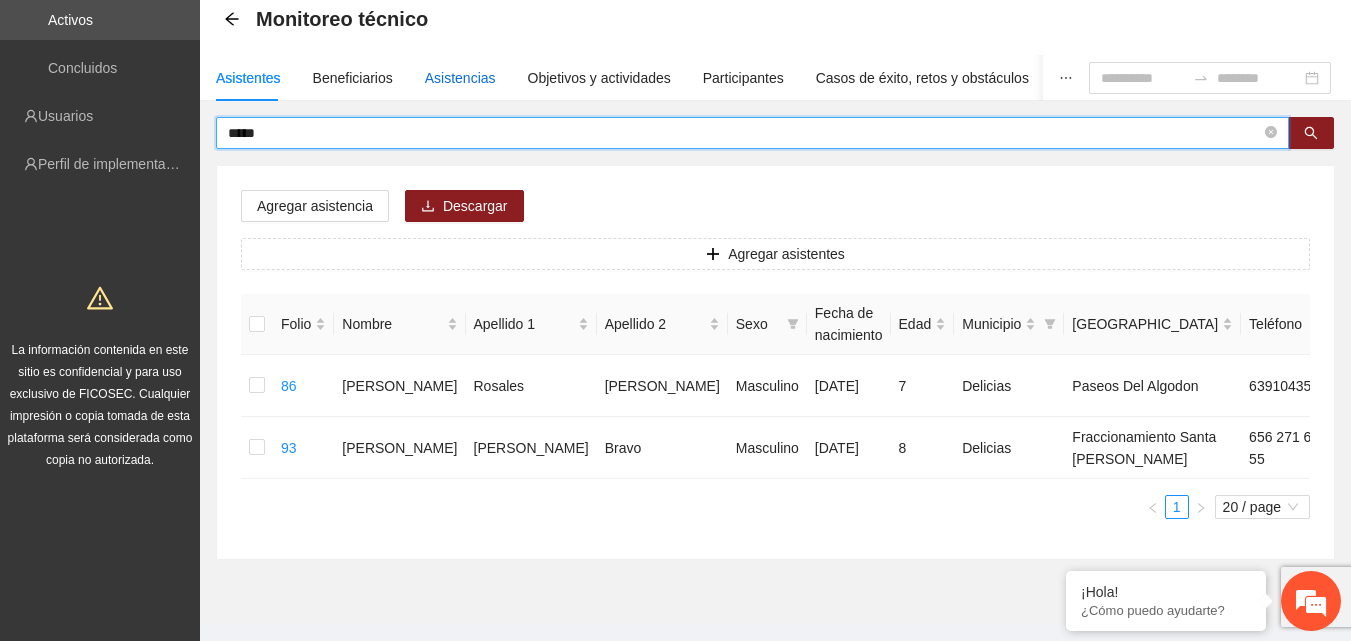 click on "Asistencias" at bounding box center (460, 78) 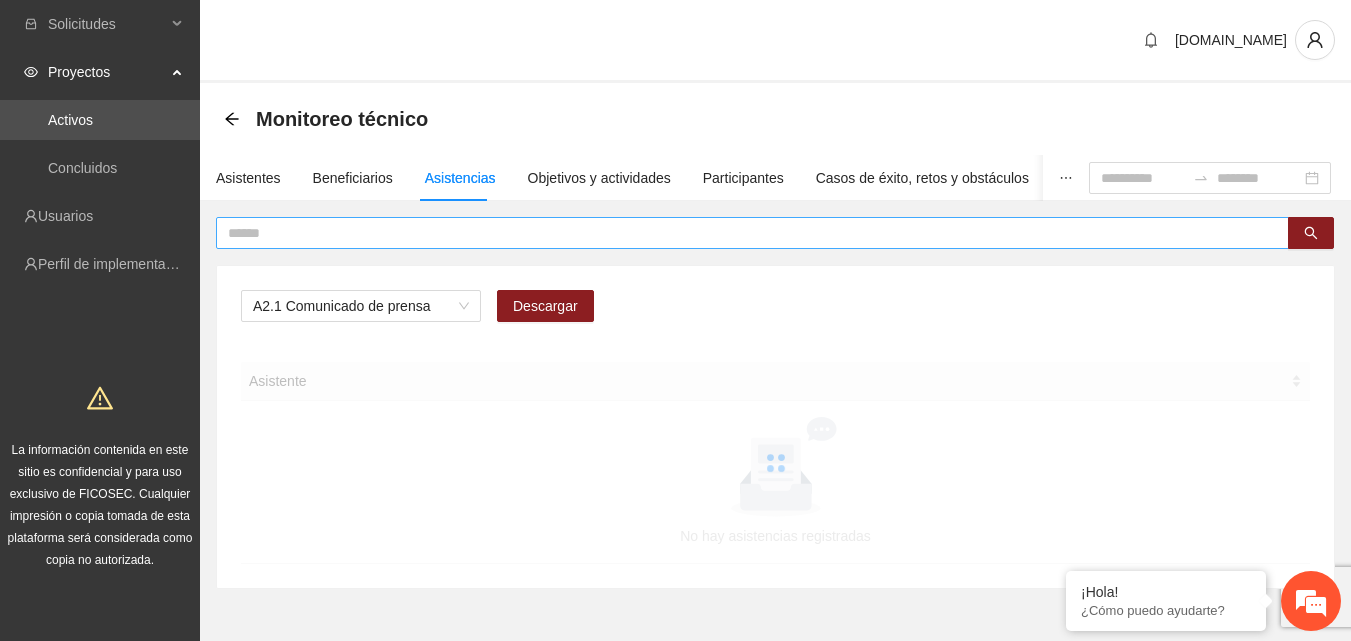 click at bounding box center [744, 233] 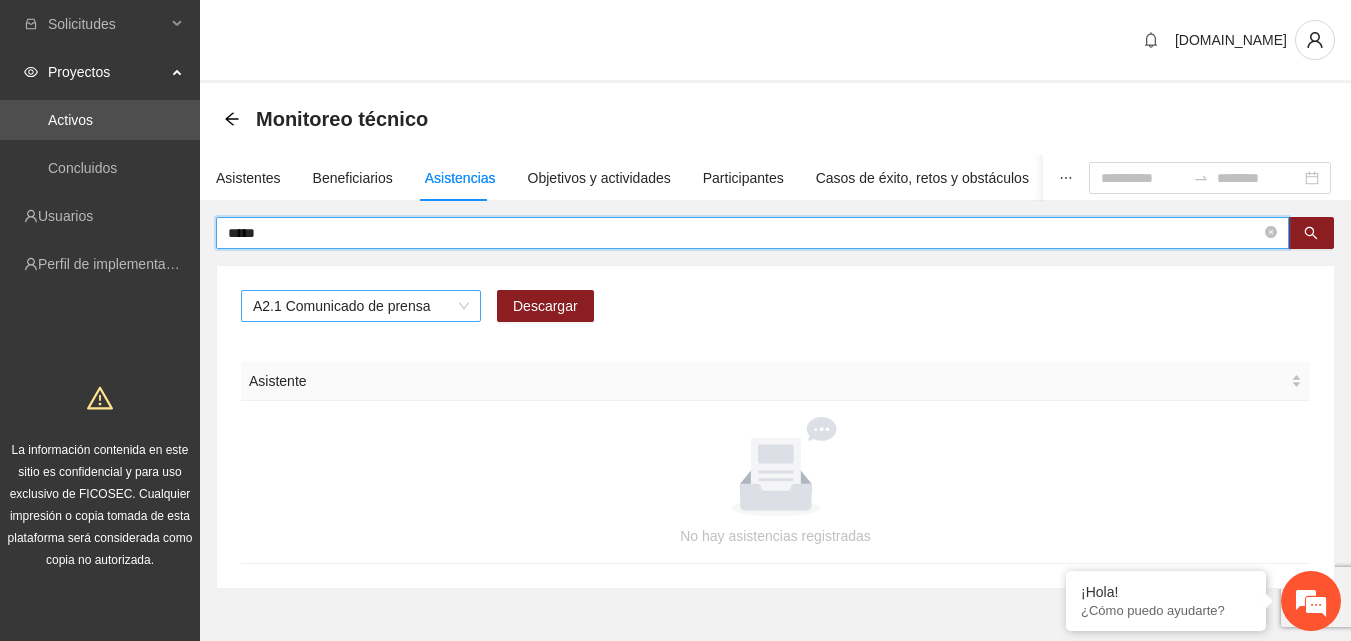 click on "A2.1 Comunicado de prensa" at bounding box center (361, 306) 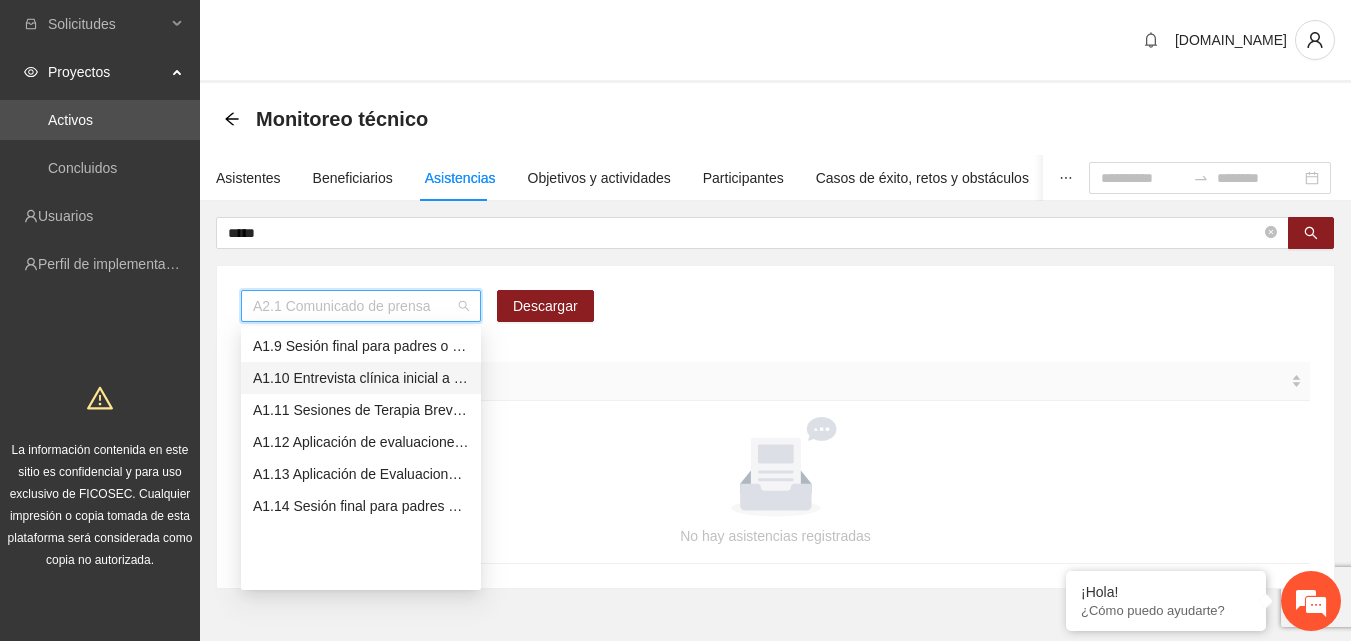 scroll, scrollTop: 156, scrollLeft: 0, axis: vertical 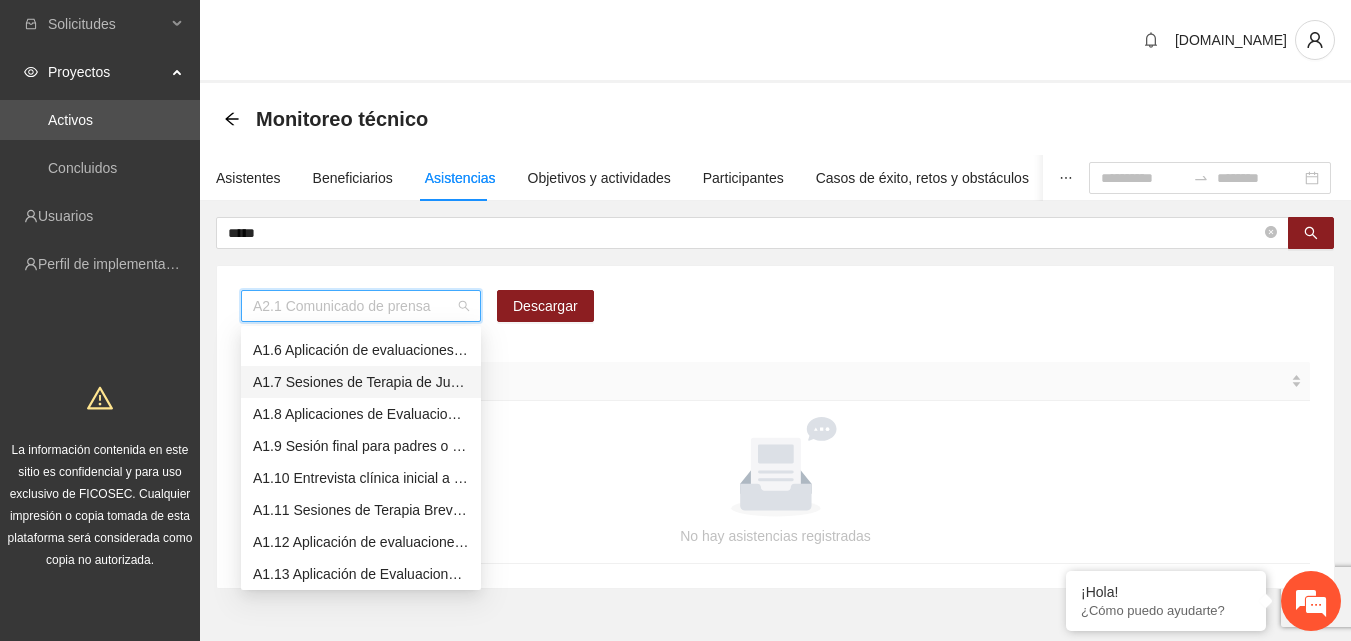click on "A1.7 Sesiones de Terapia de Juego para niños y niñas" at bounding box center (361, 382) 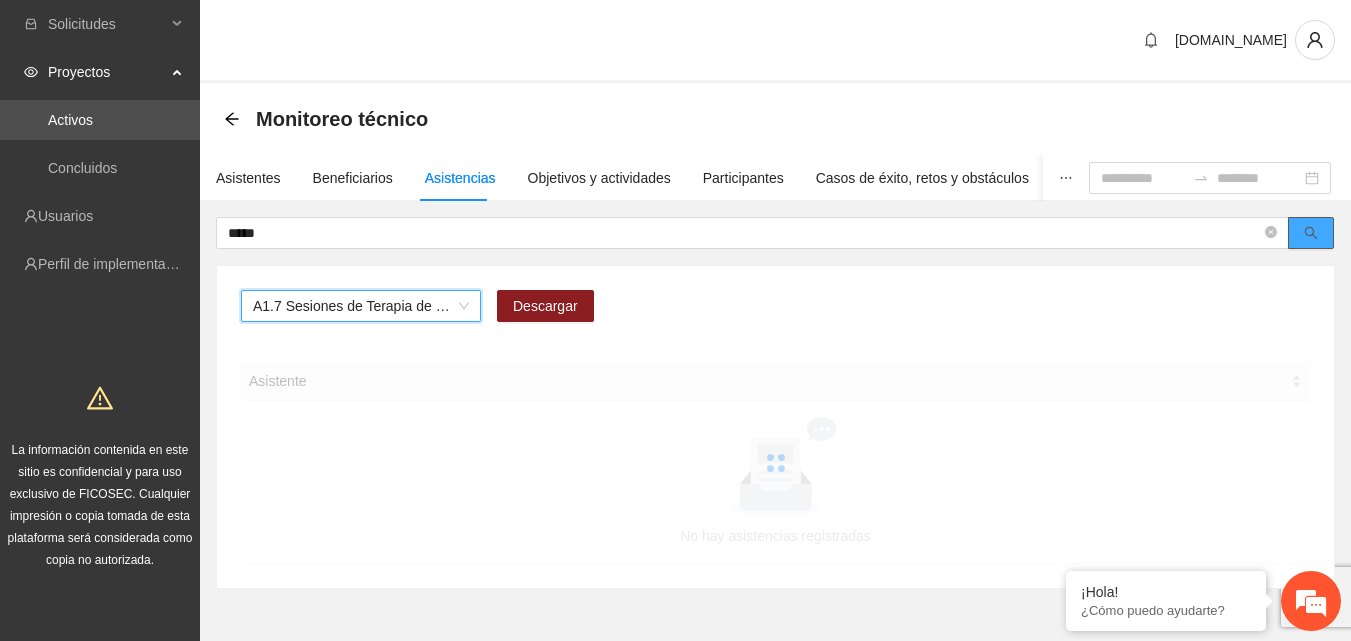 click at bounding box center (1311, 233) 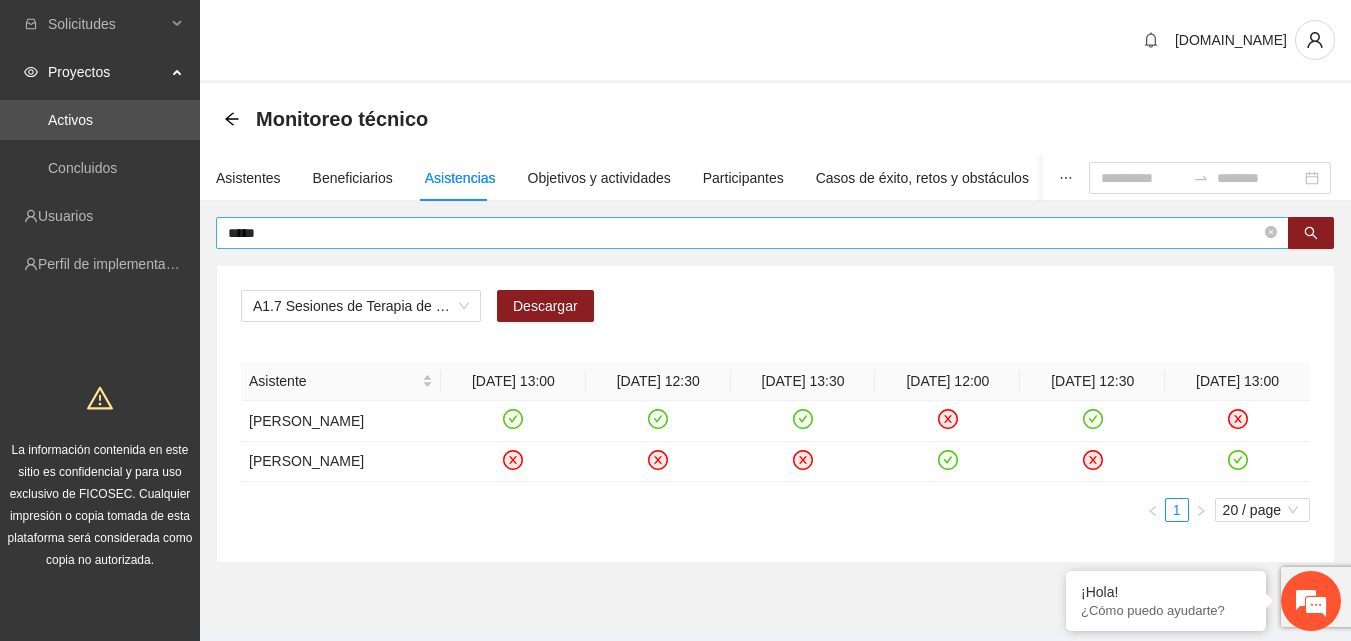 click on "*****" at bounding box center (744, 233) 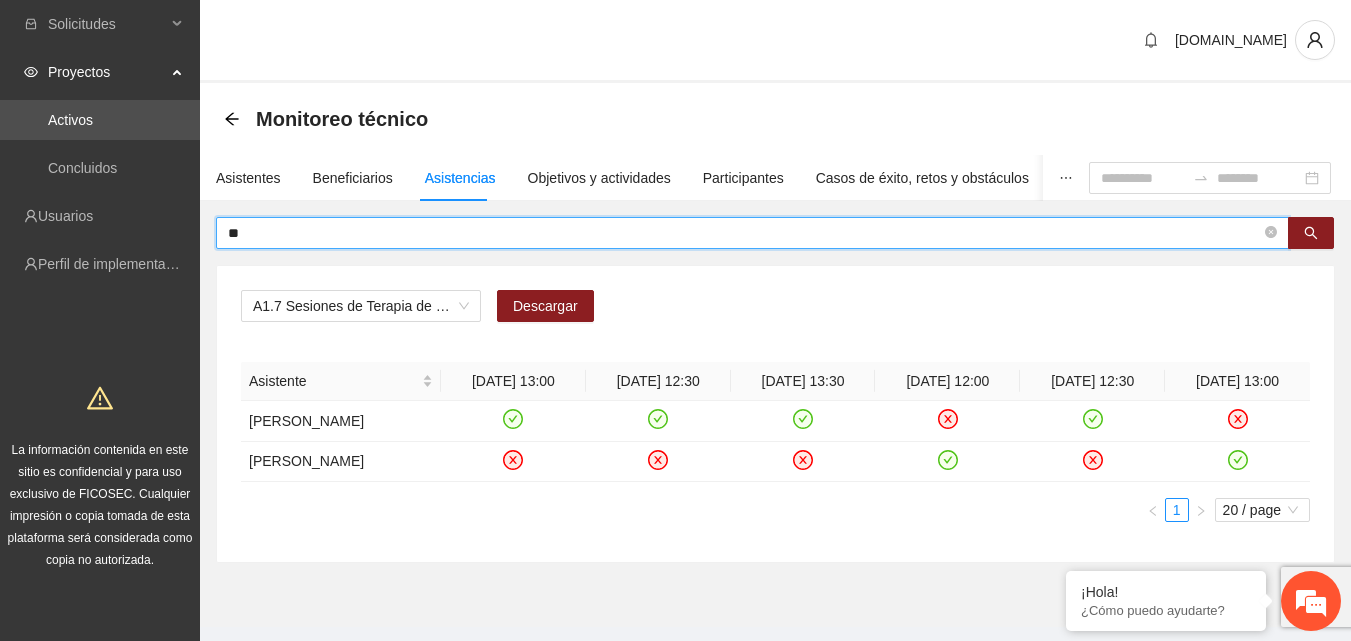 type on "*" 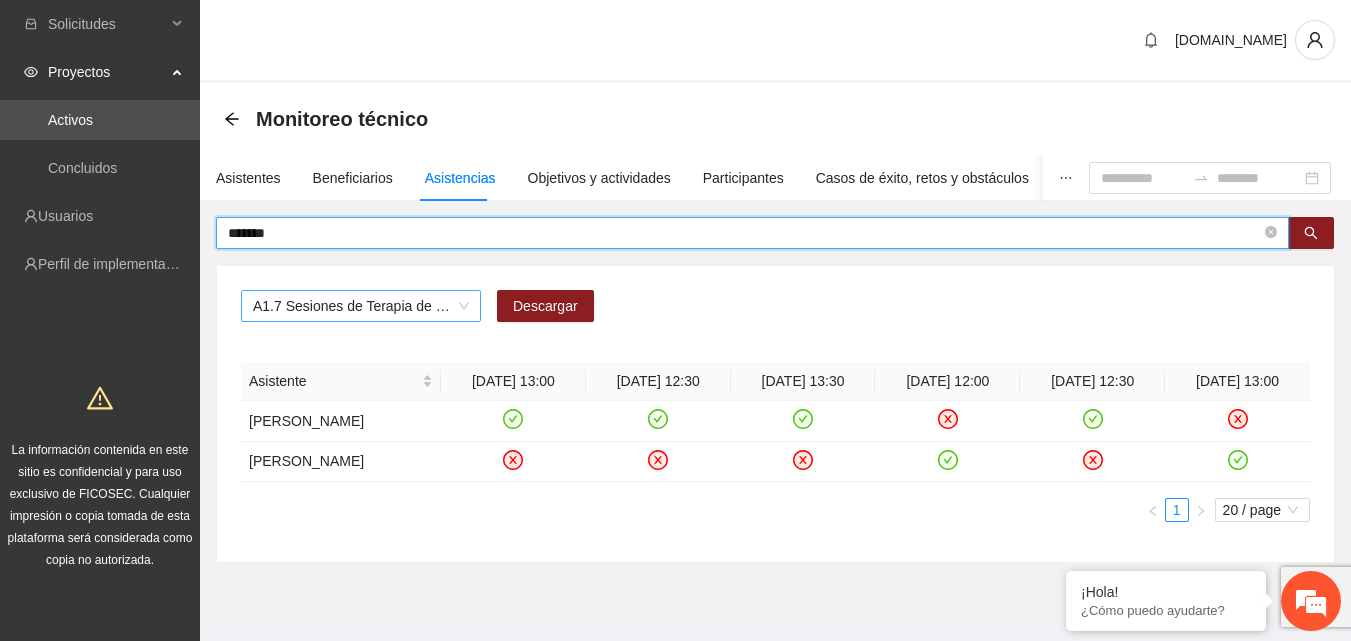 click on "A1.7 Sesiones de Terapia de Juego para niños y niñas" at bounding box center [361, 306] 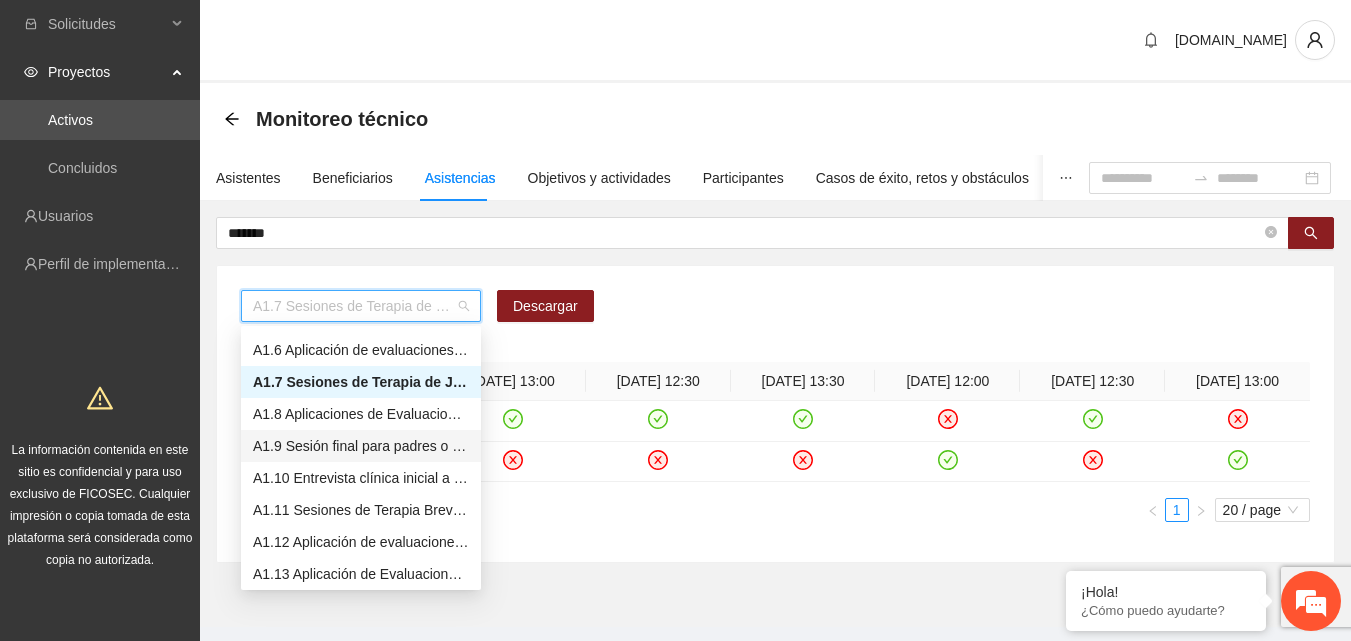 click on "A1.9 Sesión final para padres o tutores de NN" at bounding box center (361, 446) 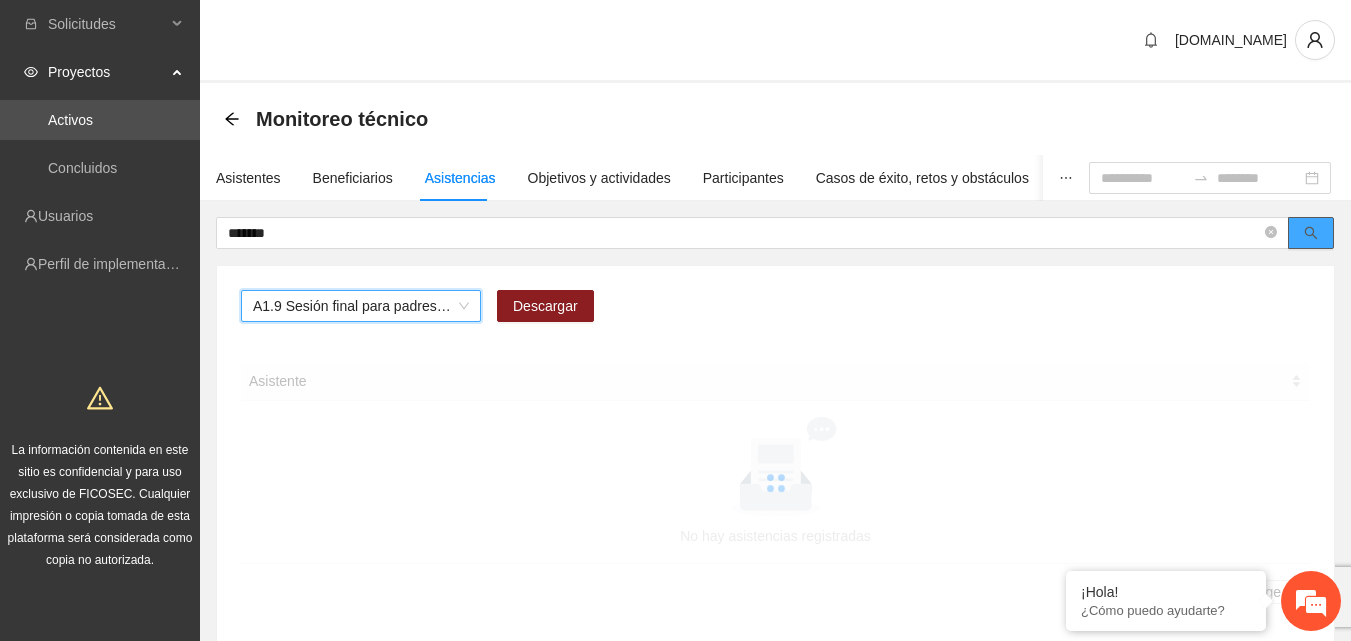 click at bounding box center (1311, 233) 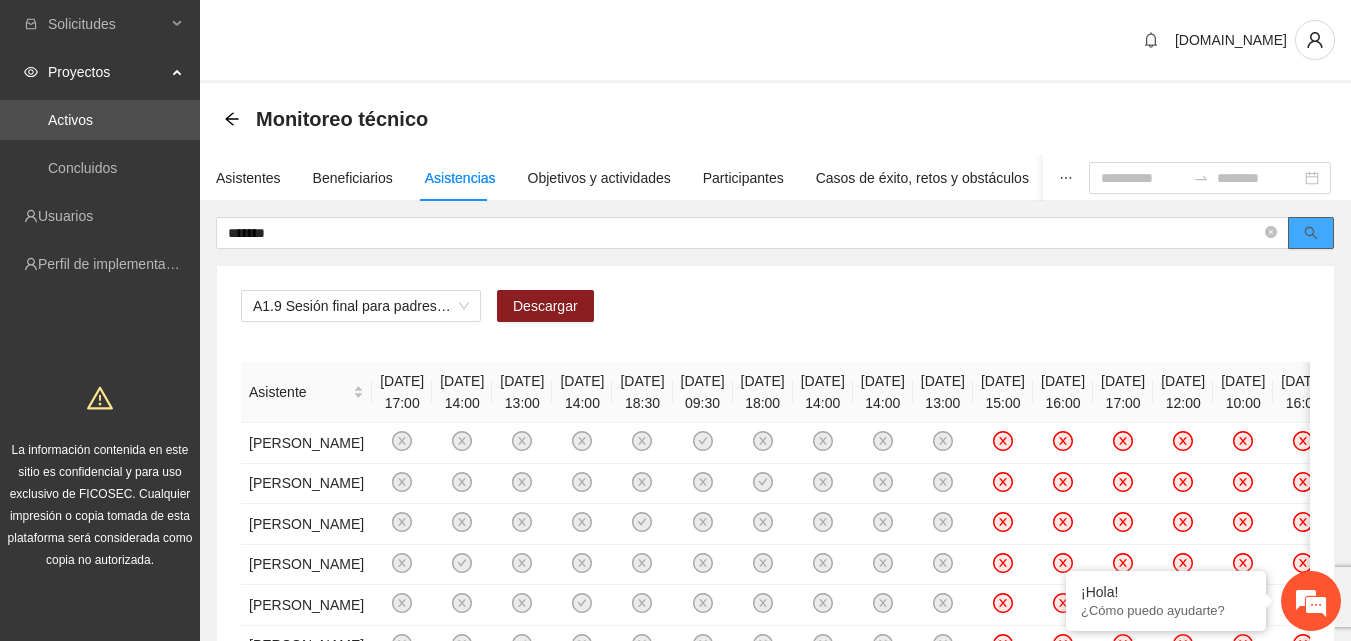 click at bounding box center (1311, 233) 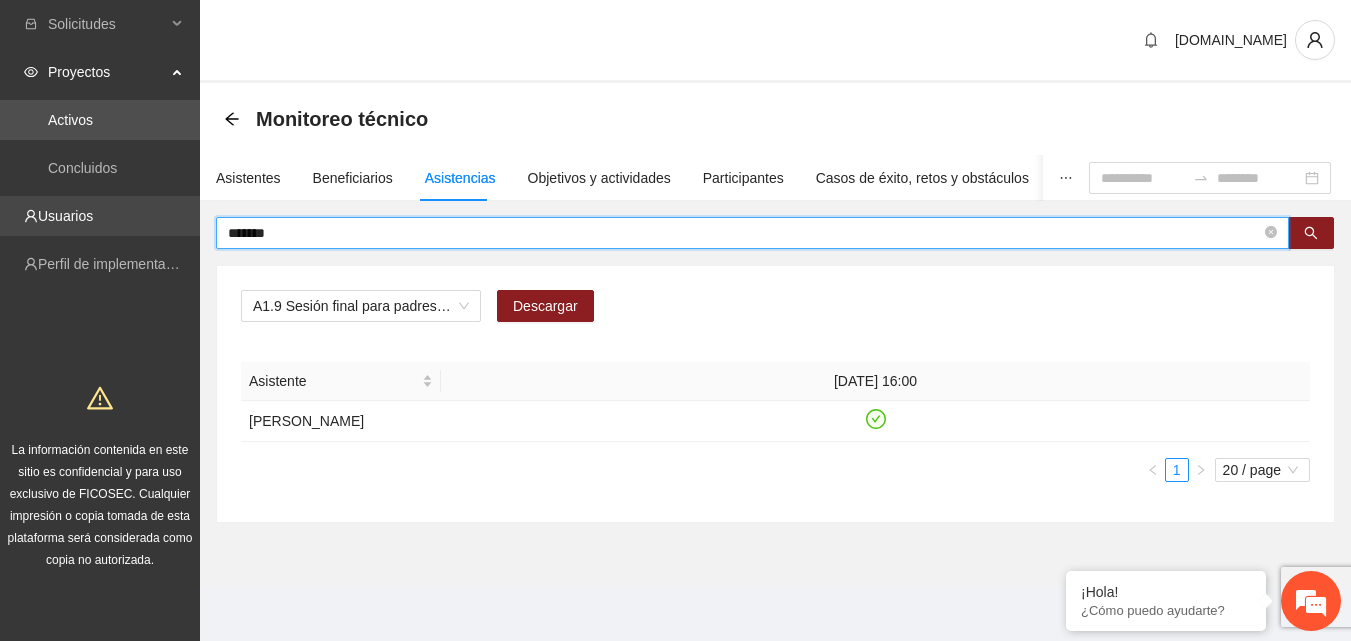drag, startPoint x: 330, startPoint y: 237, endPoint x: 190, endPoint y: 225, distance: 140.51335 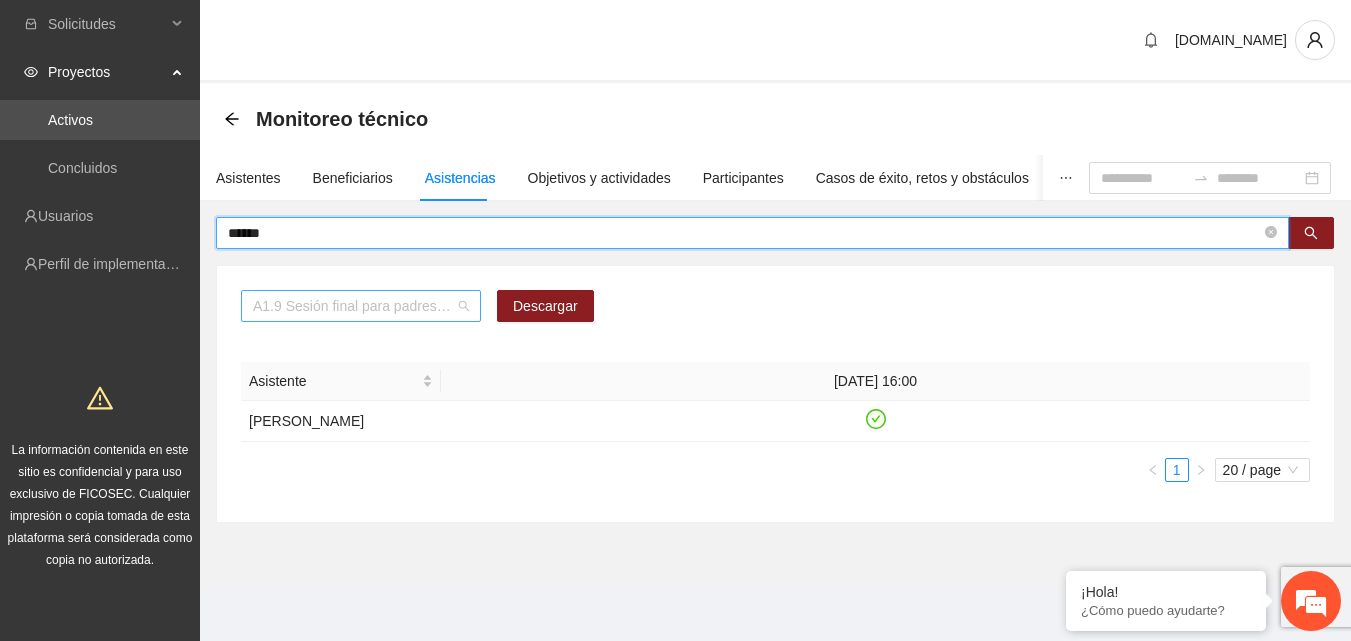 click on "A1.9 Sesión final para padres o tutores de NN" at bounding box center (361, 306) 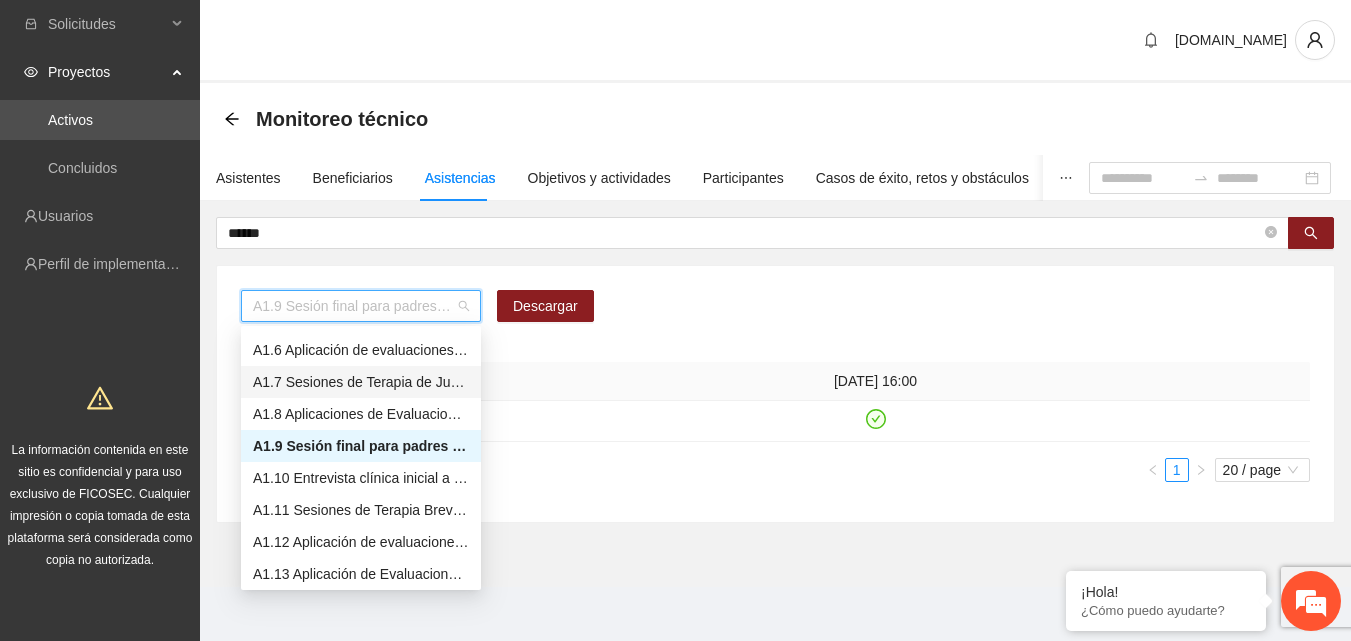click on "A1.7 Sesiones de Terapia de Juego para niños y niñas" at bounding box center [361, 382] 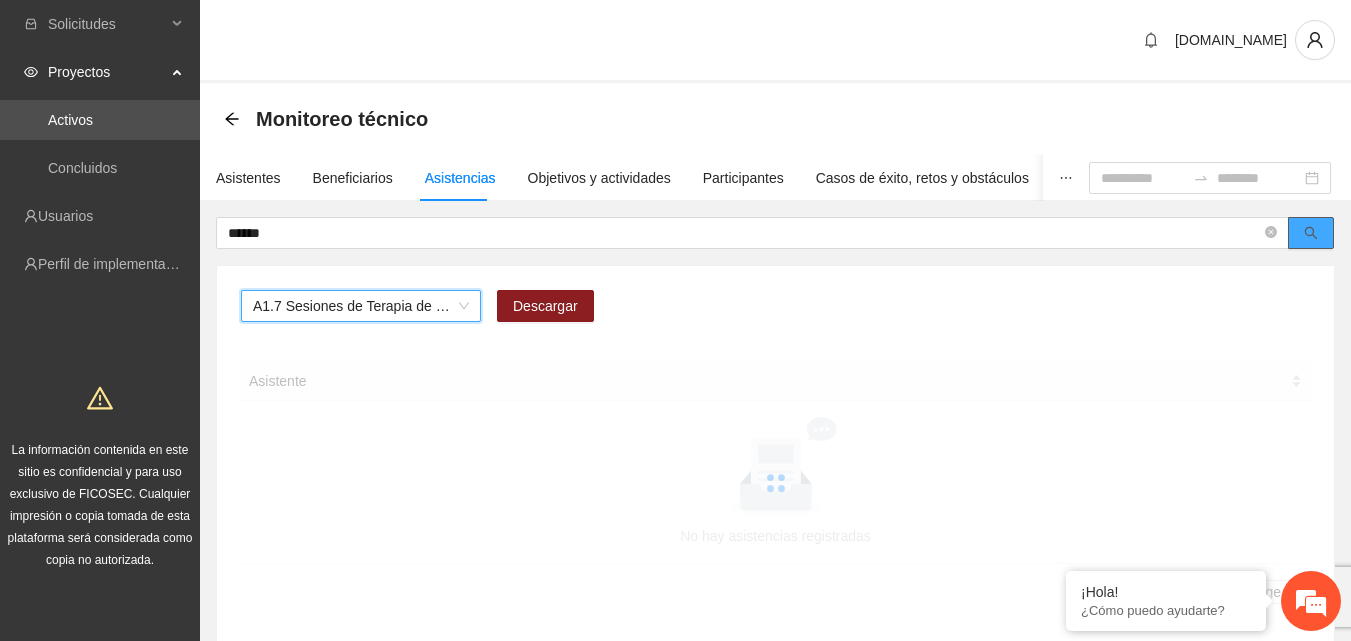 click at bounding box center [1311, 233] 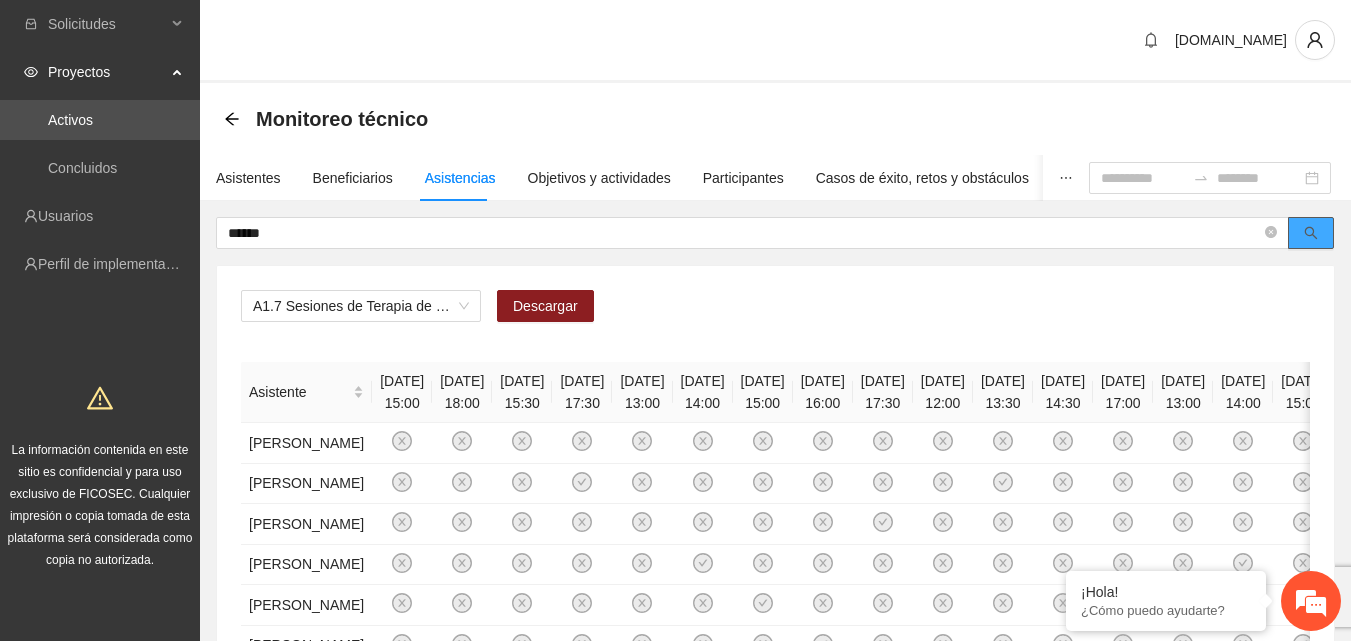 click 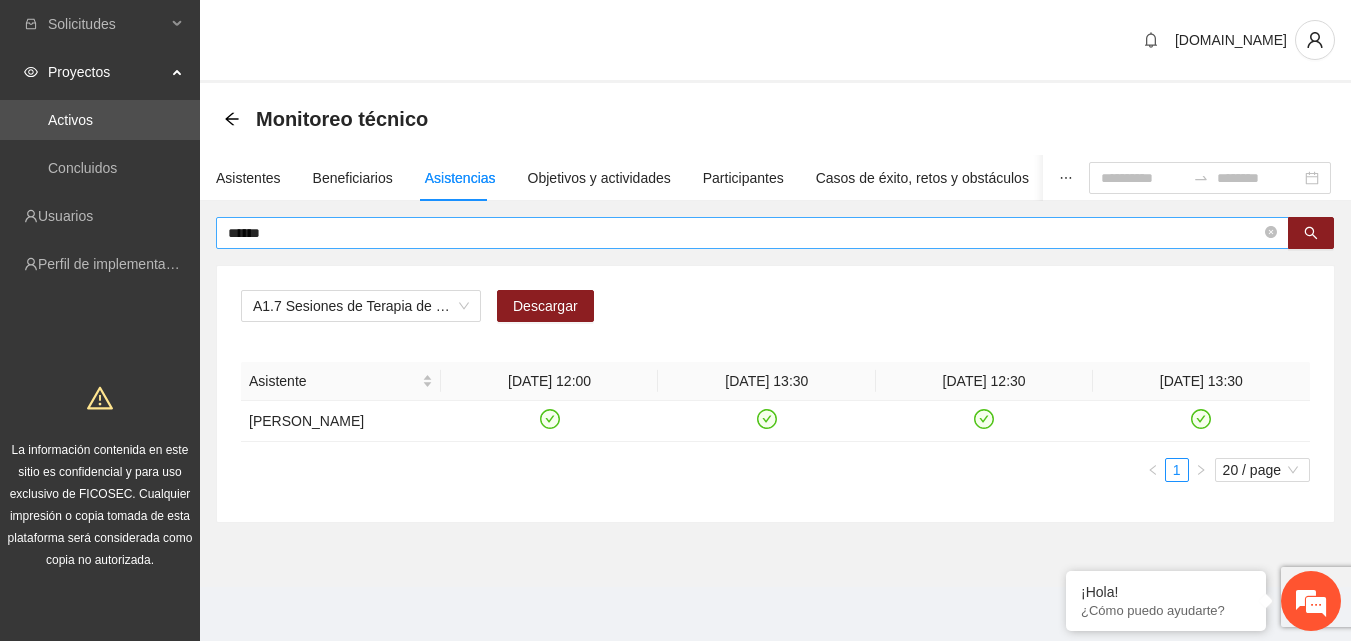 click on "******" at bounding box center (744, 233) 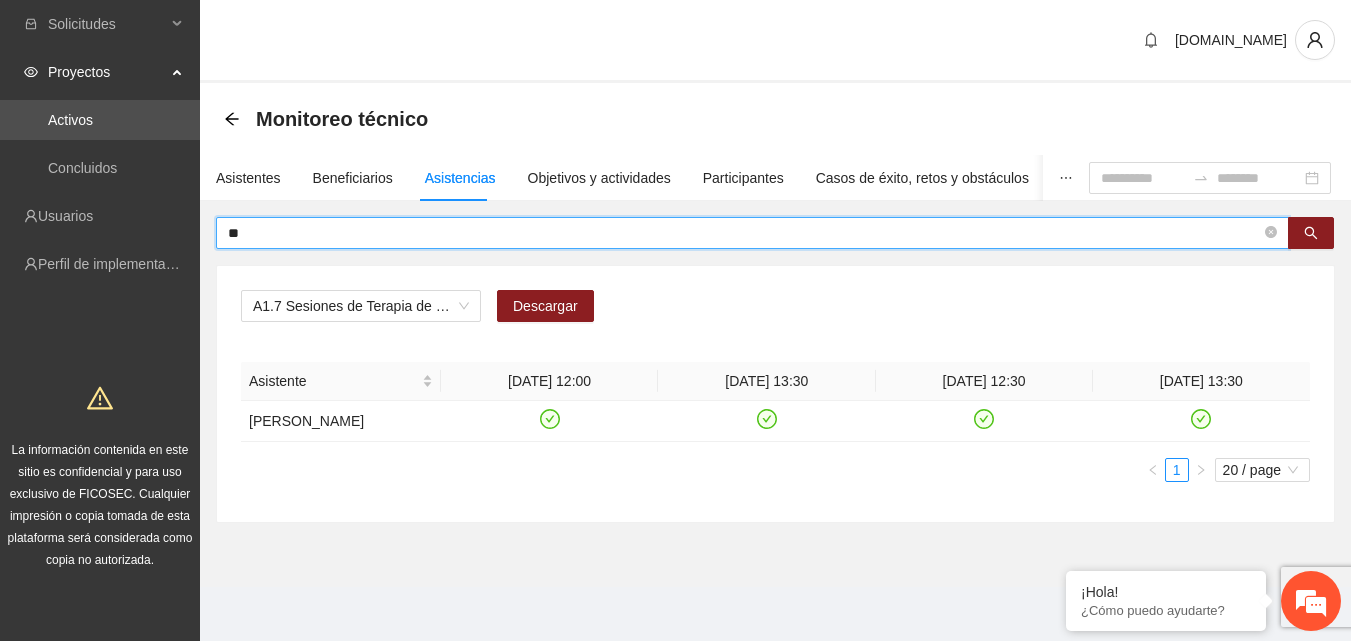 type on "*" 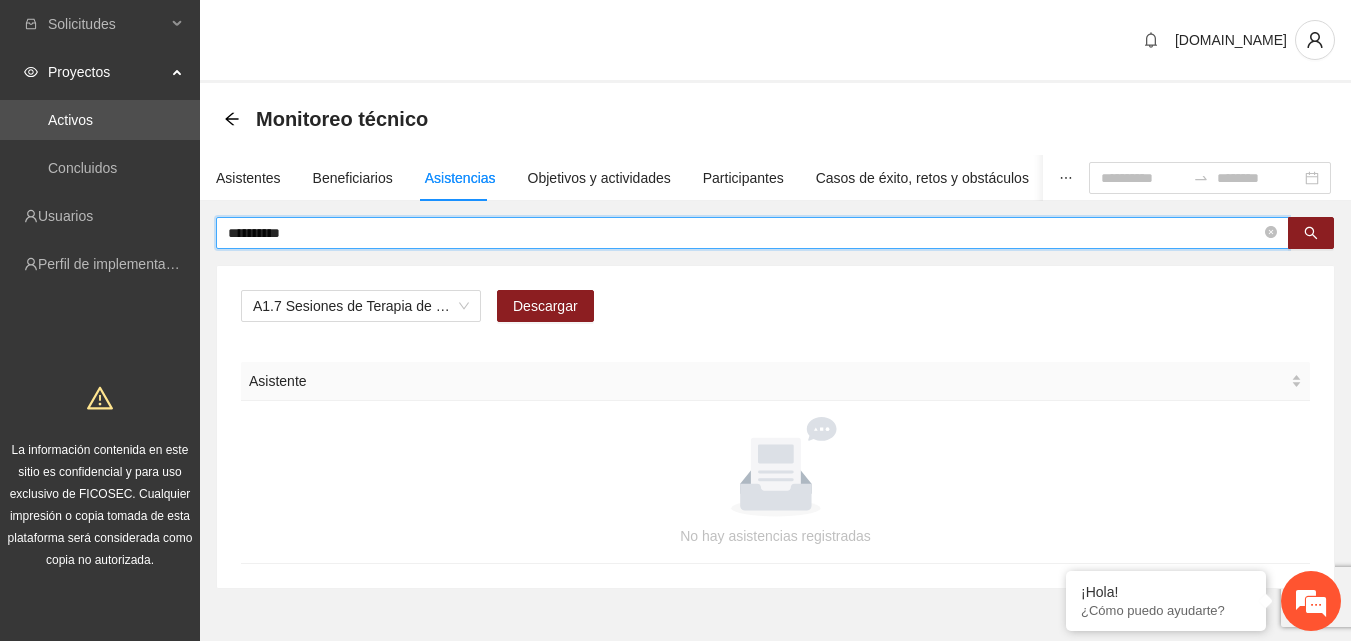 type on "**********" 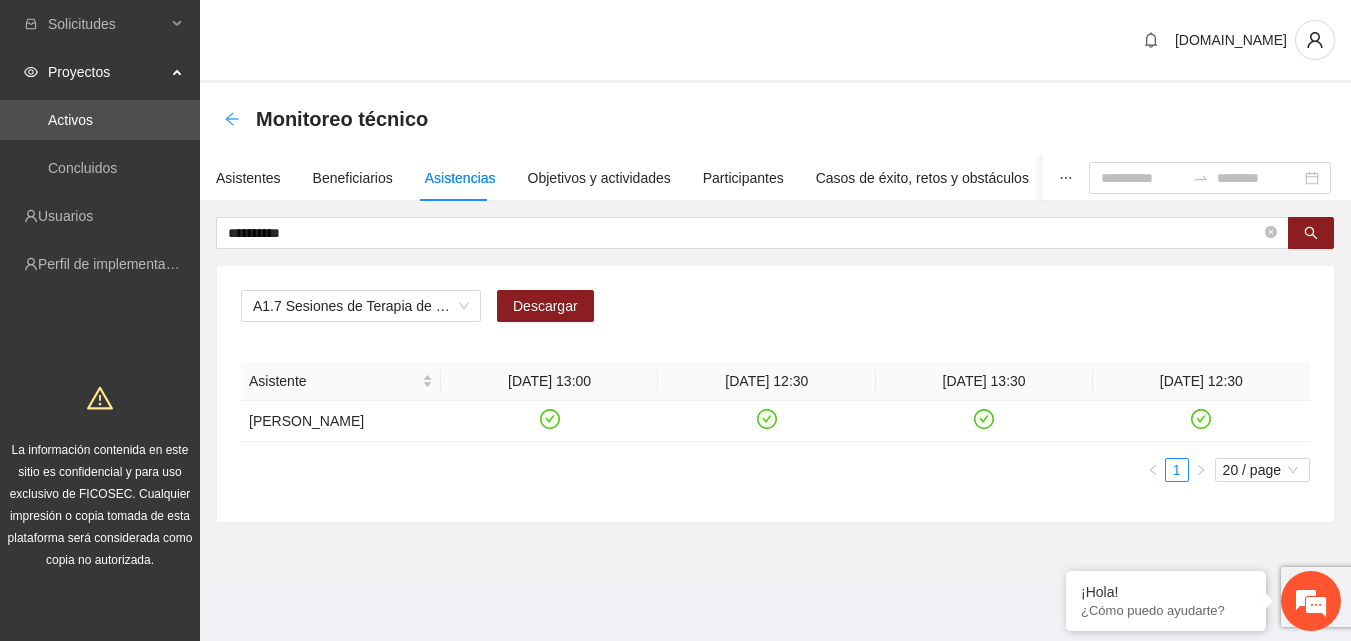 click 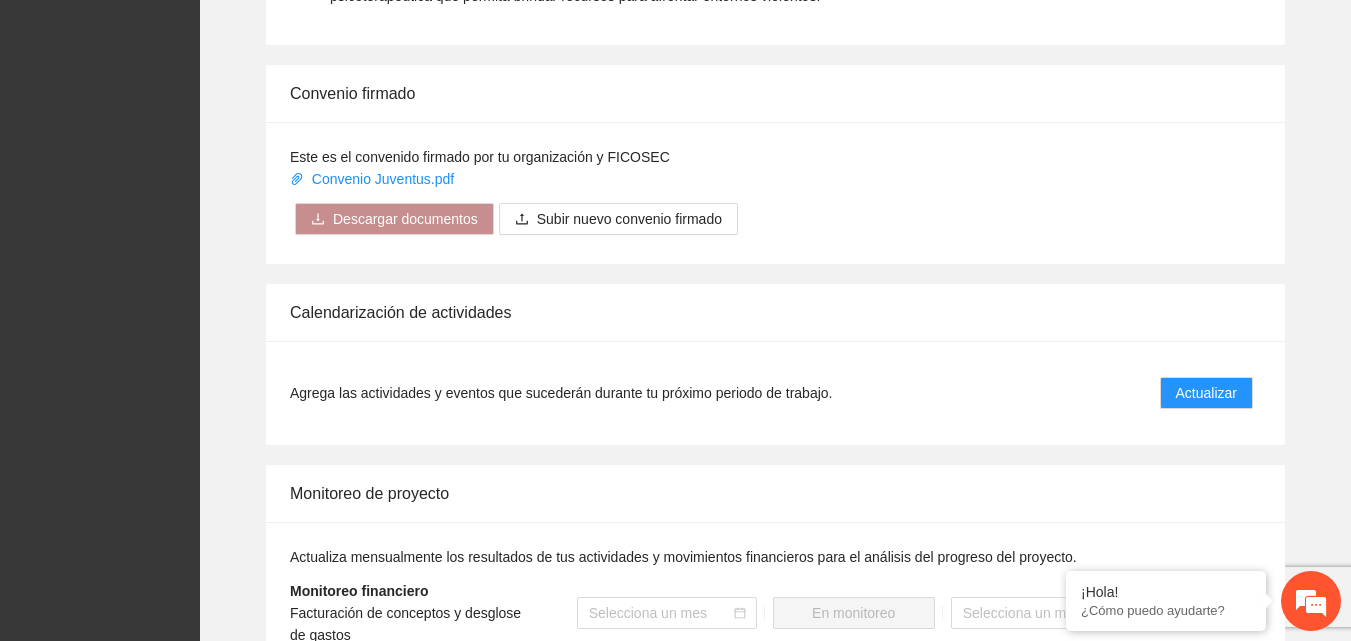 scroll, scrollTop: 1800, scrollLeft: 0, axis: vertical 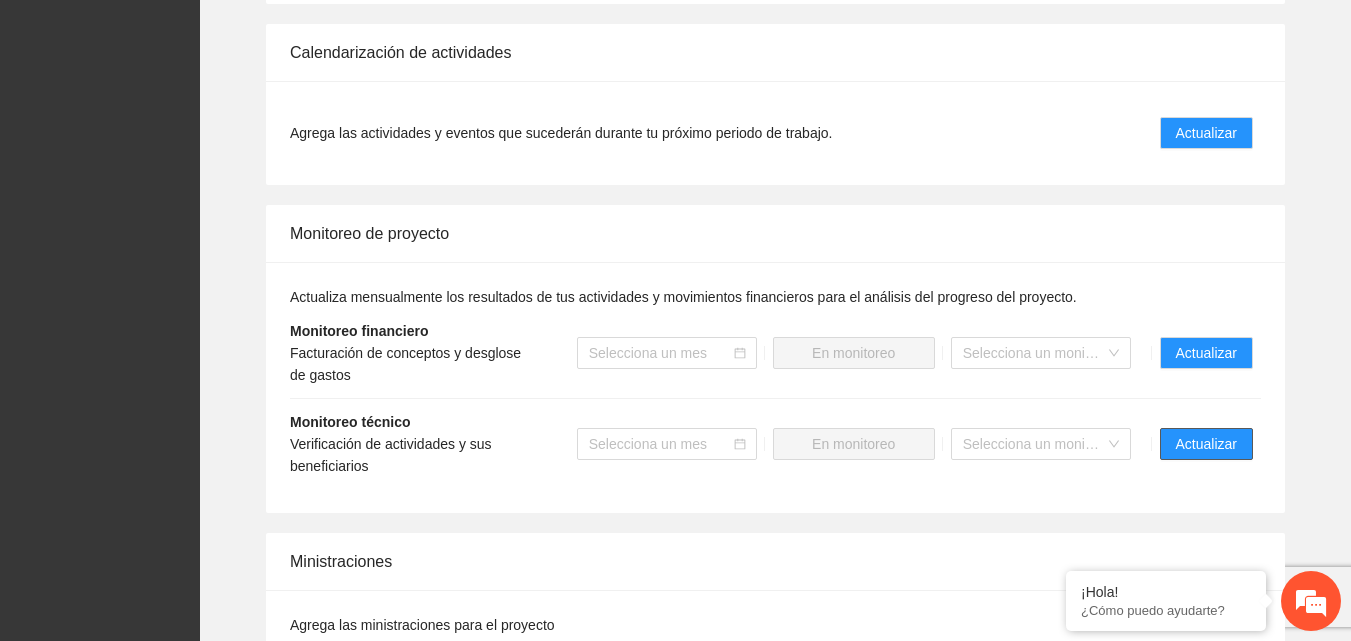 click on "Actualizar" at bounding box center (1206, 444) 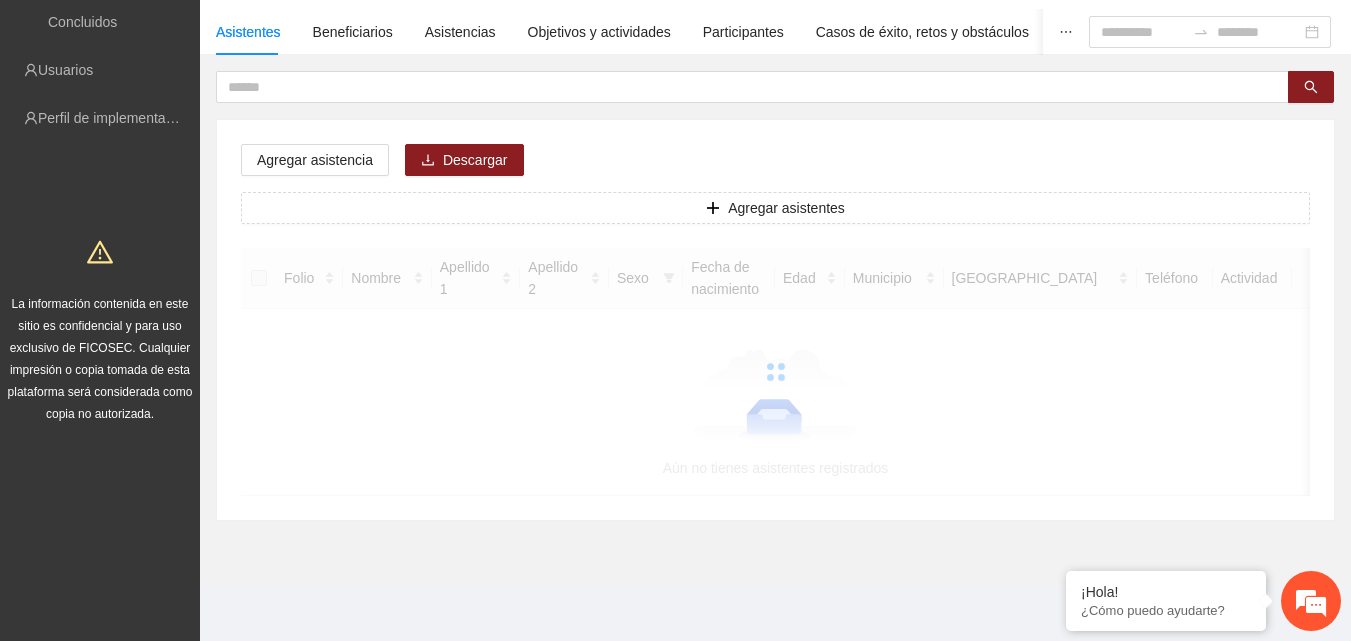 scroll, scrollTop: 0, scrollLeft: 0, axis: both 